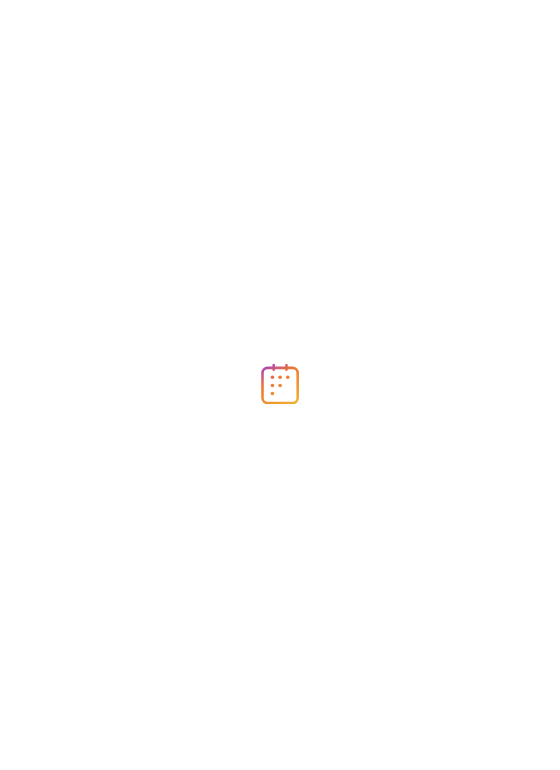 scroll, scrollTop: 0, scrollLeft: 0, axis: both 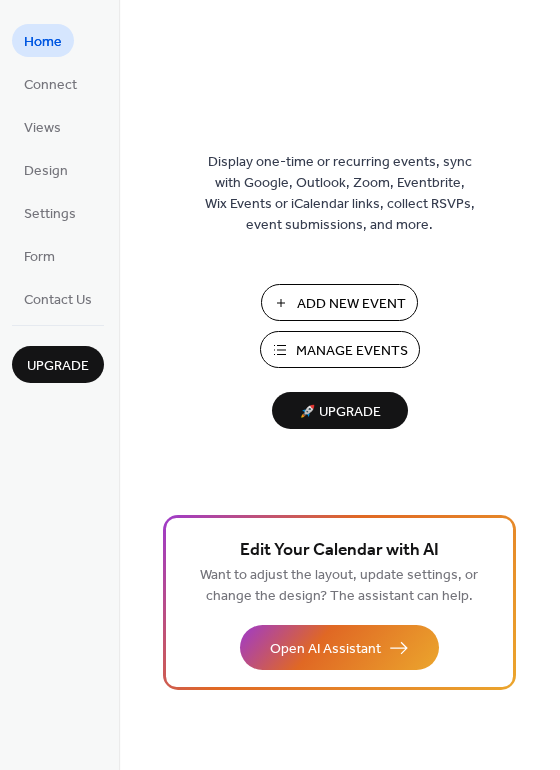 click on "Manage Events" at bounding box center (352, 351) 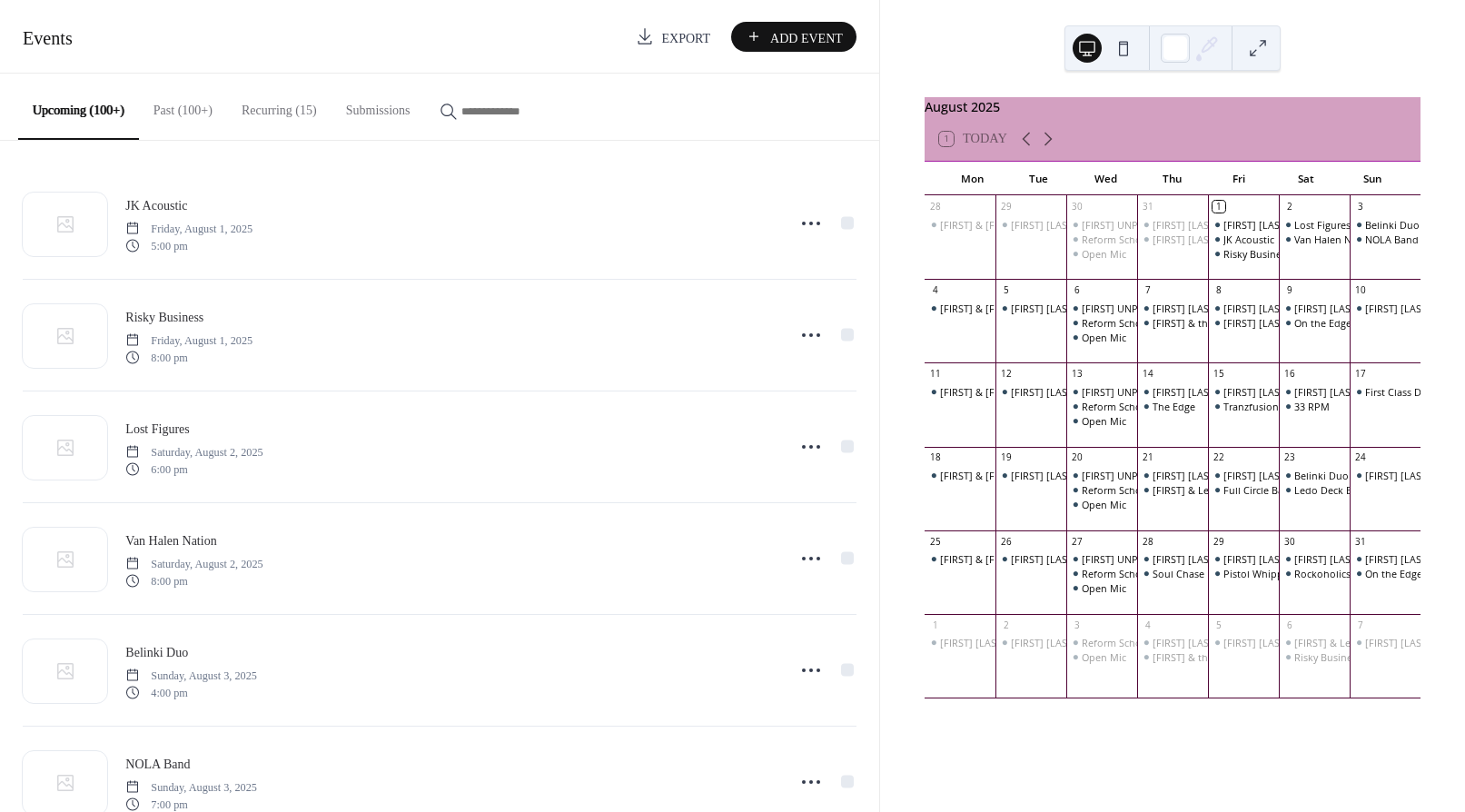 scroll, scrollTop: 0, scrollLeft: 0, axis: both 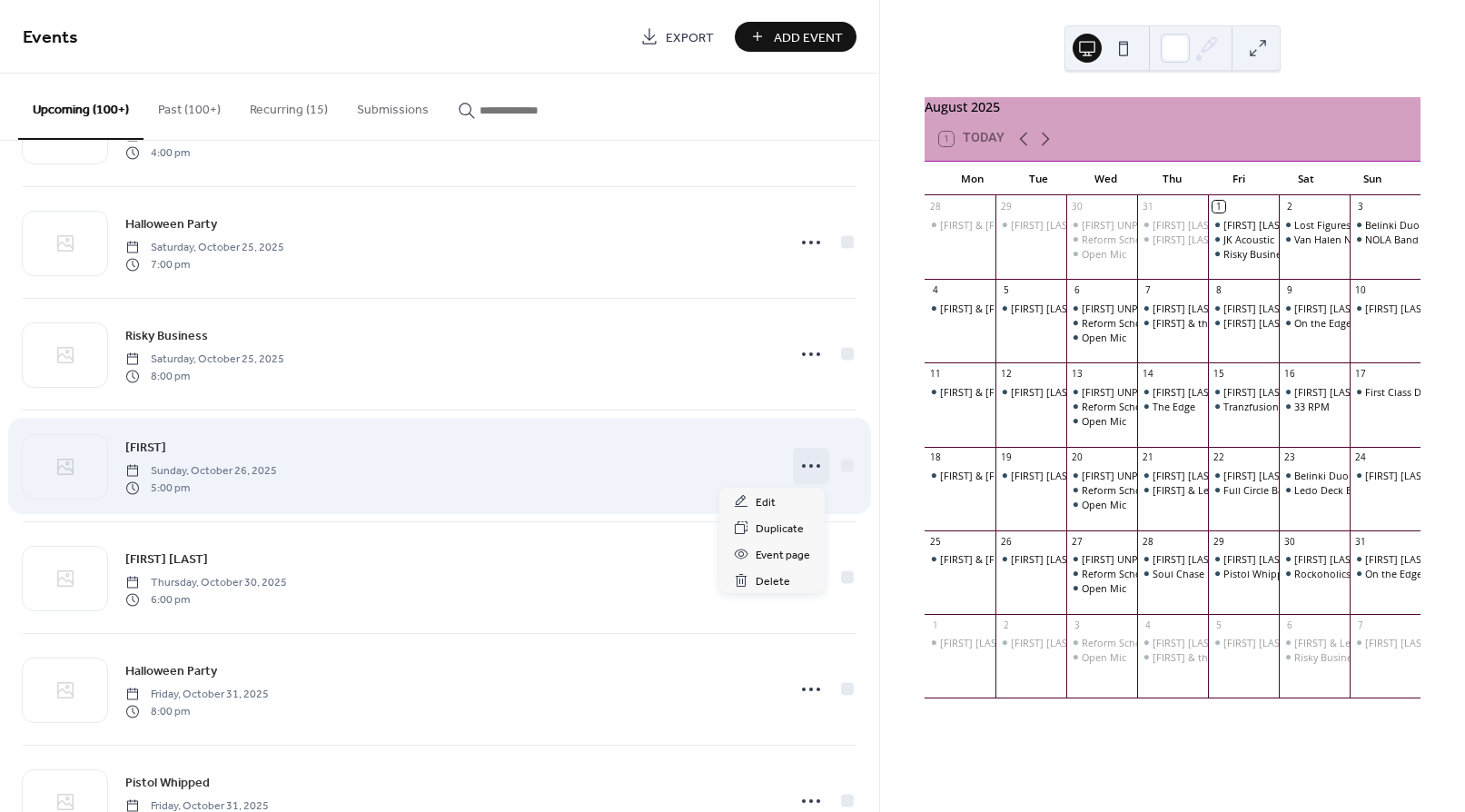 click 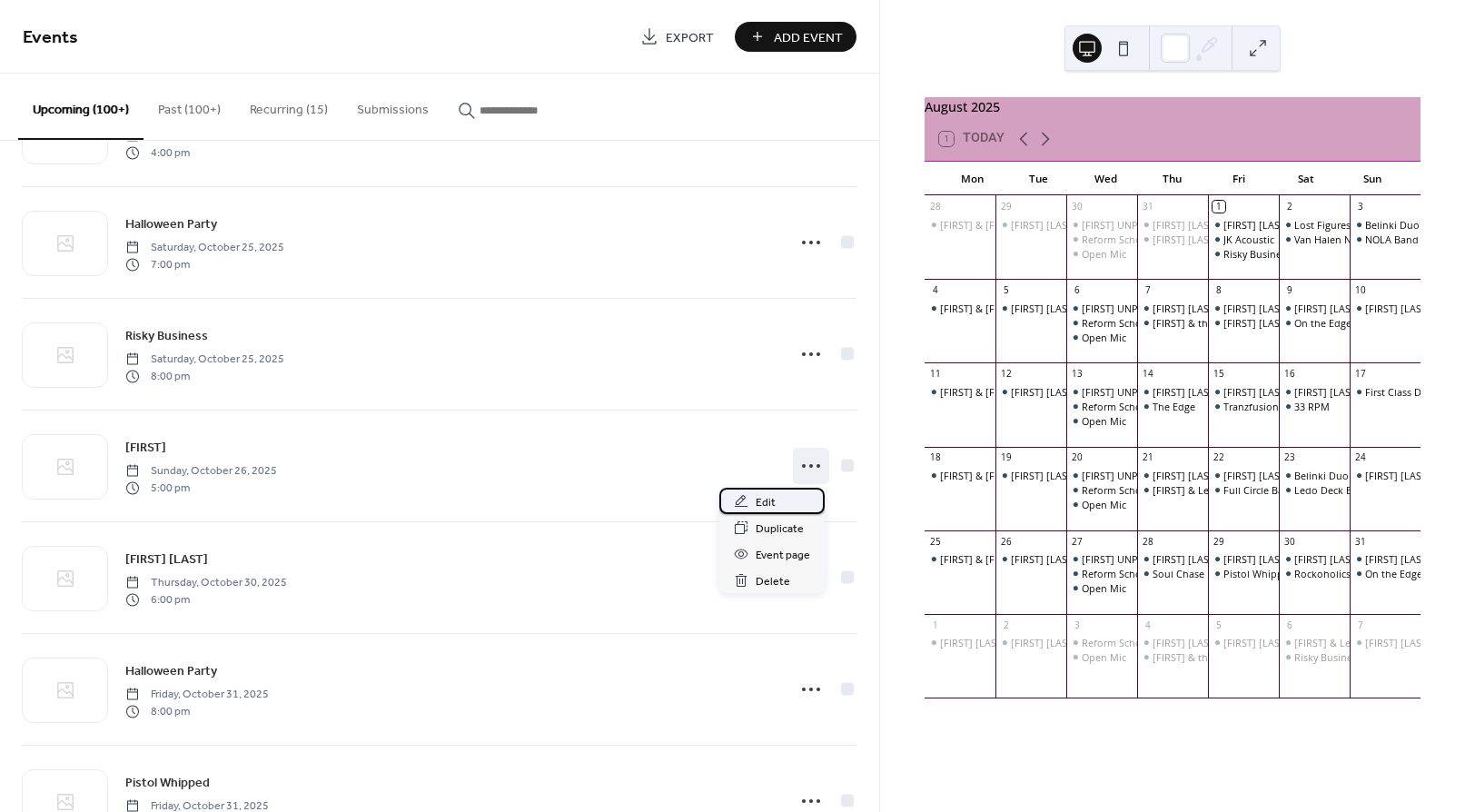 click on "Edit" at bounding box center [766, 502] 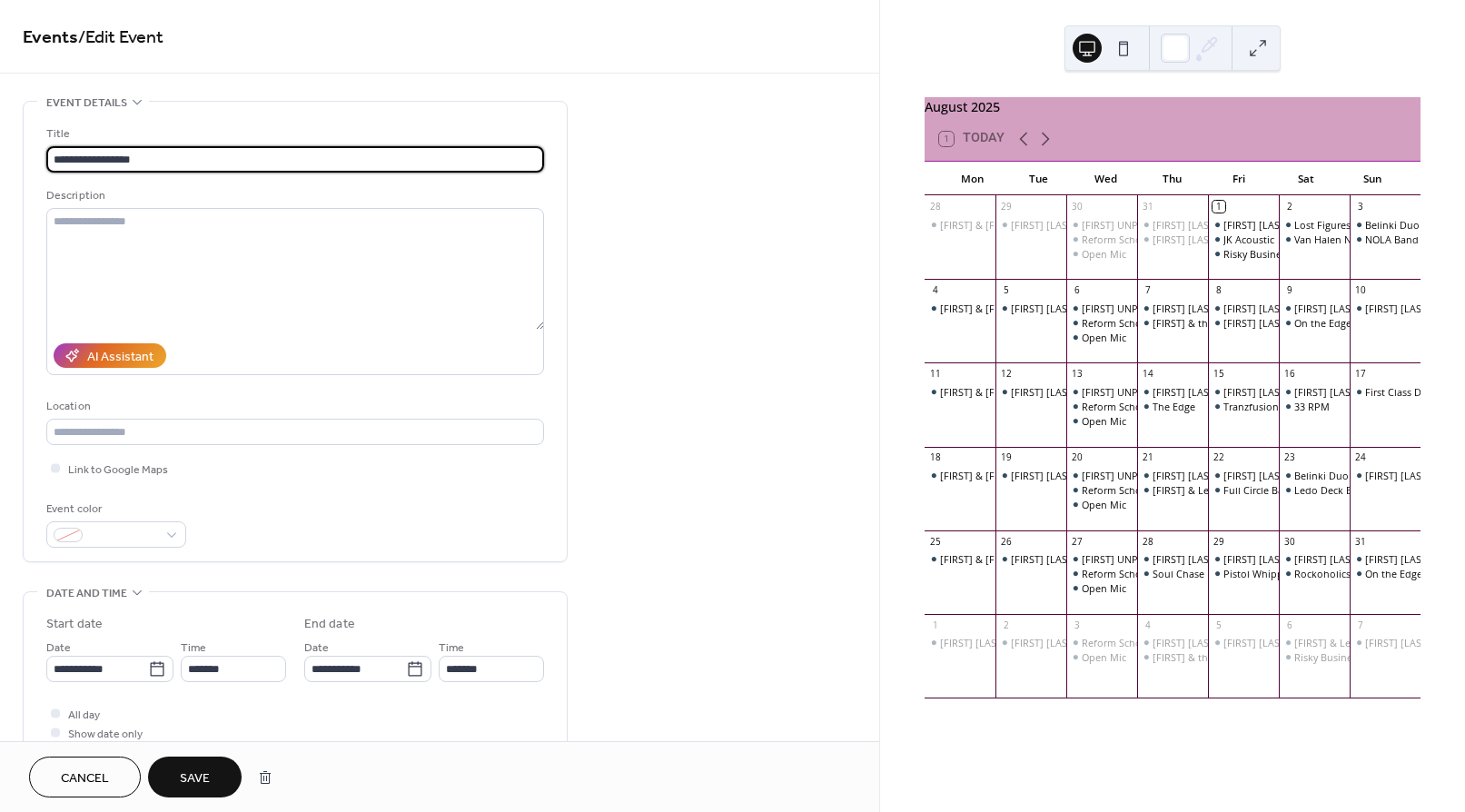 type on "**********" 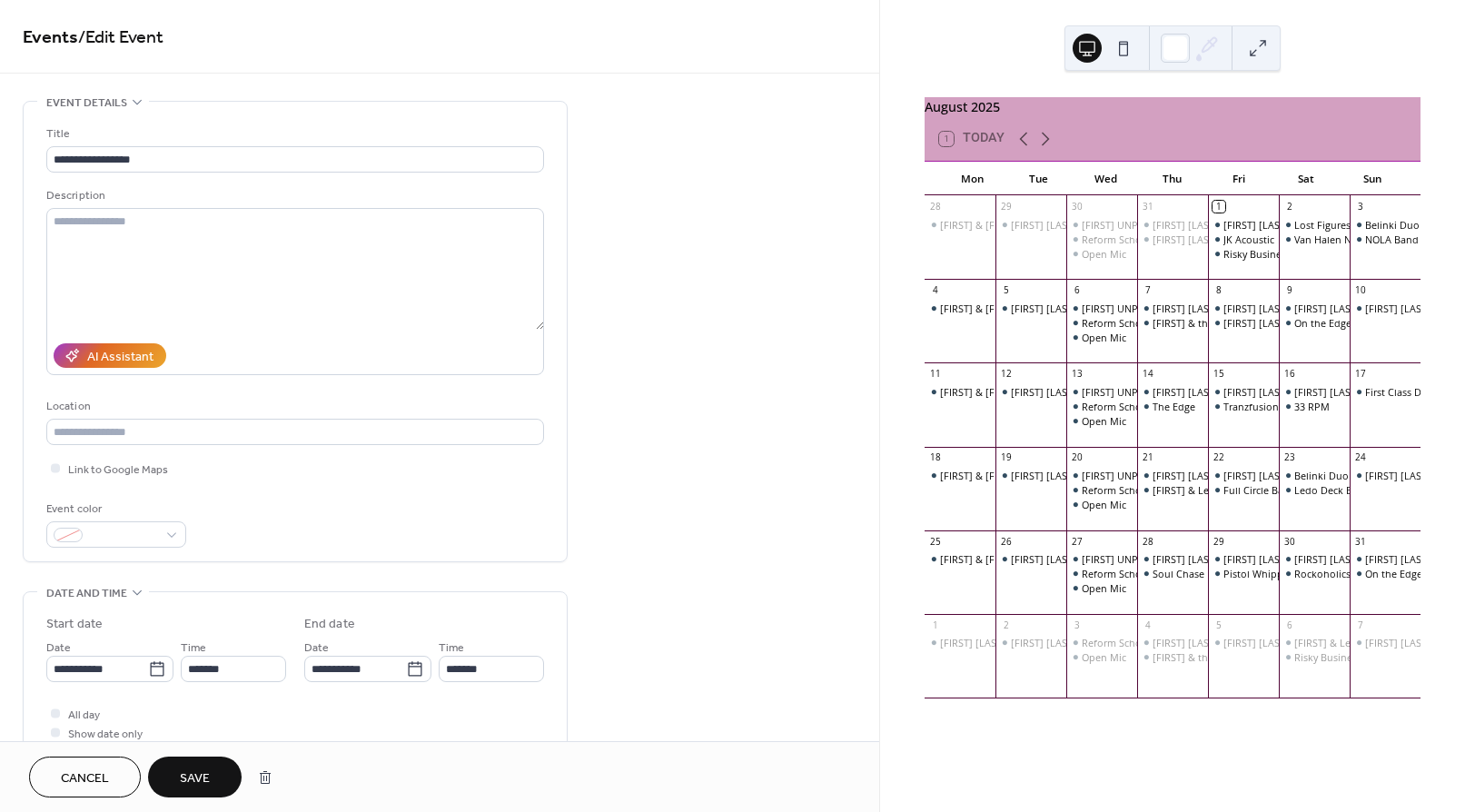 click on "Save" at bounding box center (194, 778) 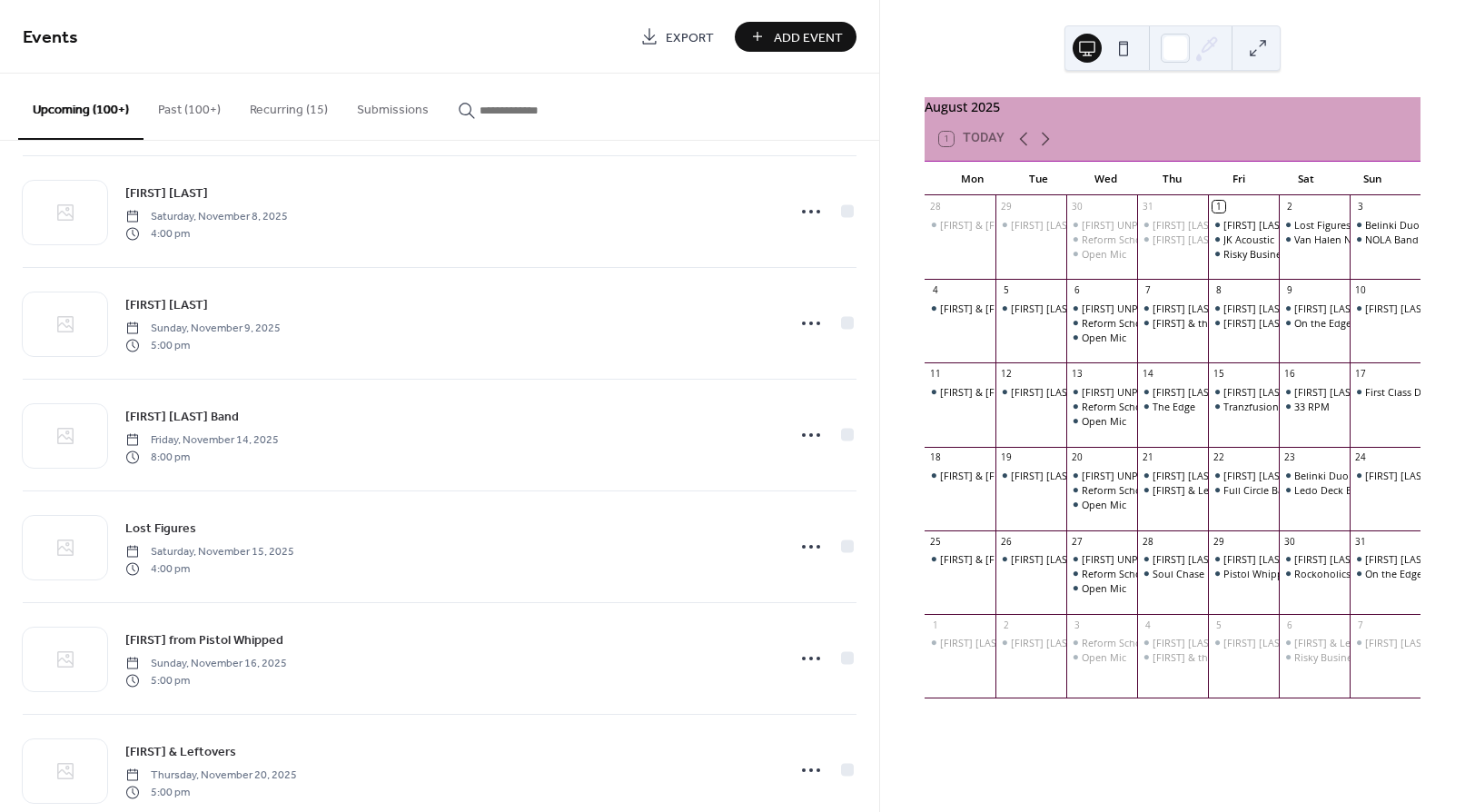 scroll, scrollTop: 9085, scrollLeft: 0, axis: vertical 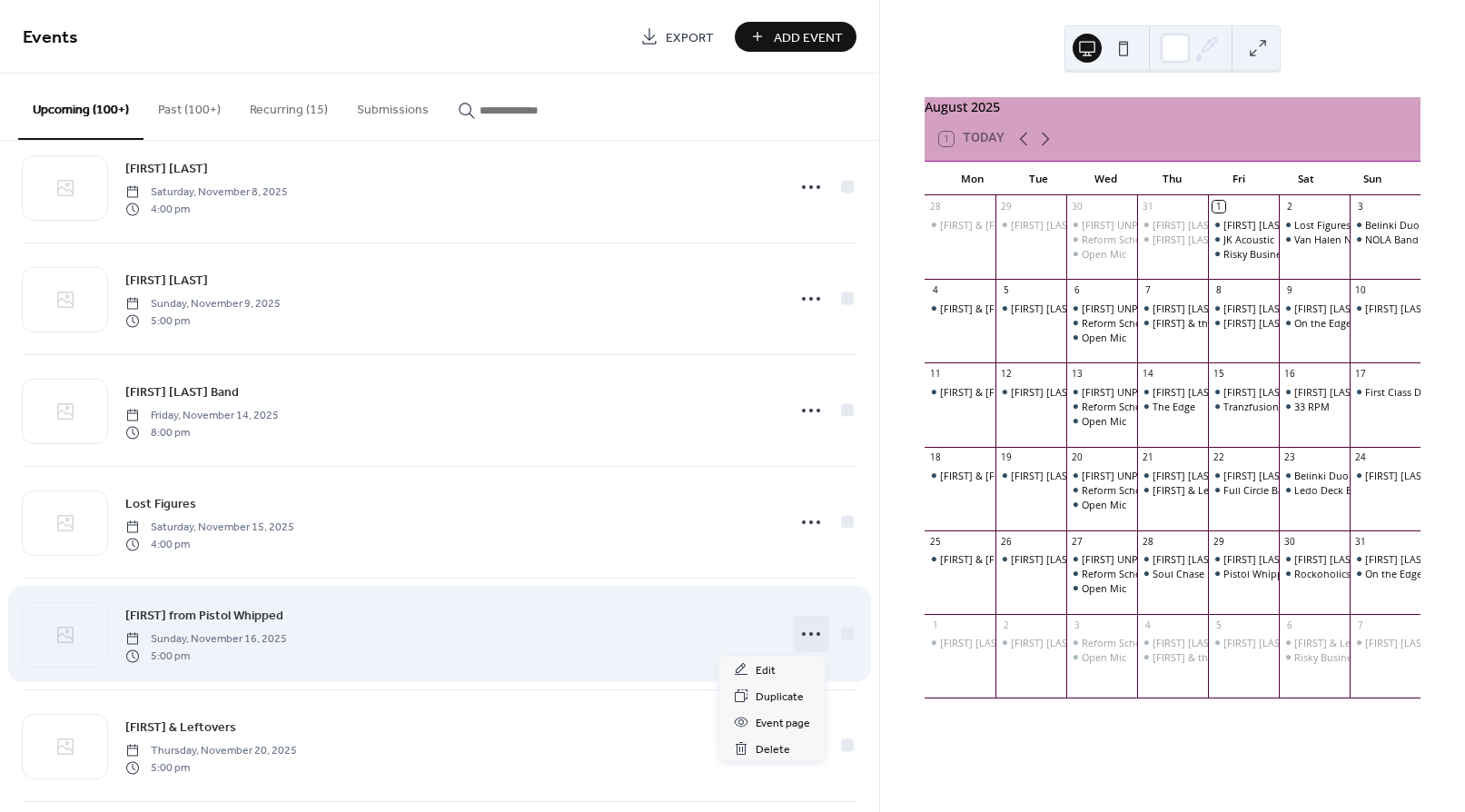 click 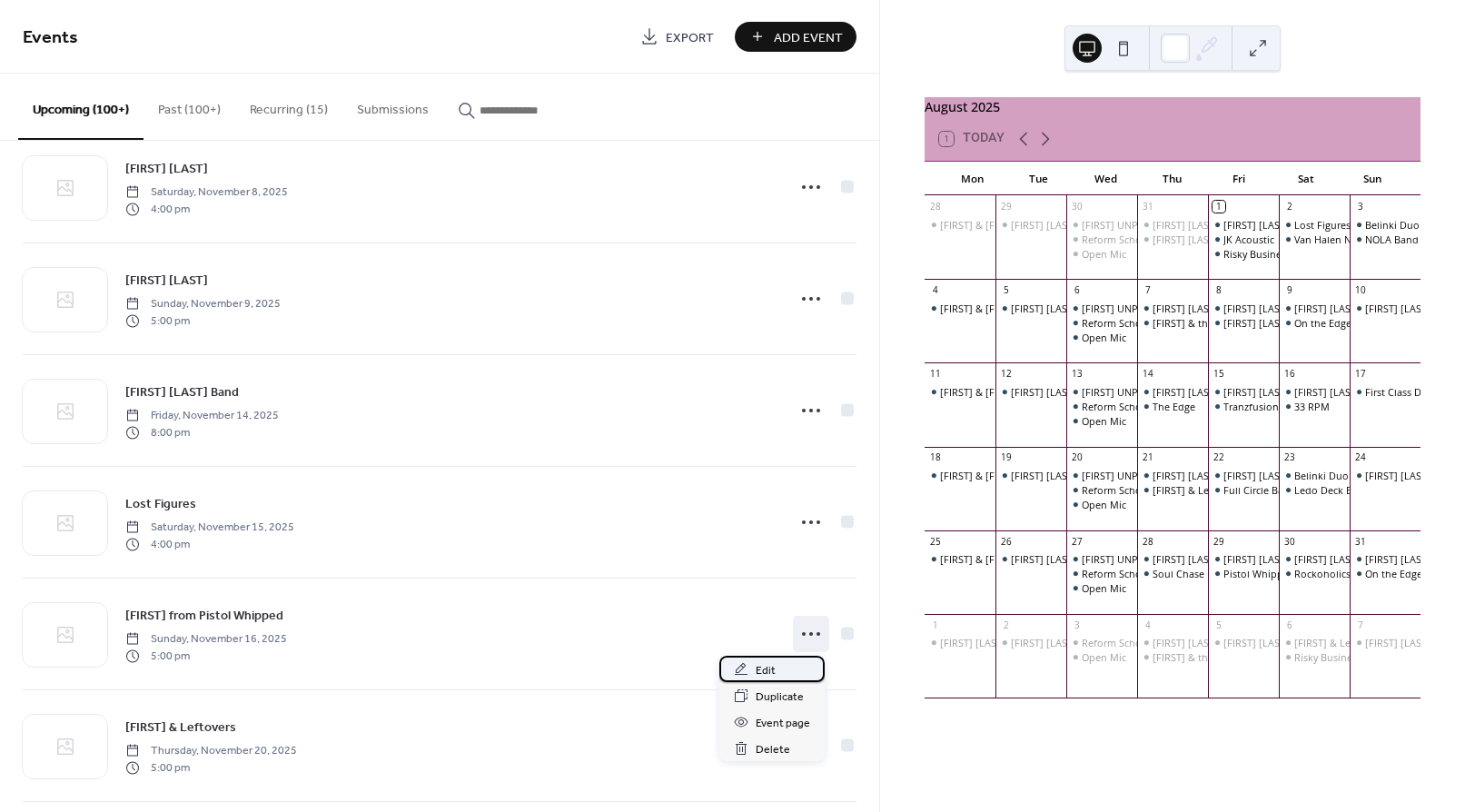 click on "Edit" at bounding box center (766, 670) 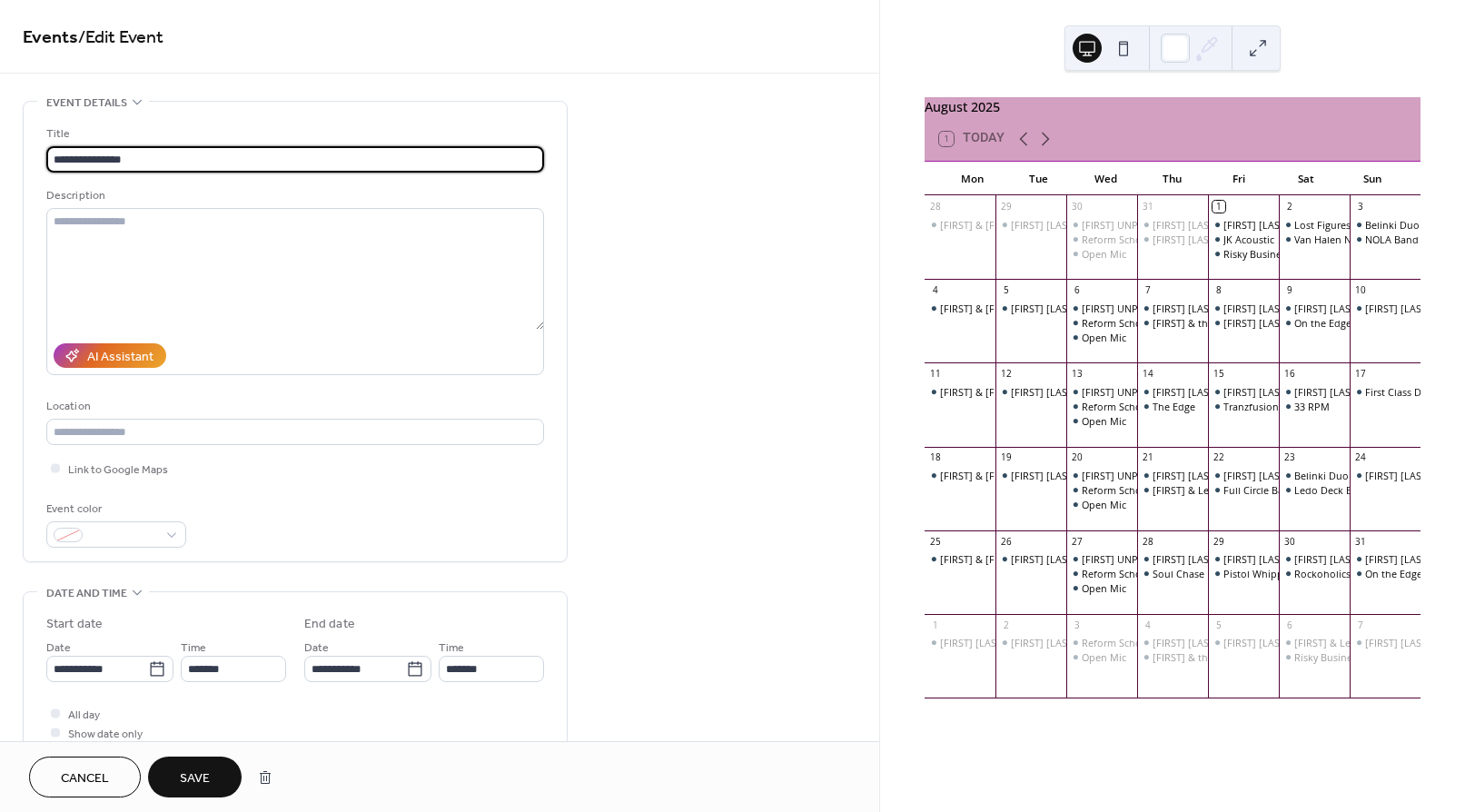 type on "**********" 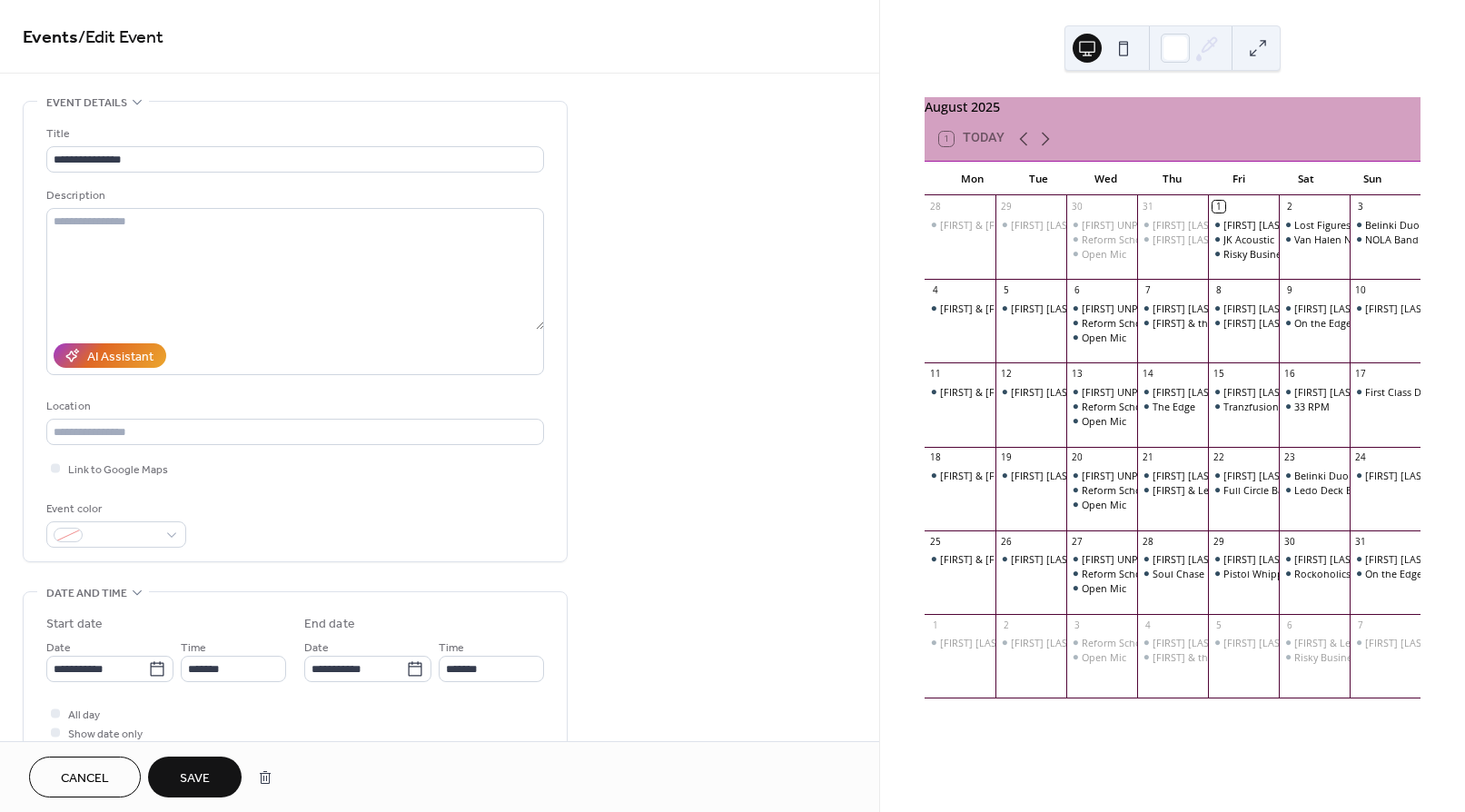 click on "Save" at bounding box center [194, 778] 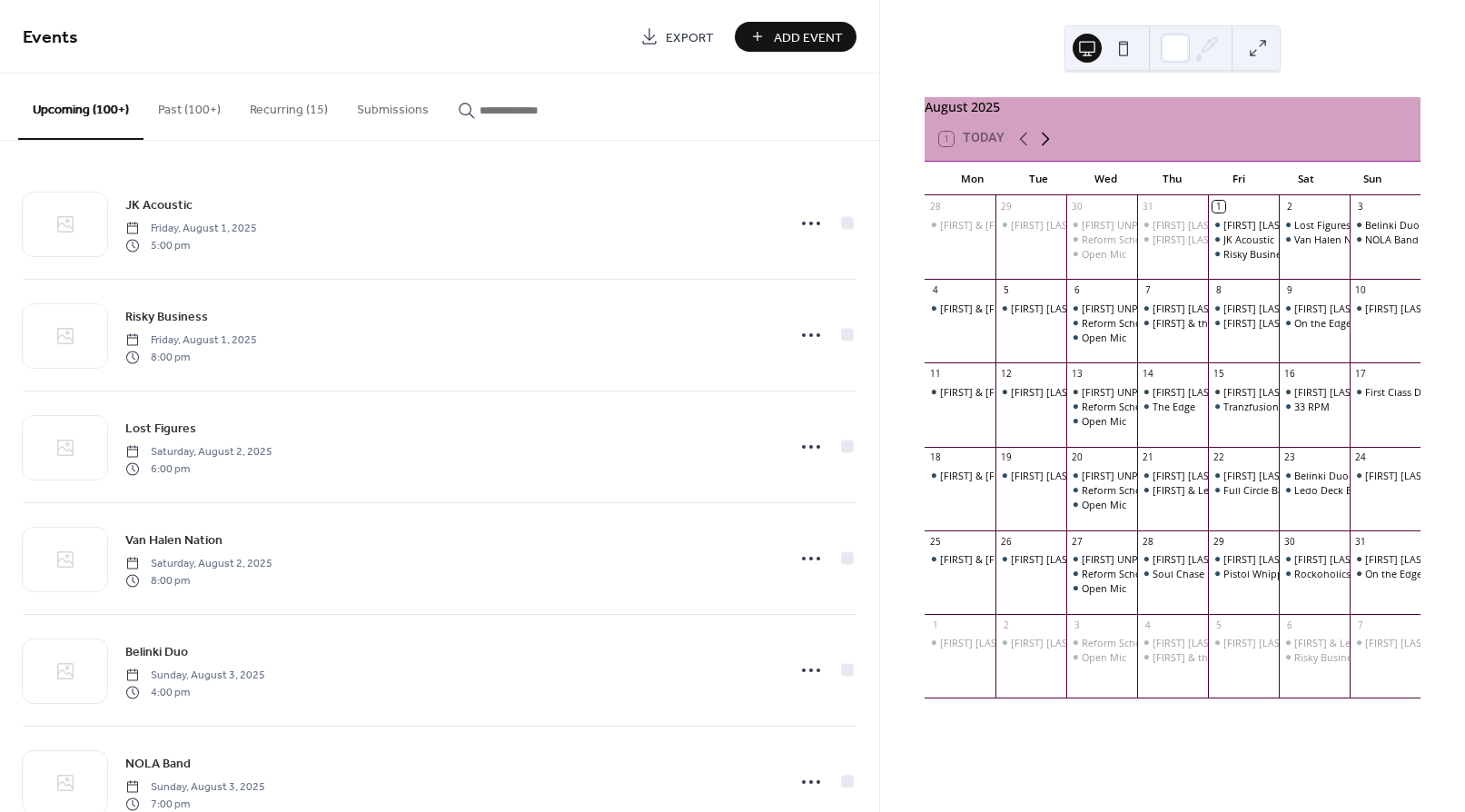 click 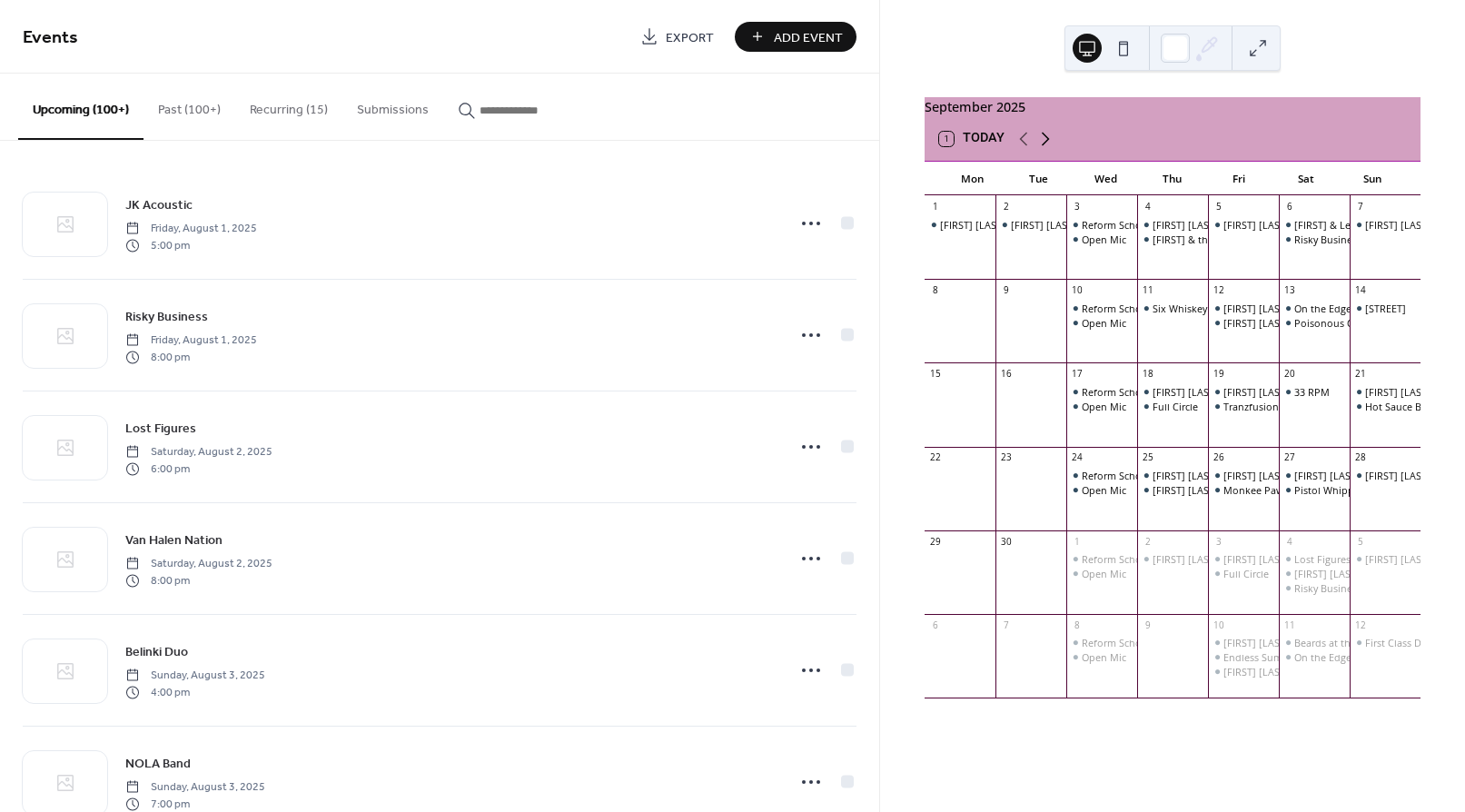 click 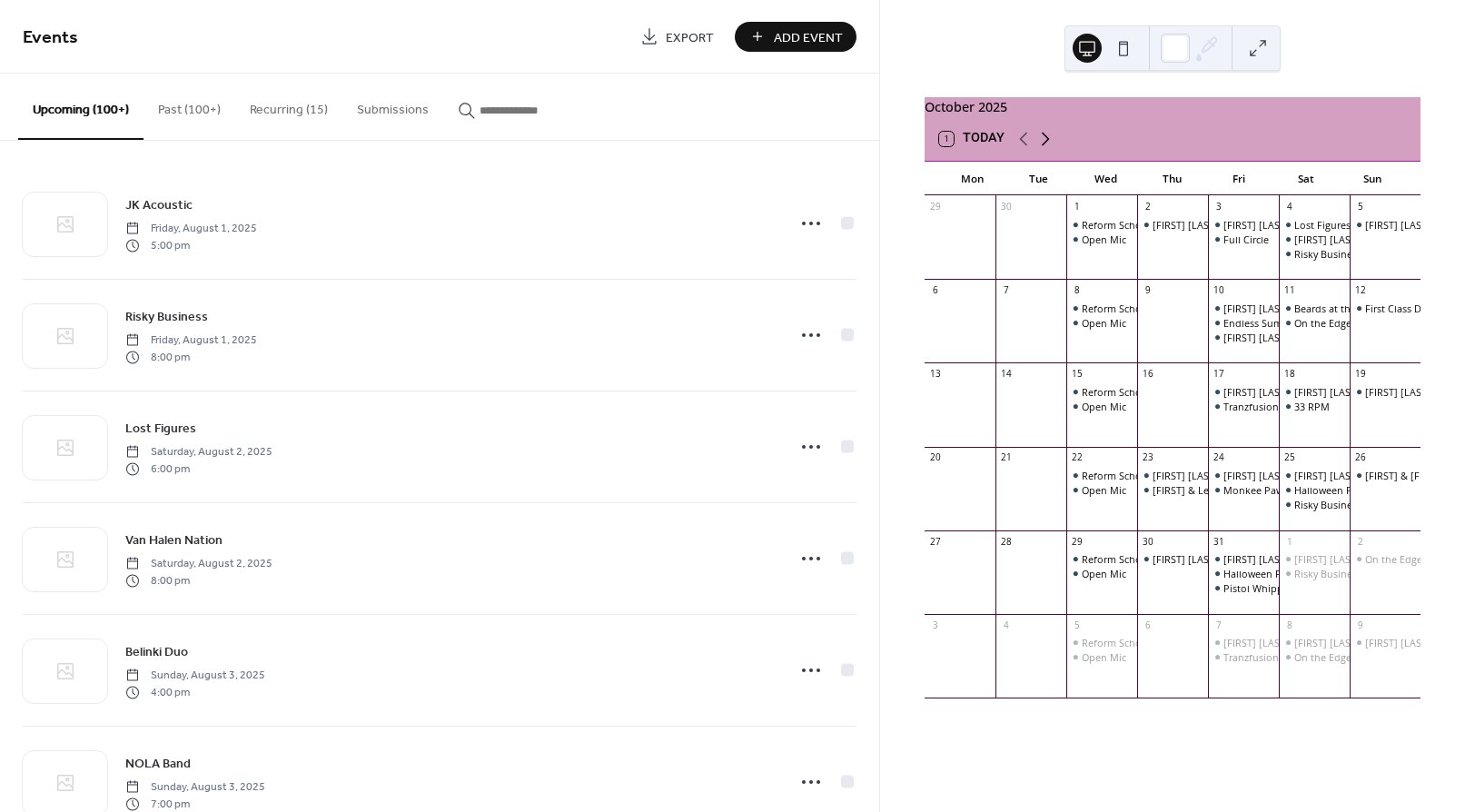 click 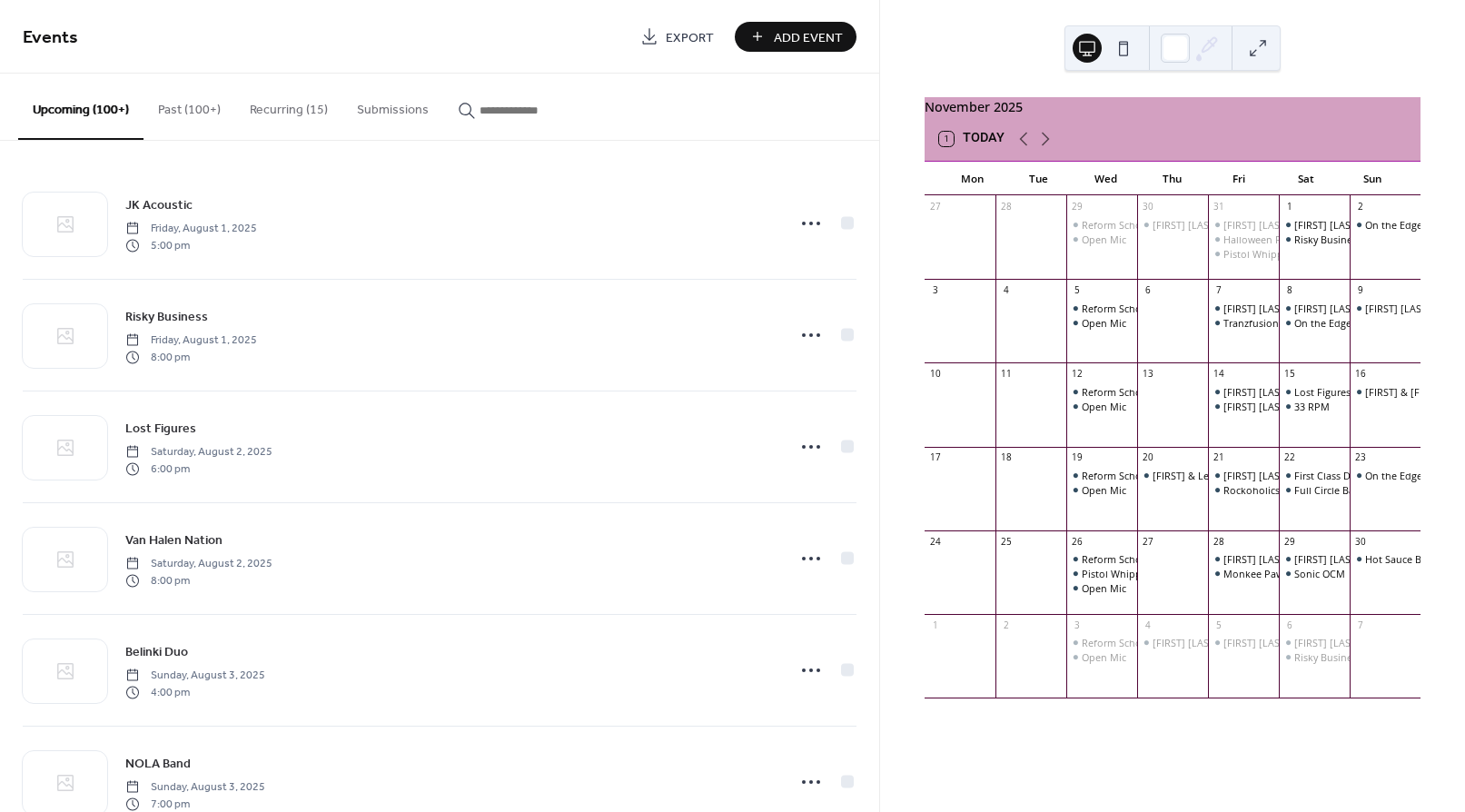click on "Add Event" at bounding box center [808, 37] 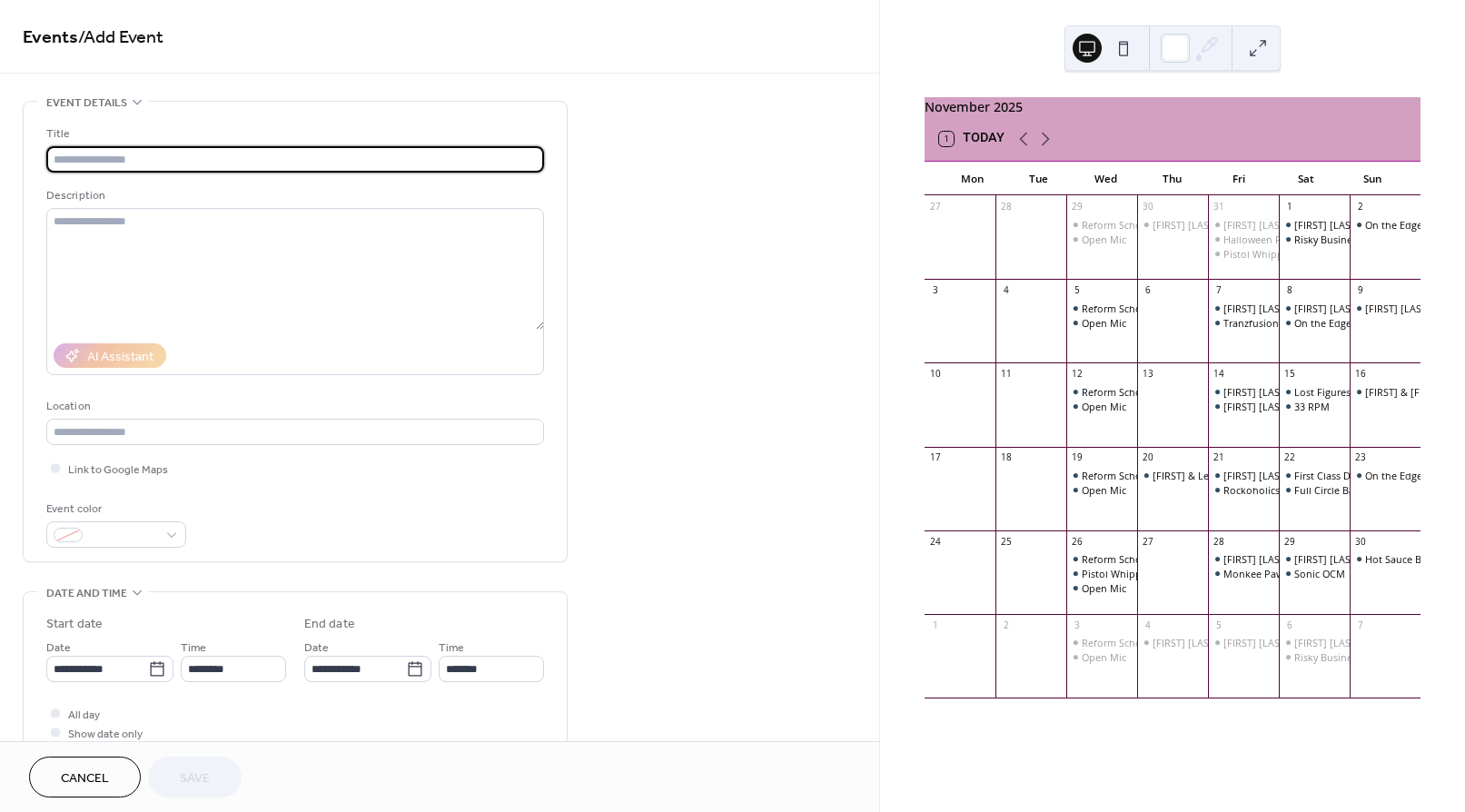 type on "*" 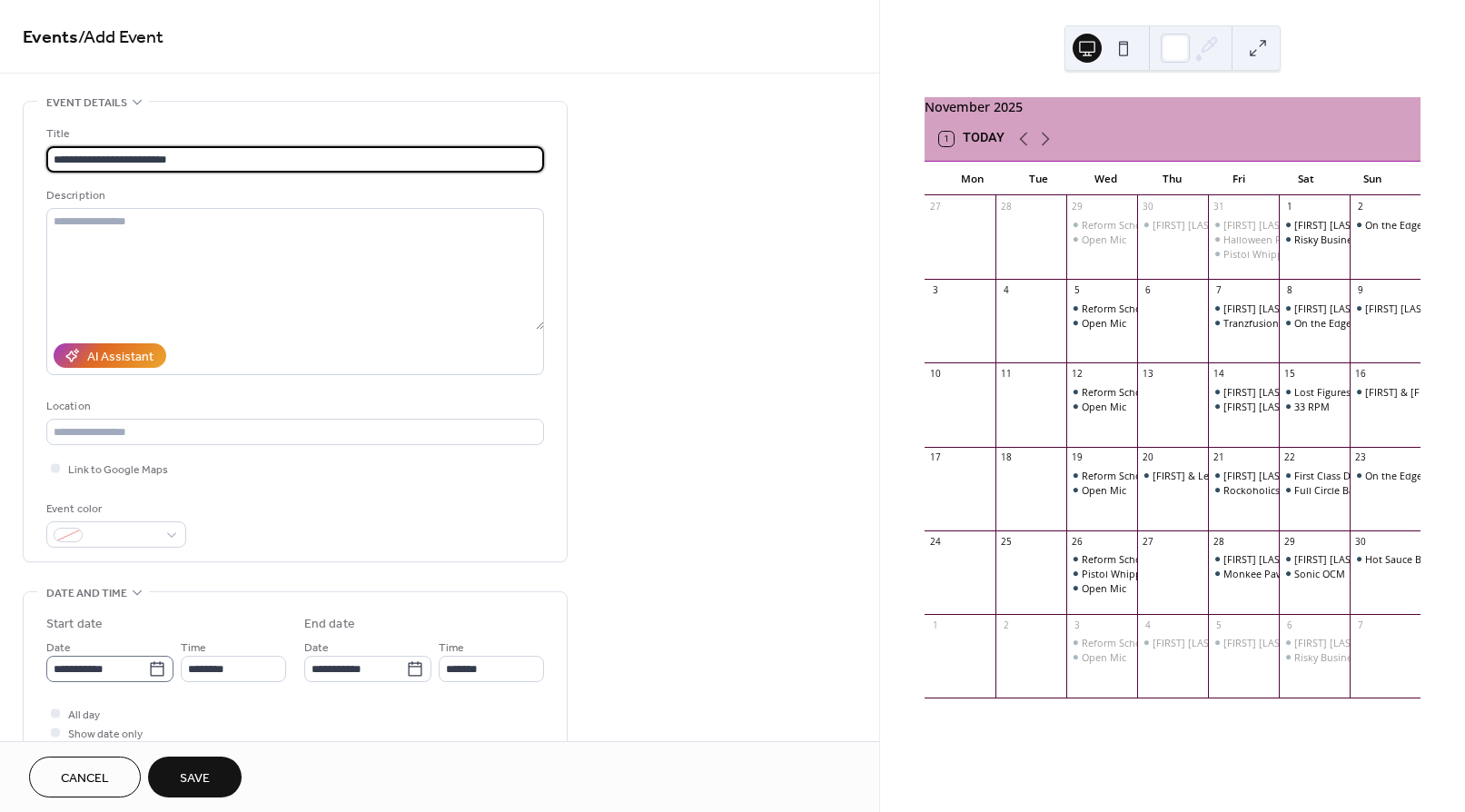 type on "**********" 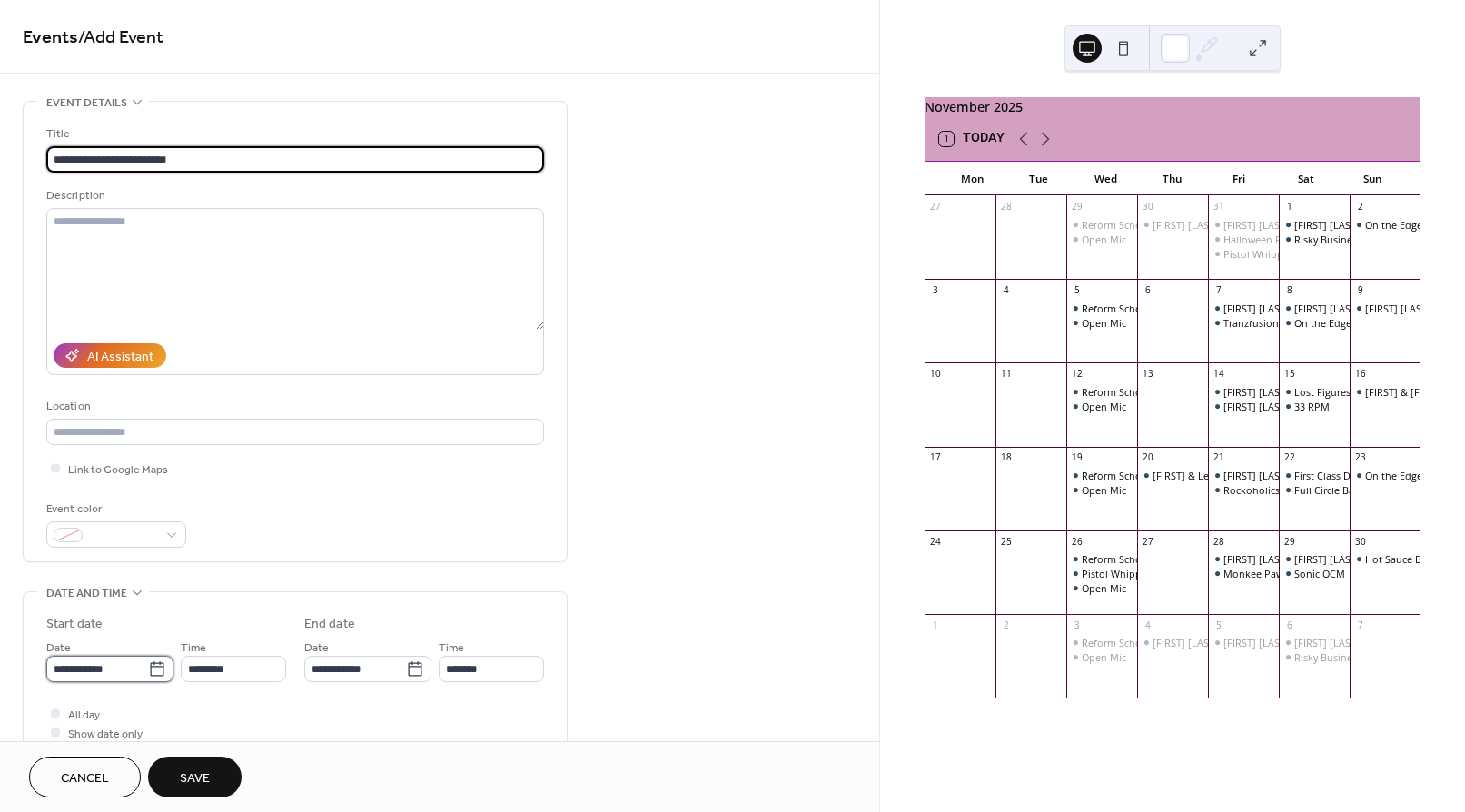click on "**********" at bounding box center [97, 668] 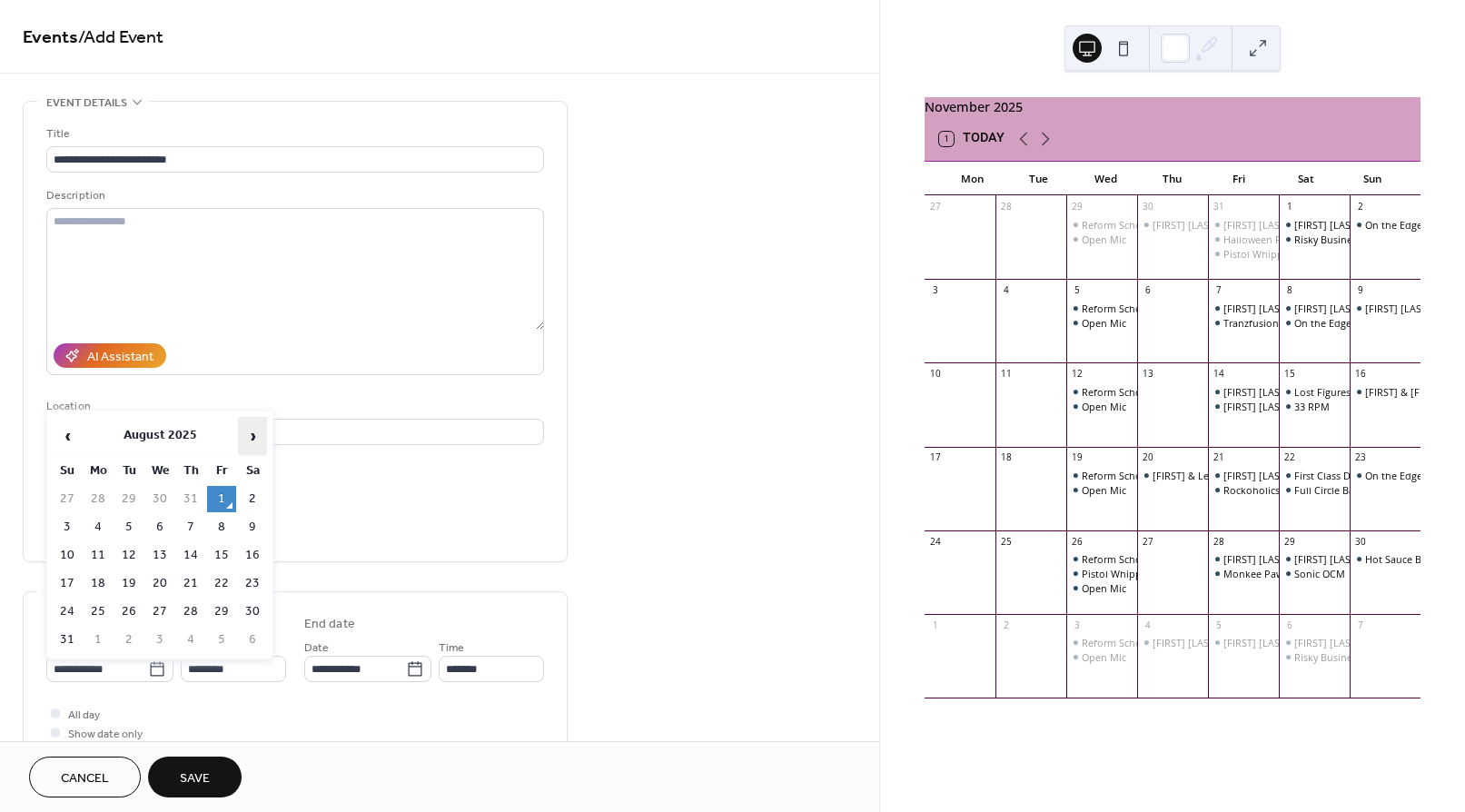 click on "›" at bounding box center (252, 436) 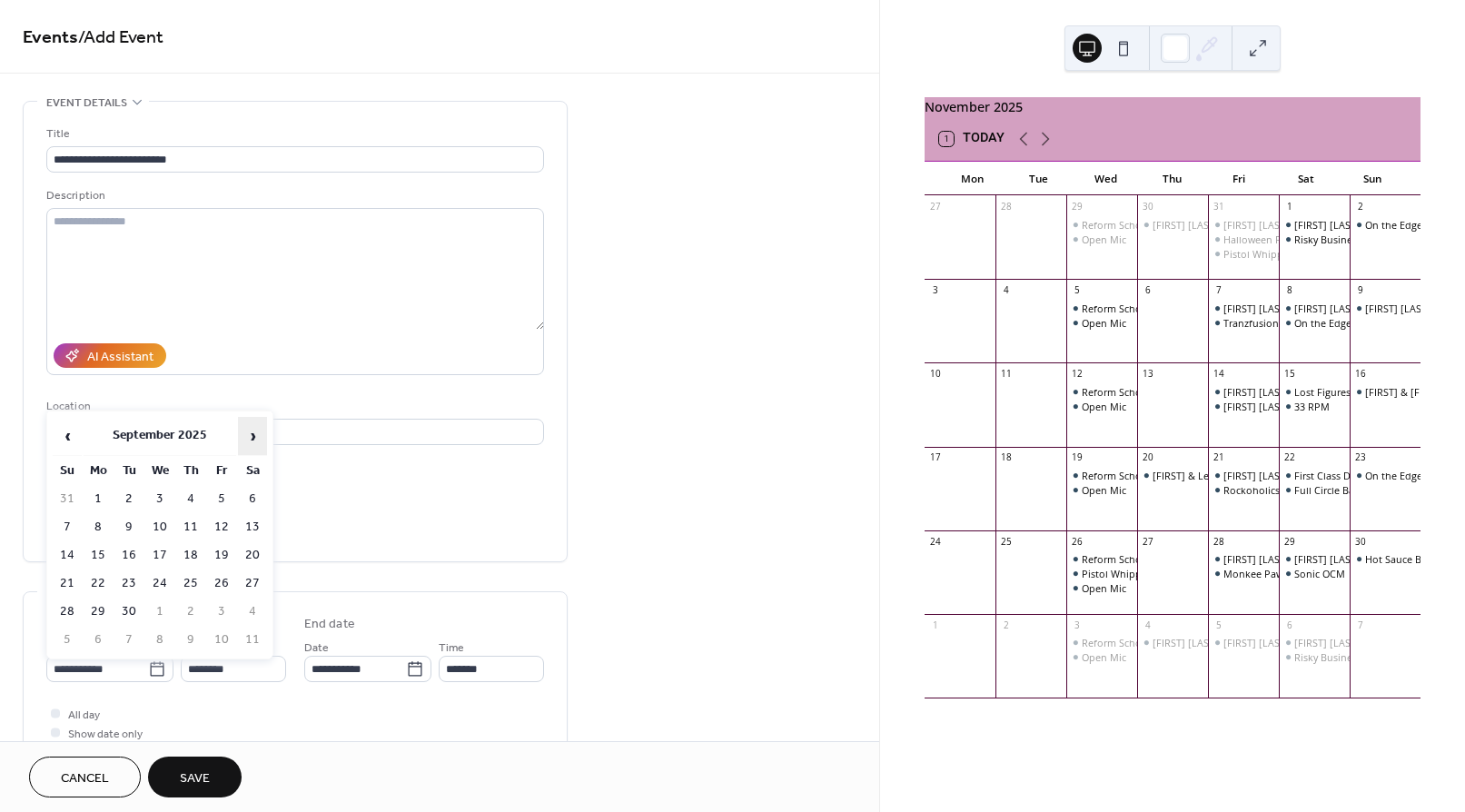 click on "›" at bounding box center [252, 436] 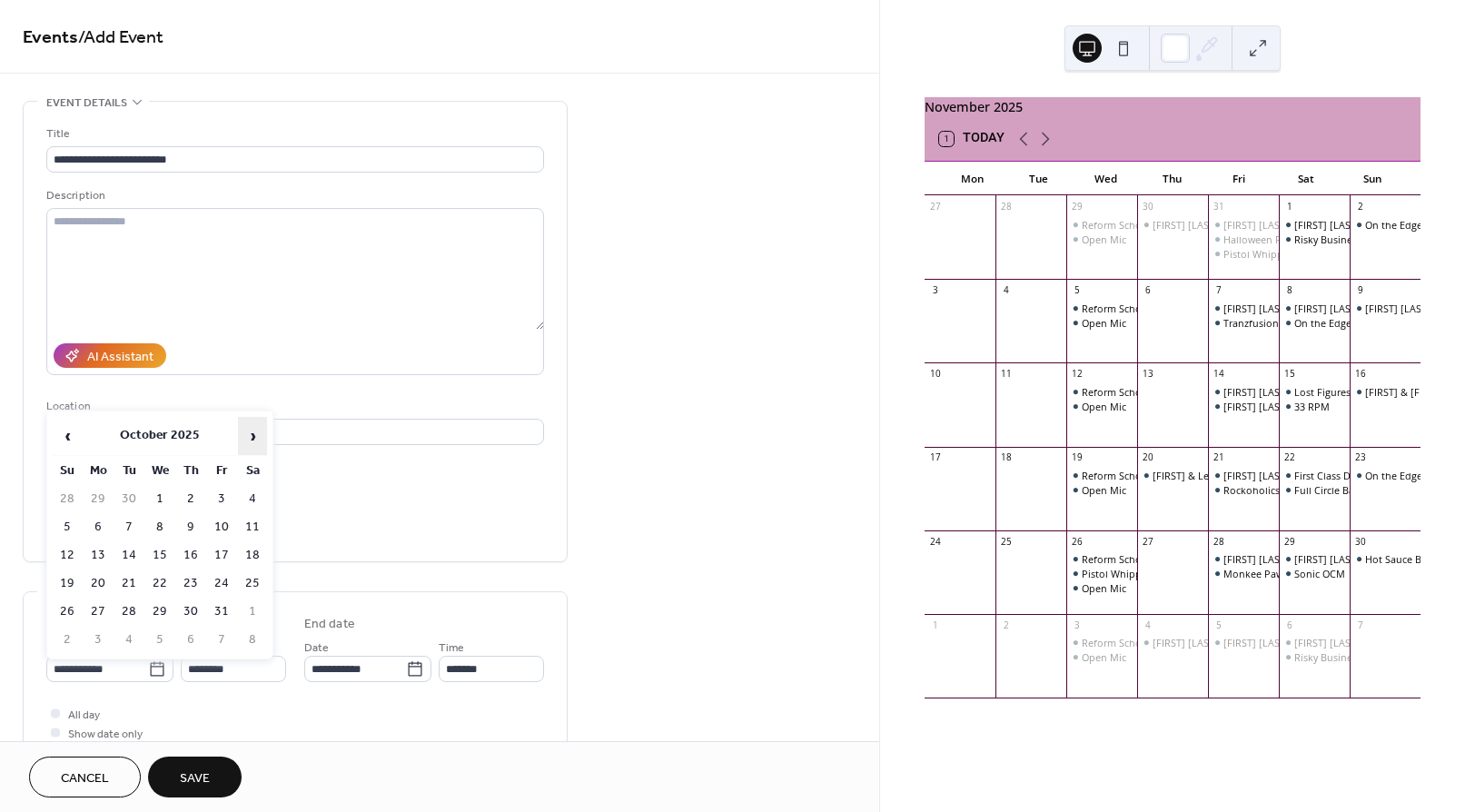 click on "›" at bounding box center [252, 436] 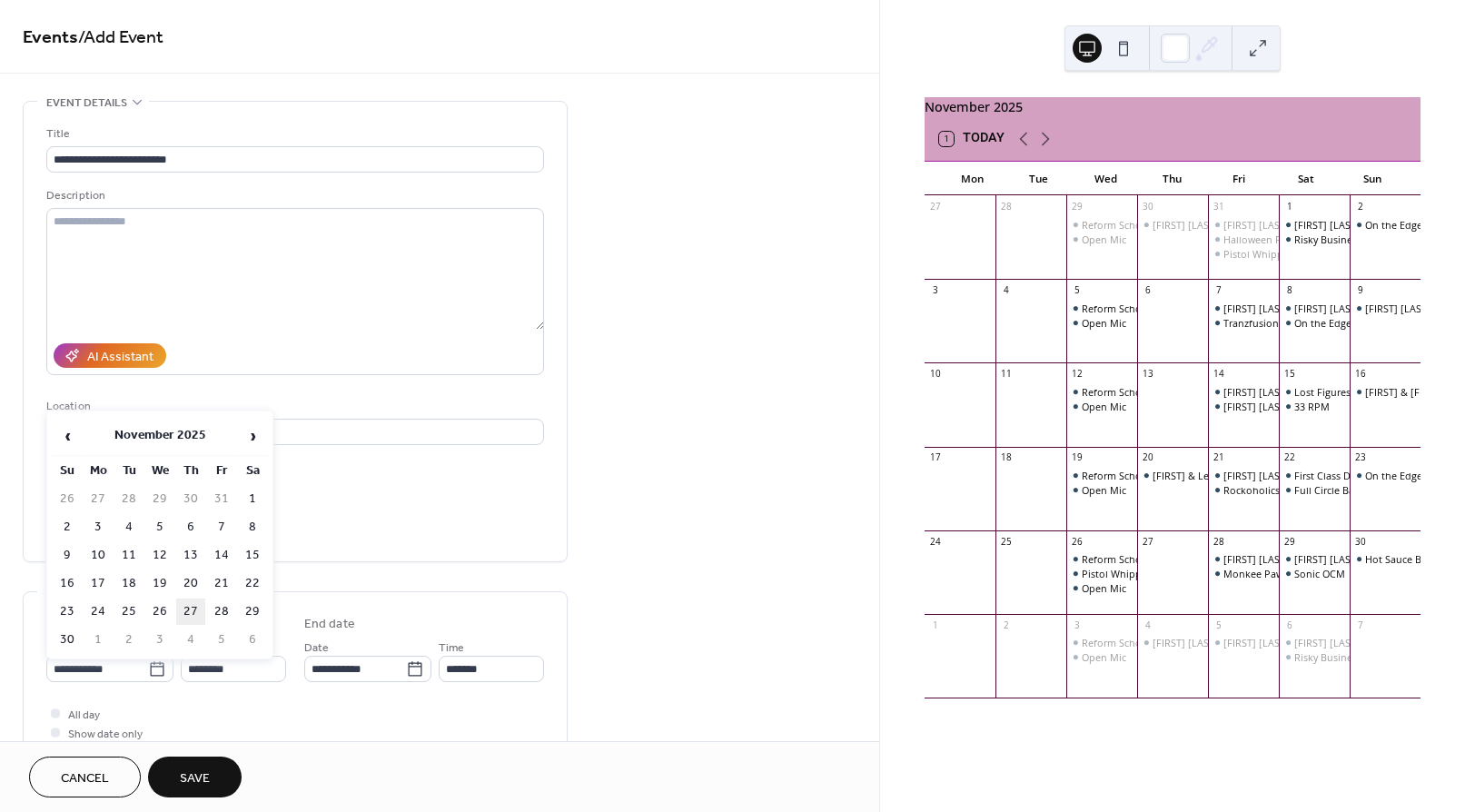 click on "27" at bounding box center (191, 611) 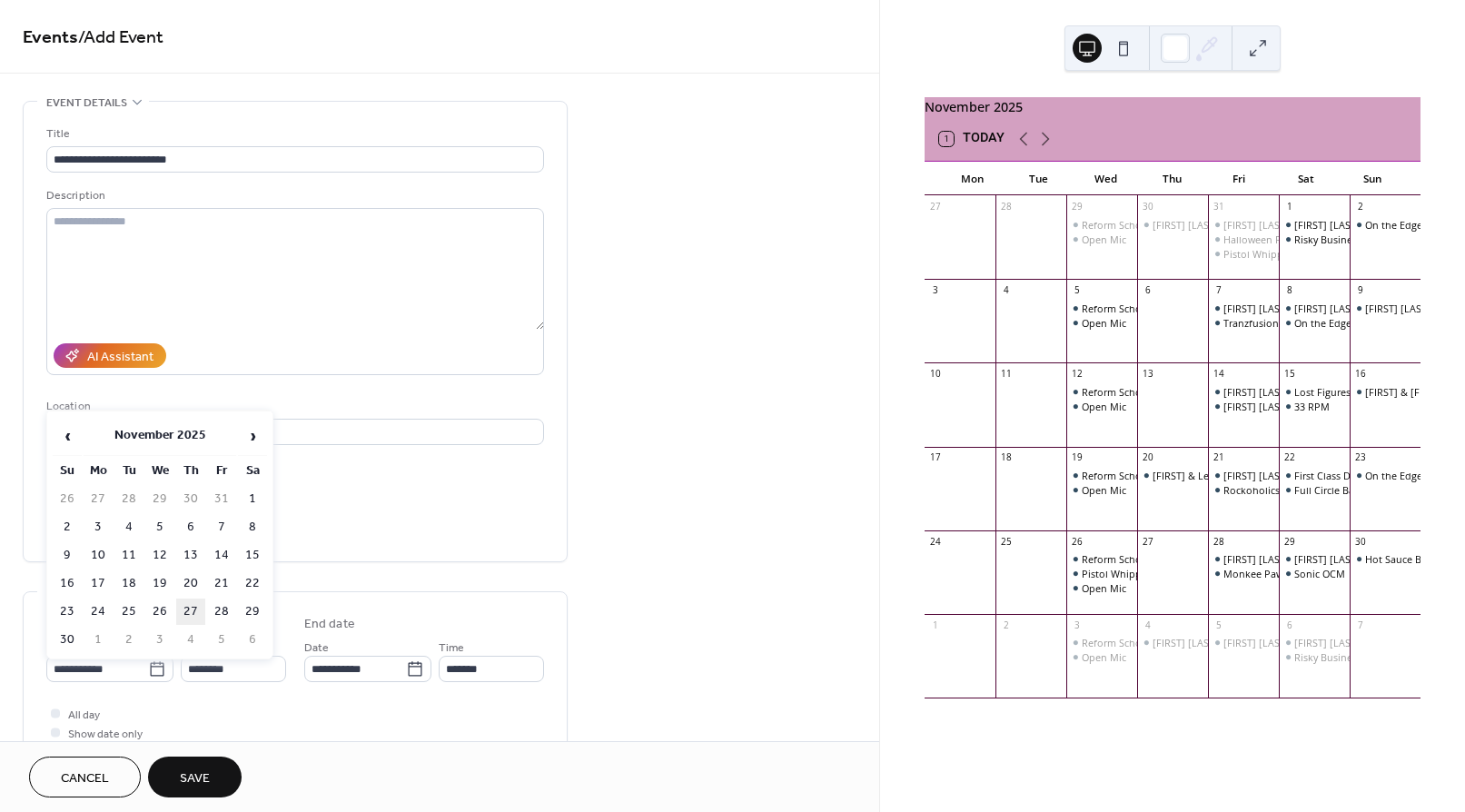 type on "**********" 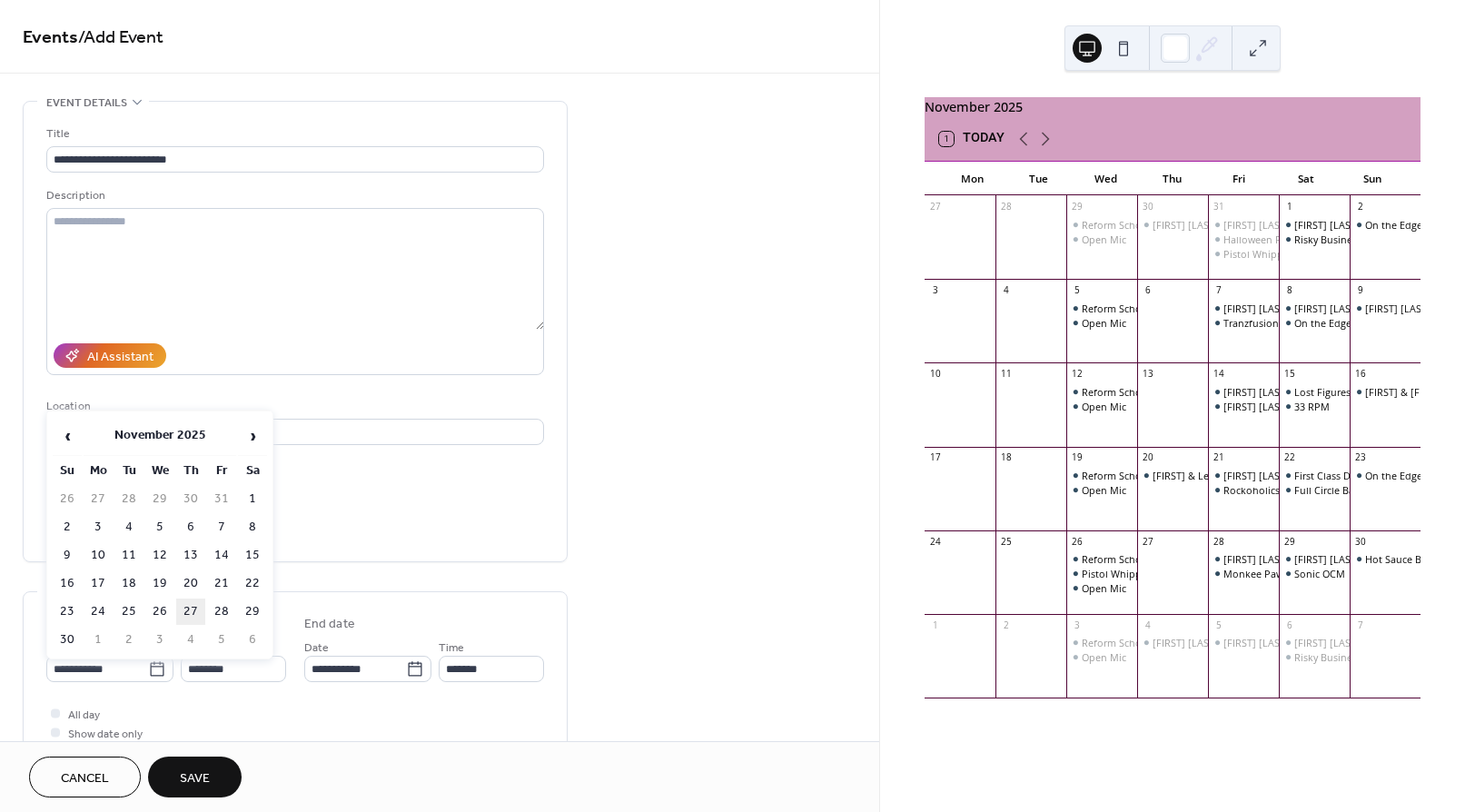 type on "**********" 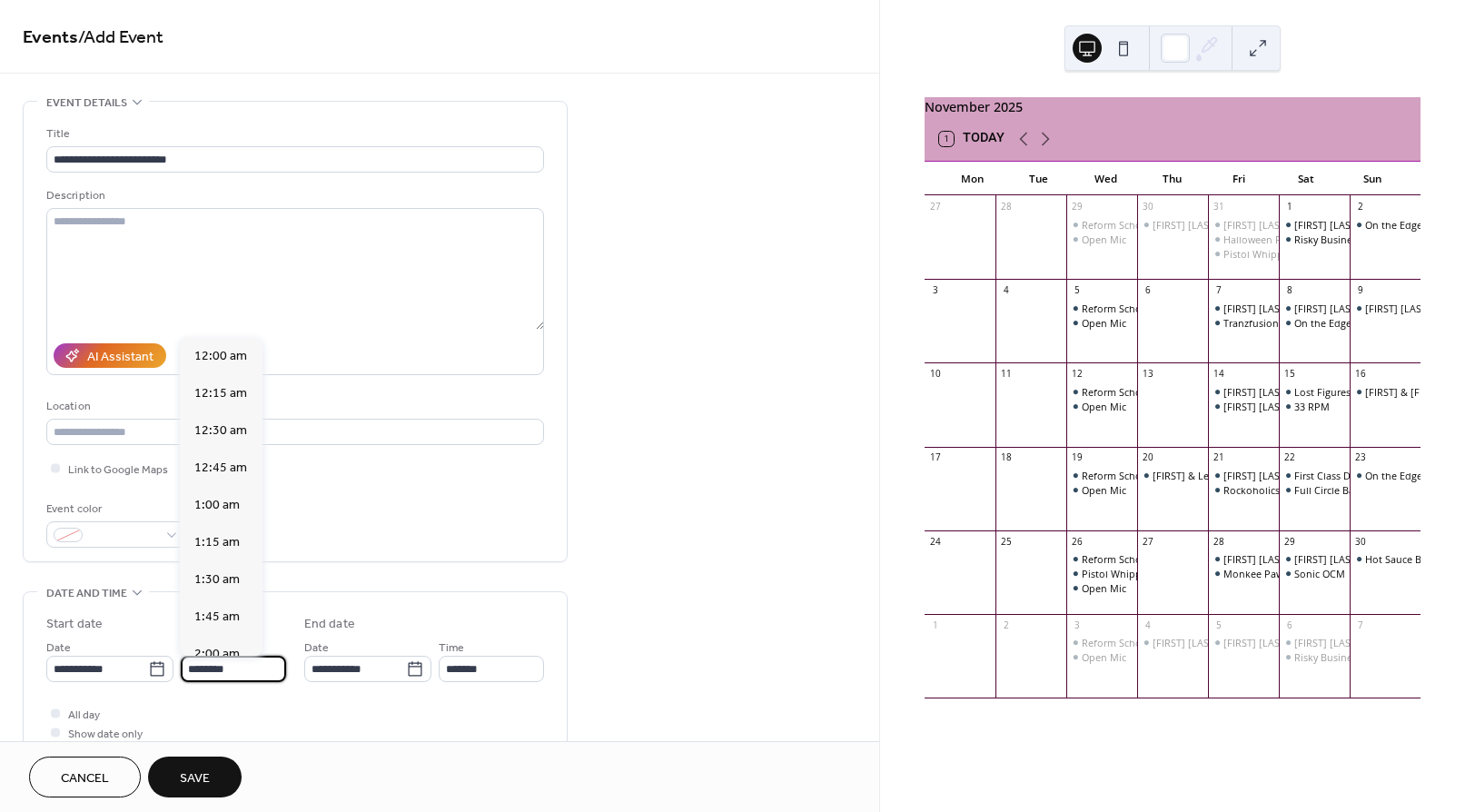 click on "********" at bounding box center (233, 668) 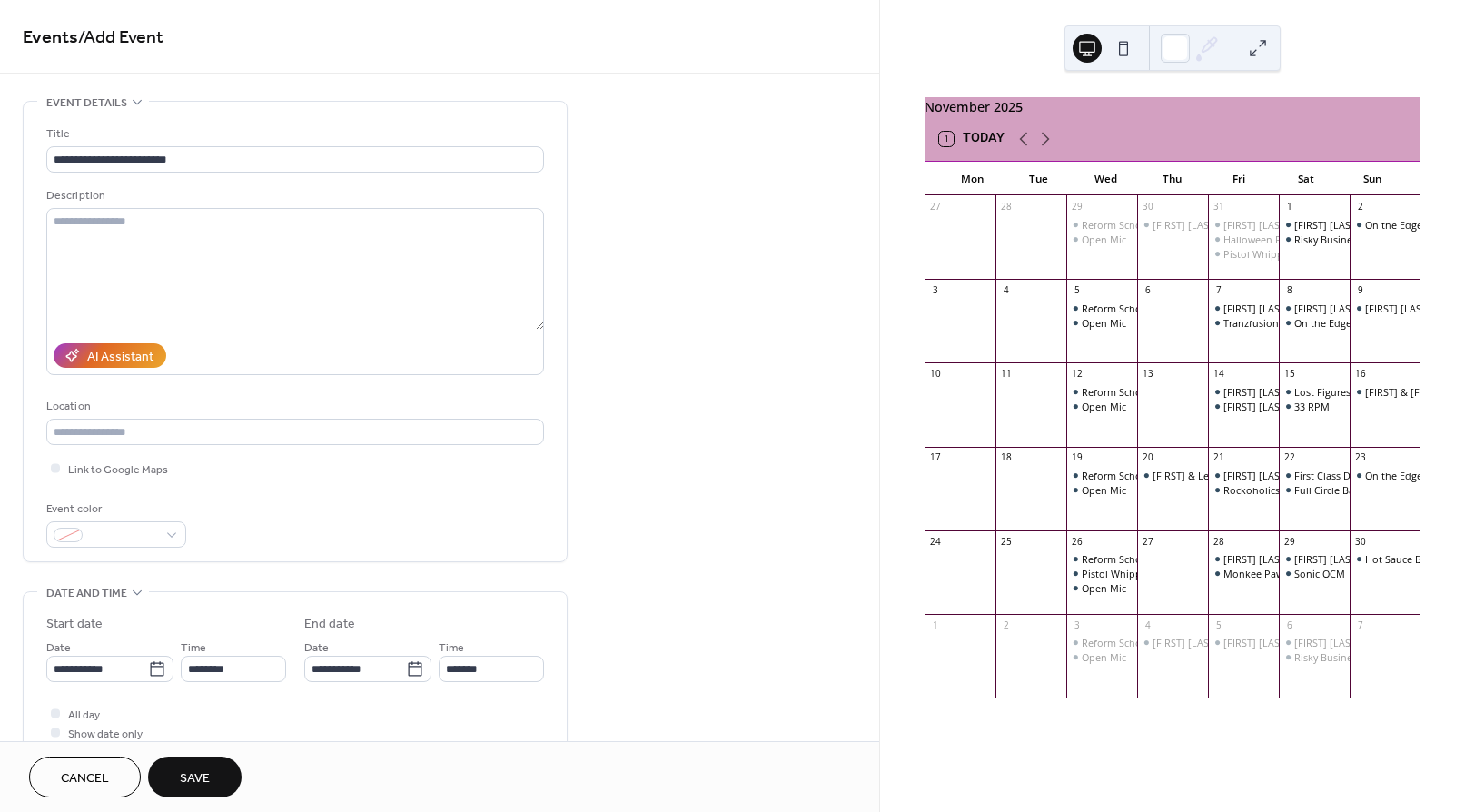 click on "**********" at bounding box center (295, 688) 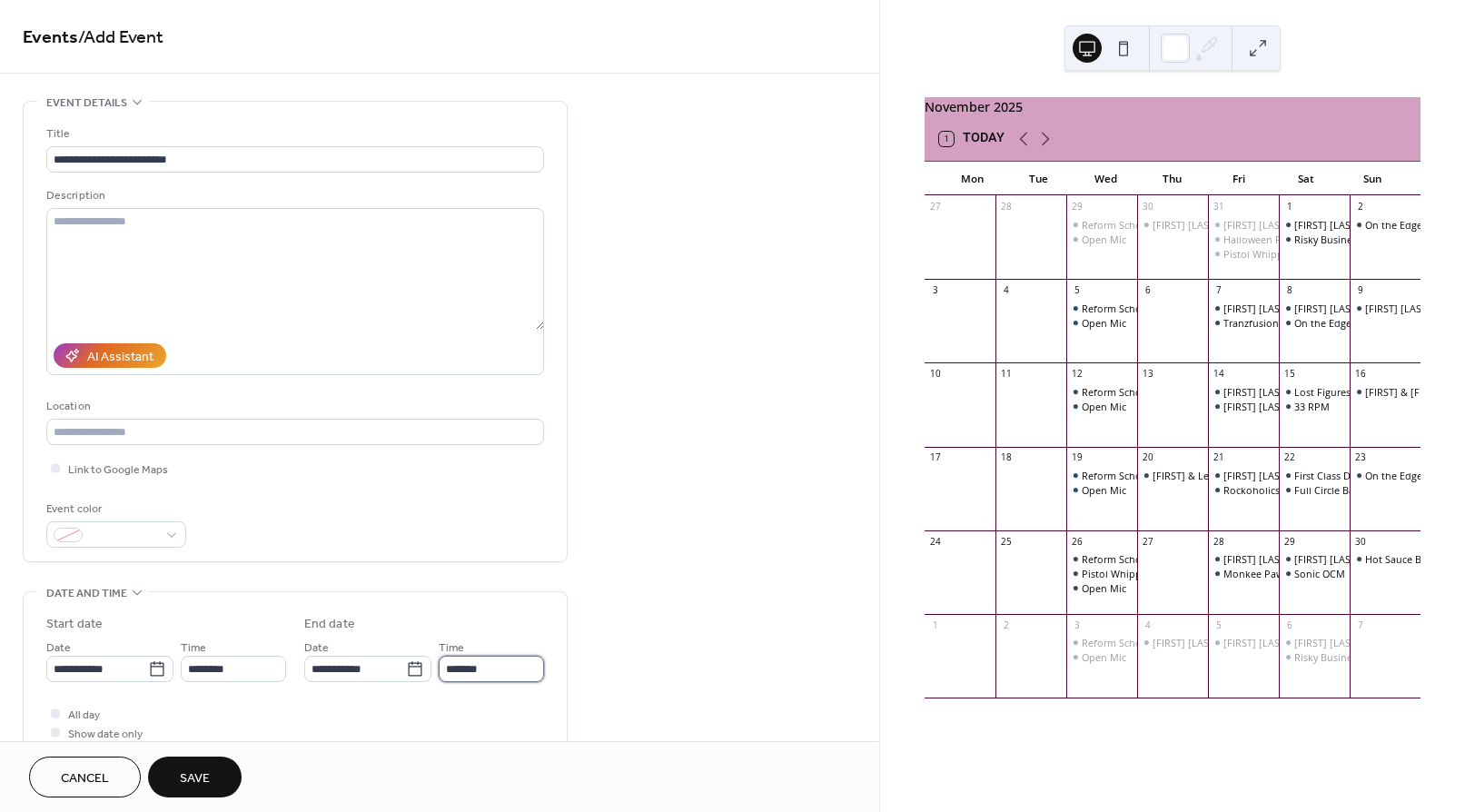click on "*******" at bounding box center [491, 668] 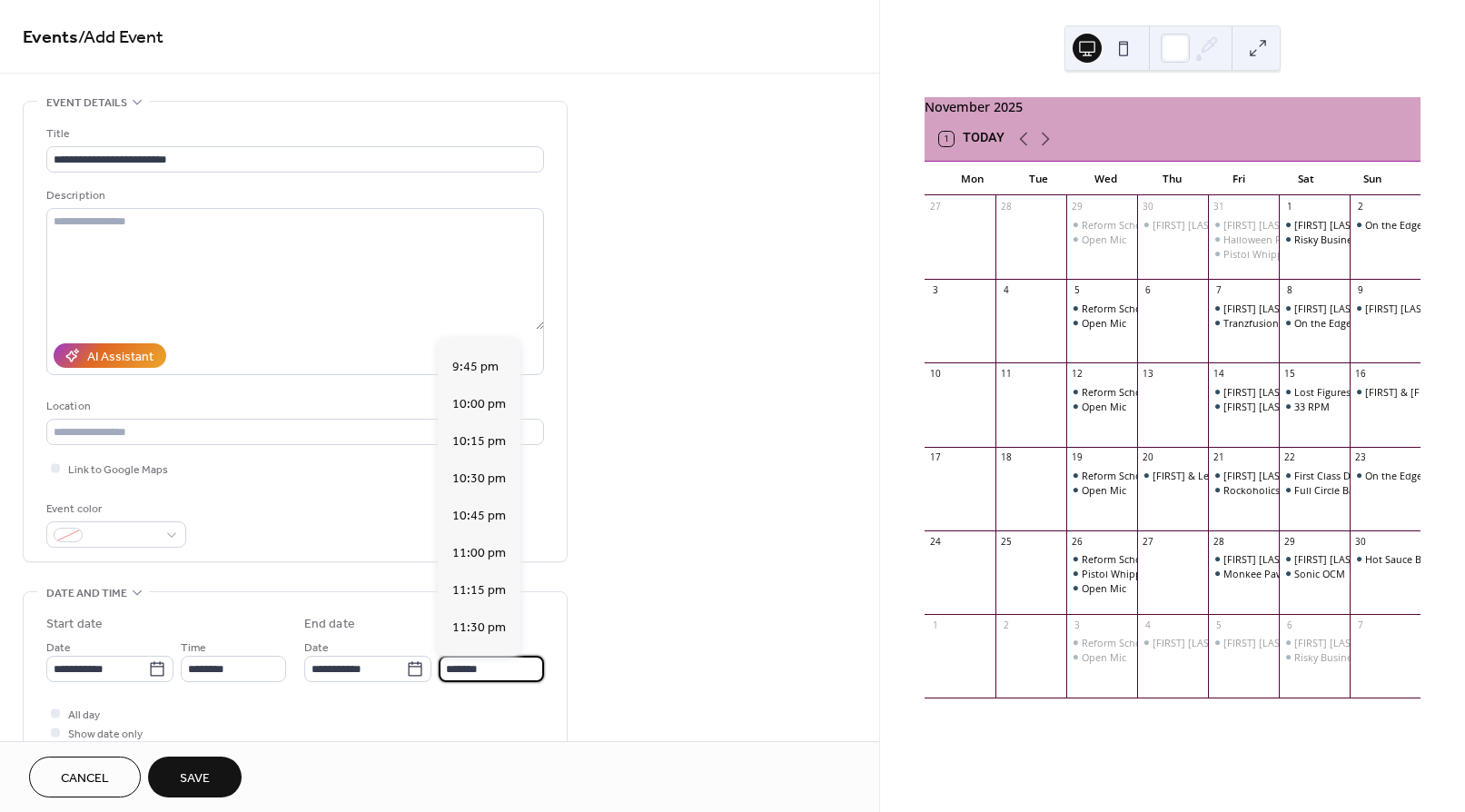 scroll, scrollTop: 1411, scrollLeft: 0, axis: vertical 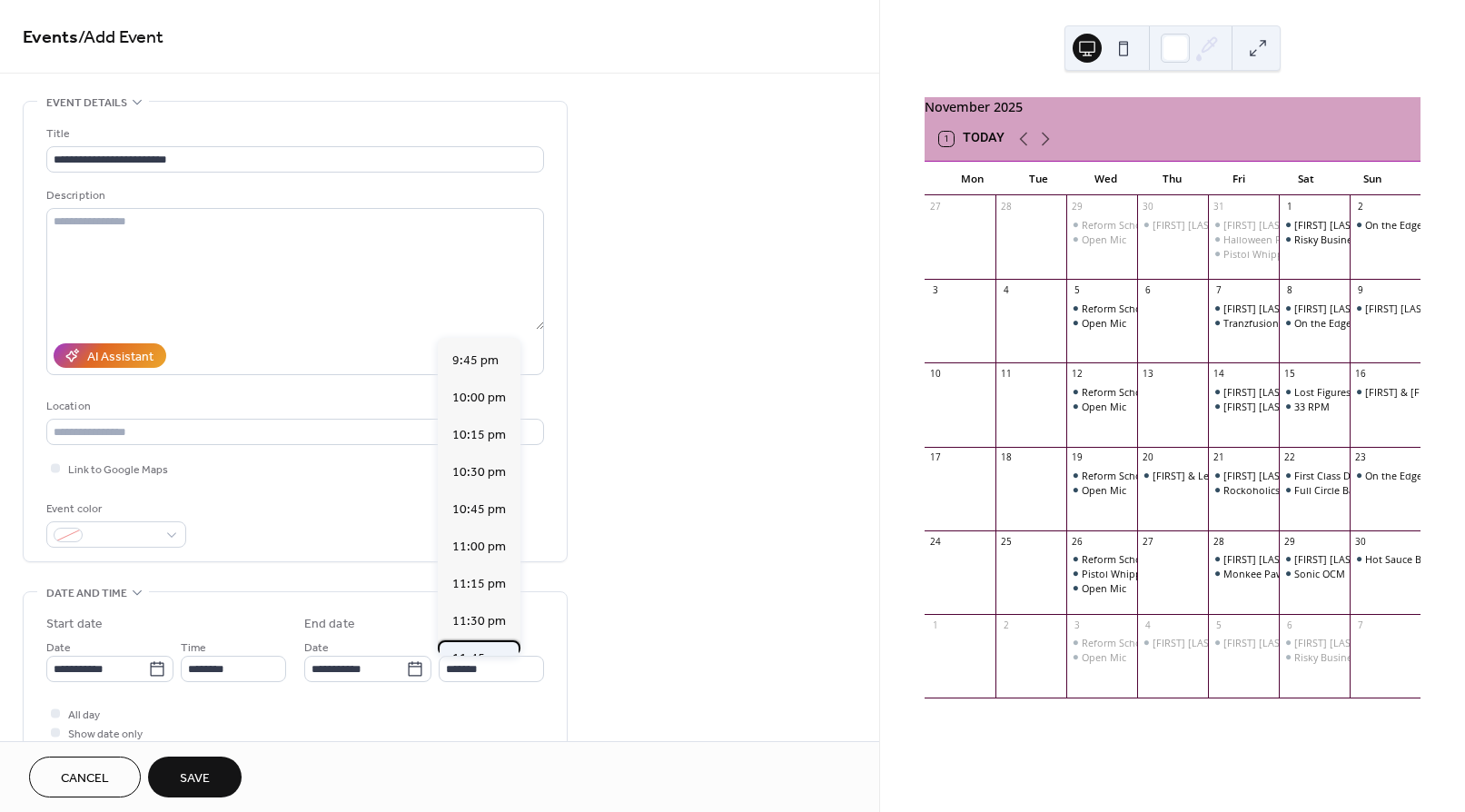 click on "11:45 pm" at bounding box center [479, 659] 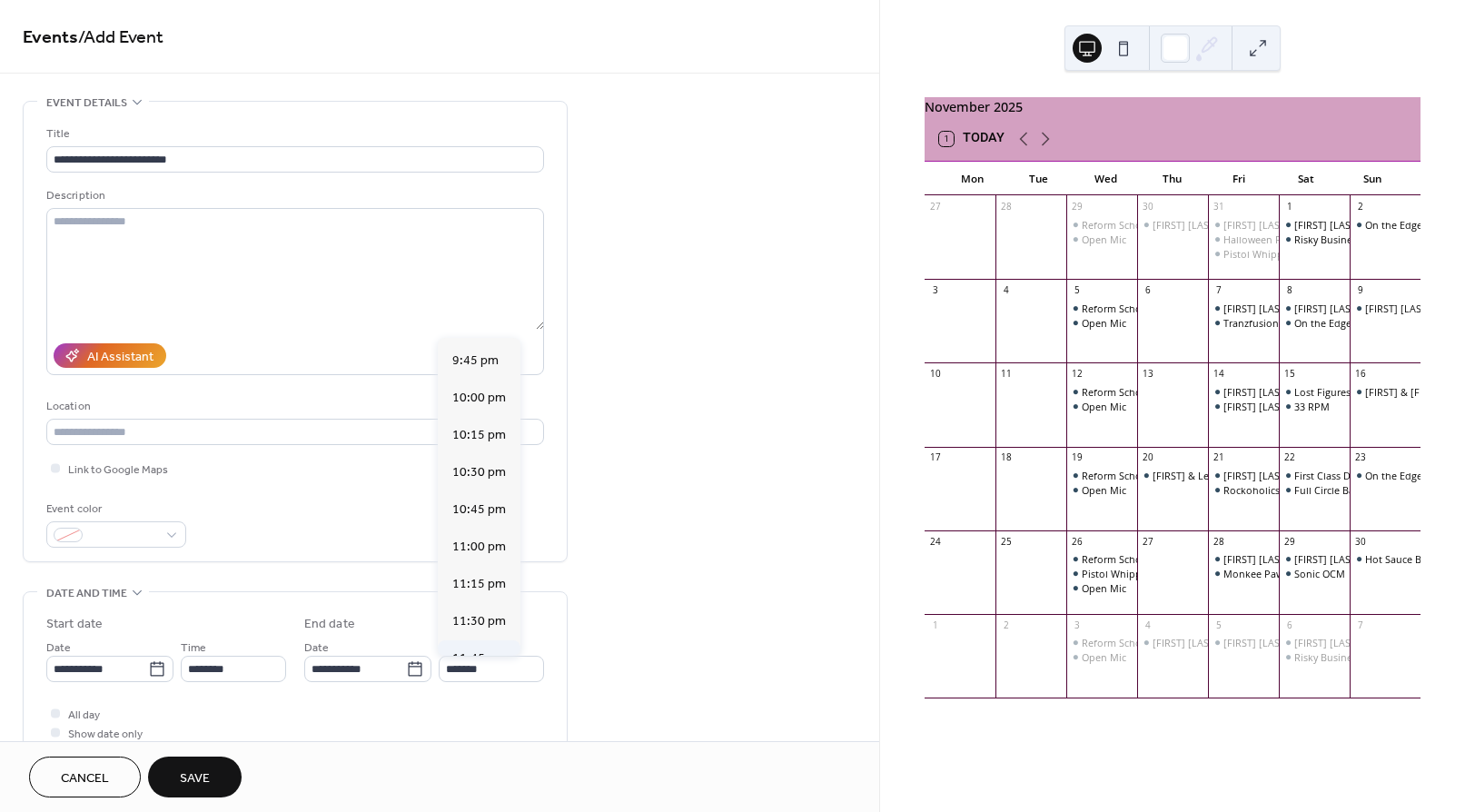 type on "********" 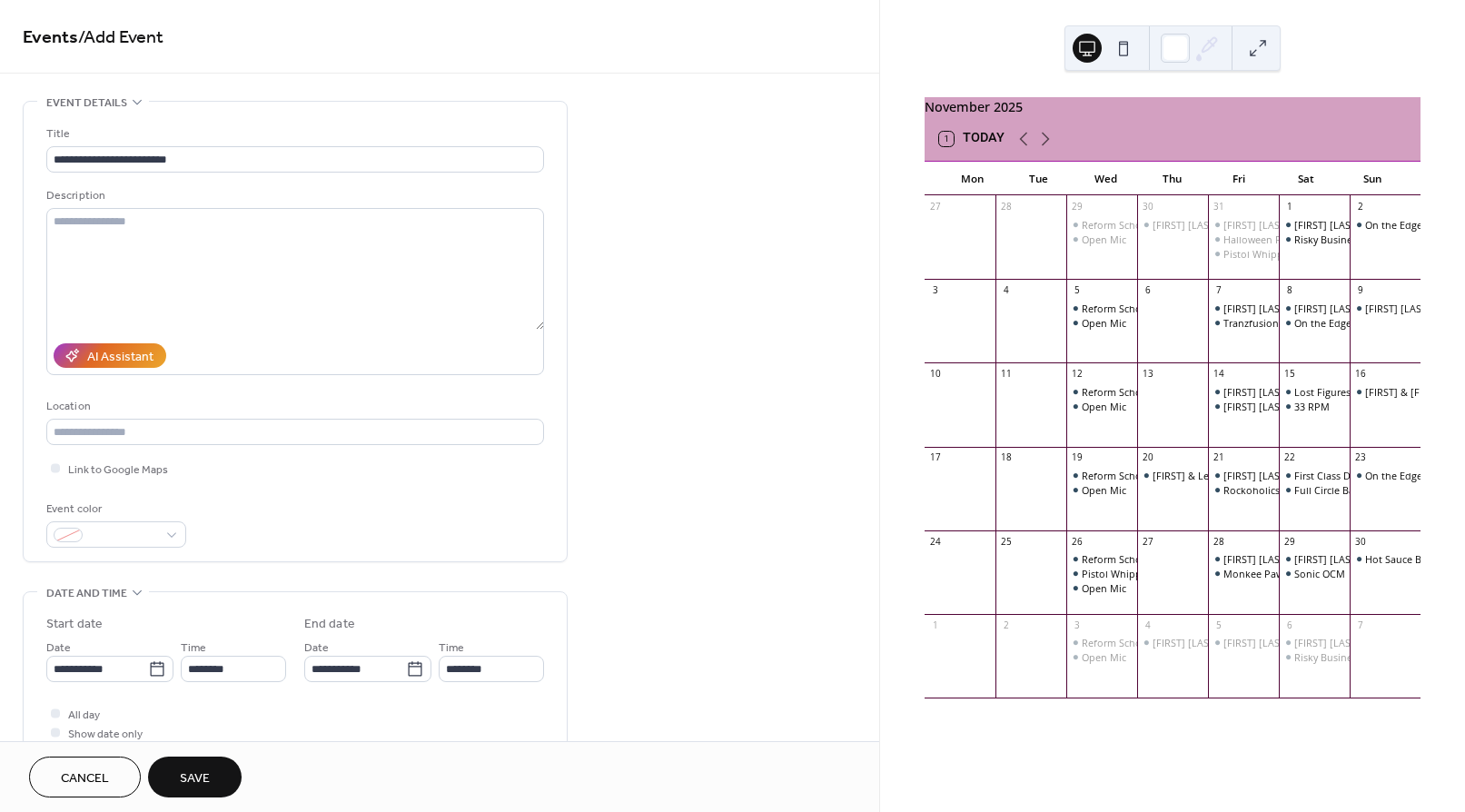 click on "All day Show date only Hide end time" at bounding box center (295, 732) 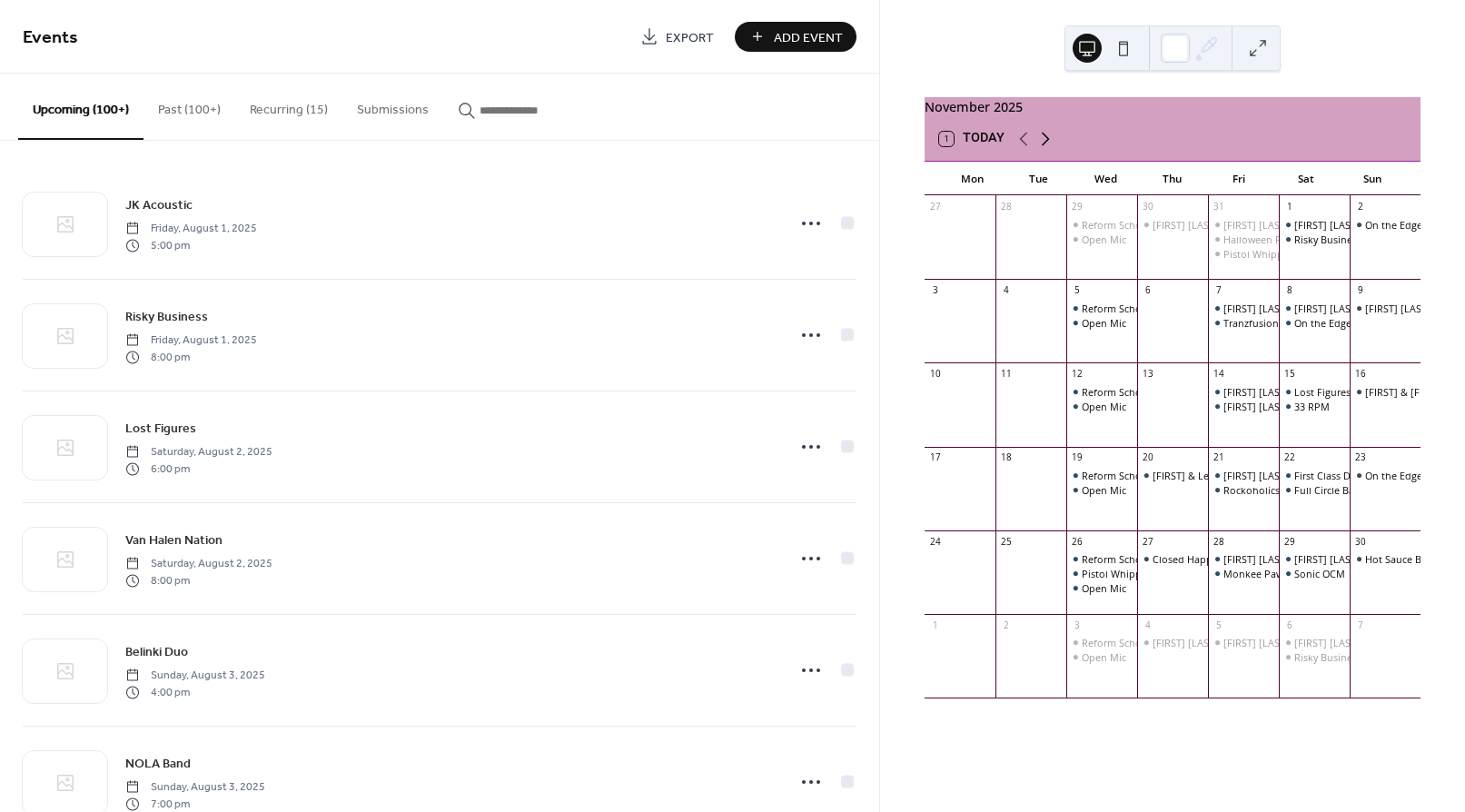 click 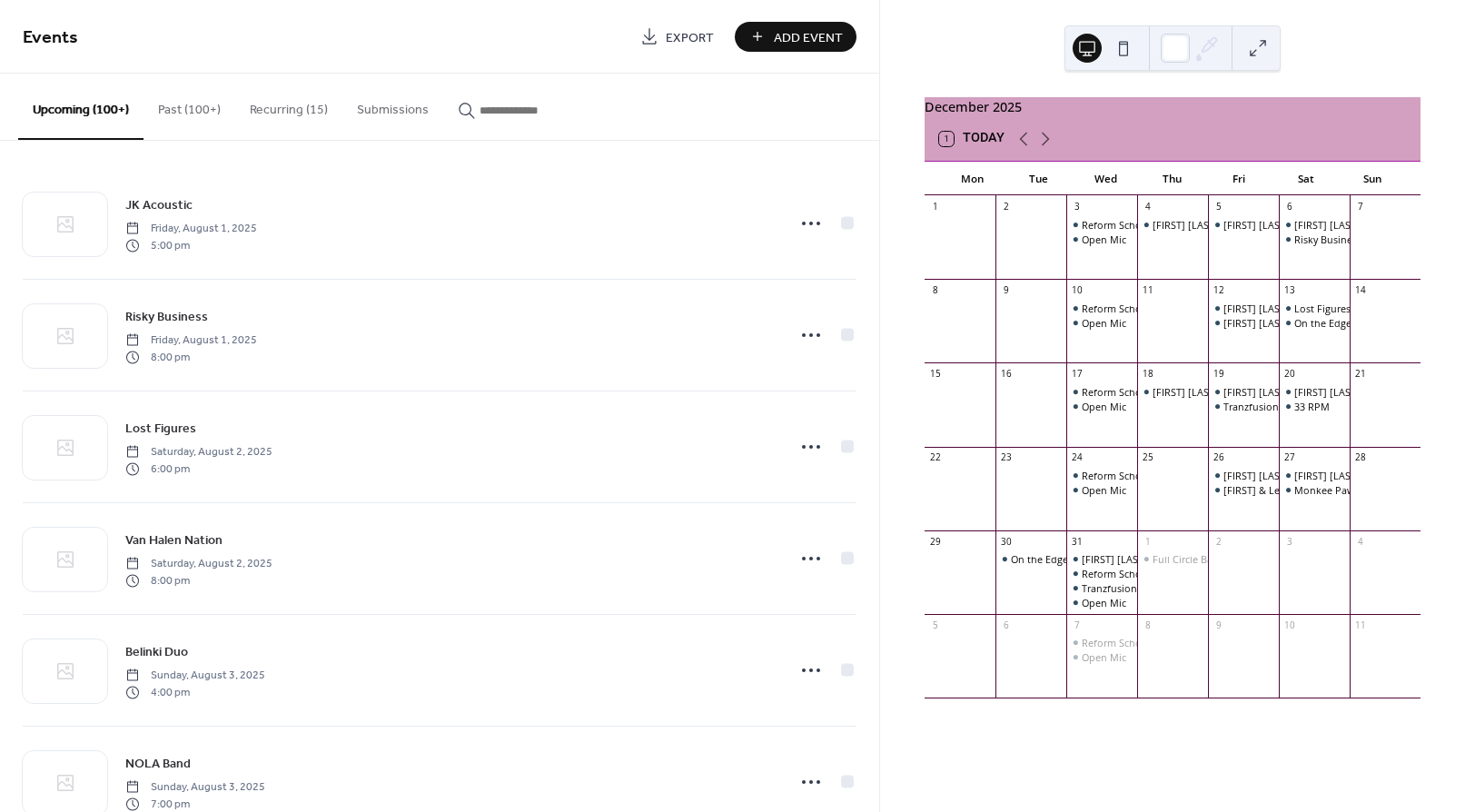 click on "Add Event" at bounding box center (808, 37) 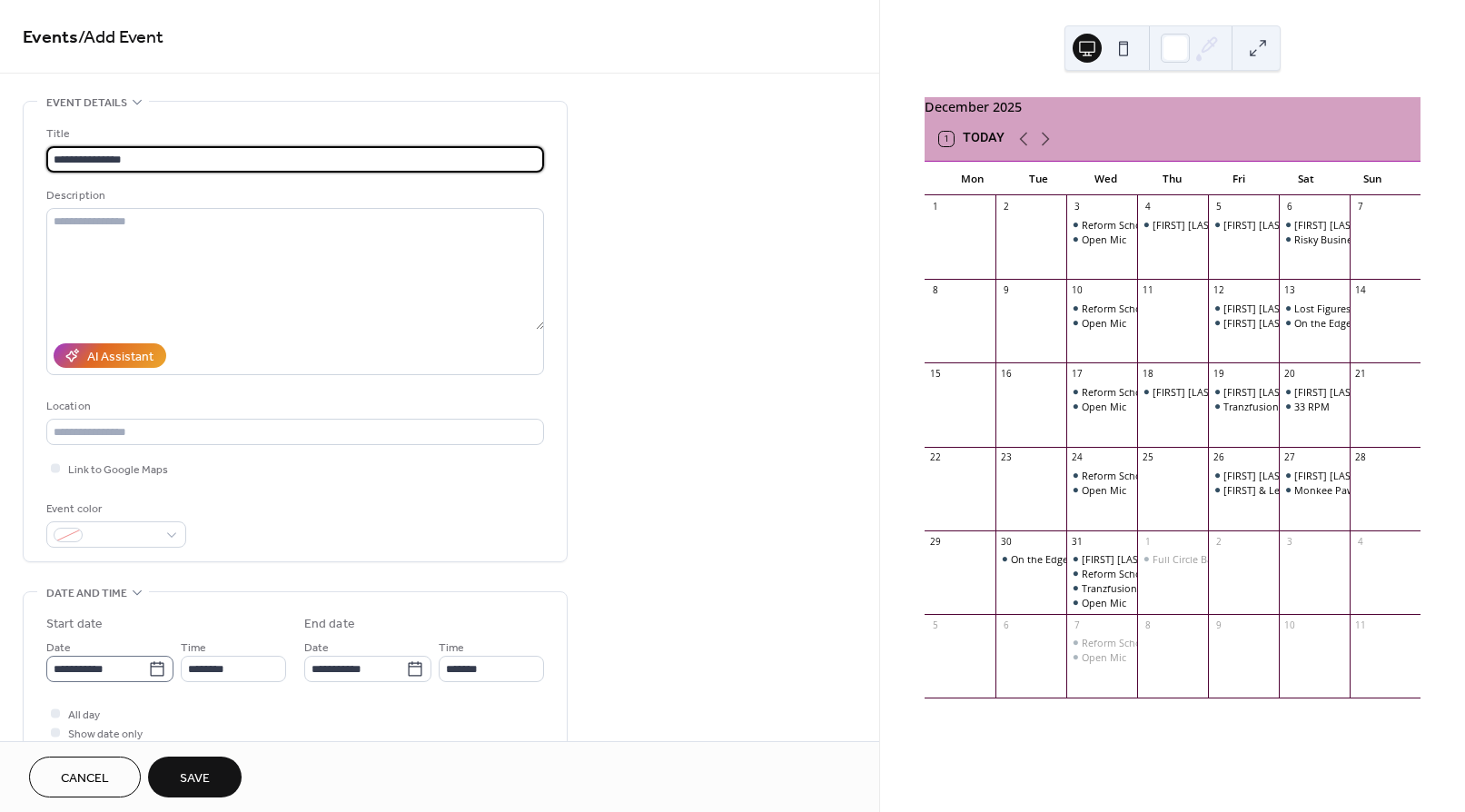type on "**********" 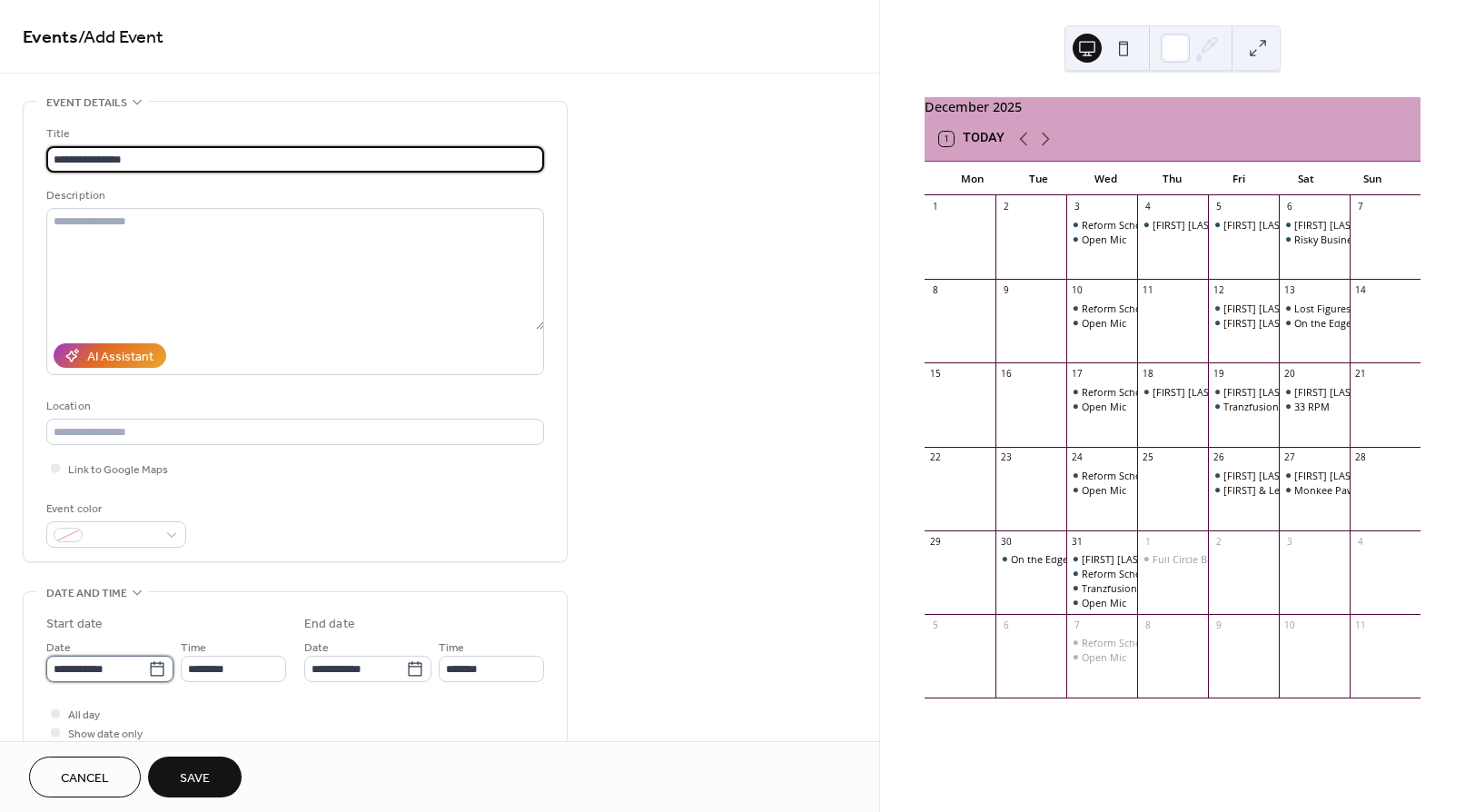 click on "**********" at bounding box center [97, 668] 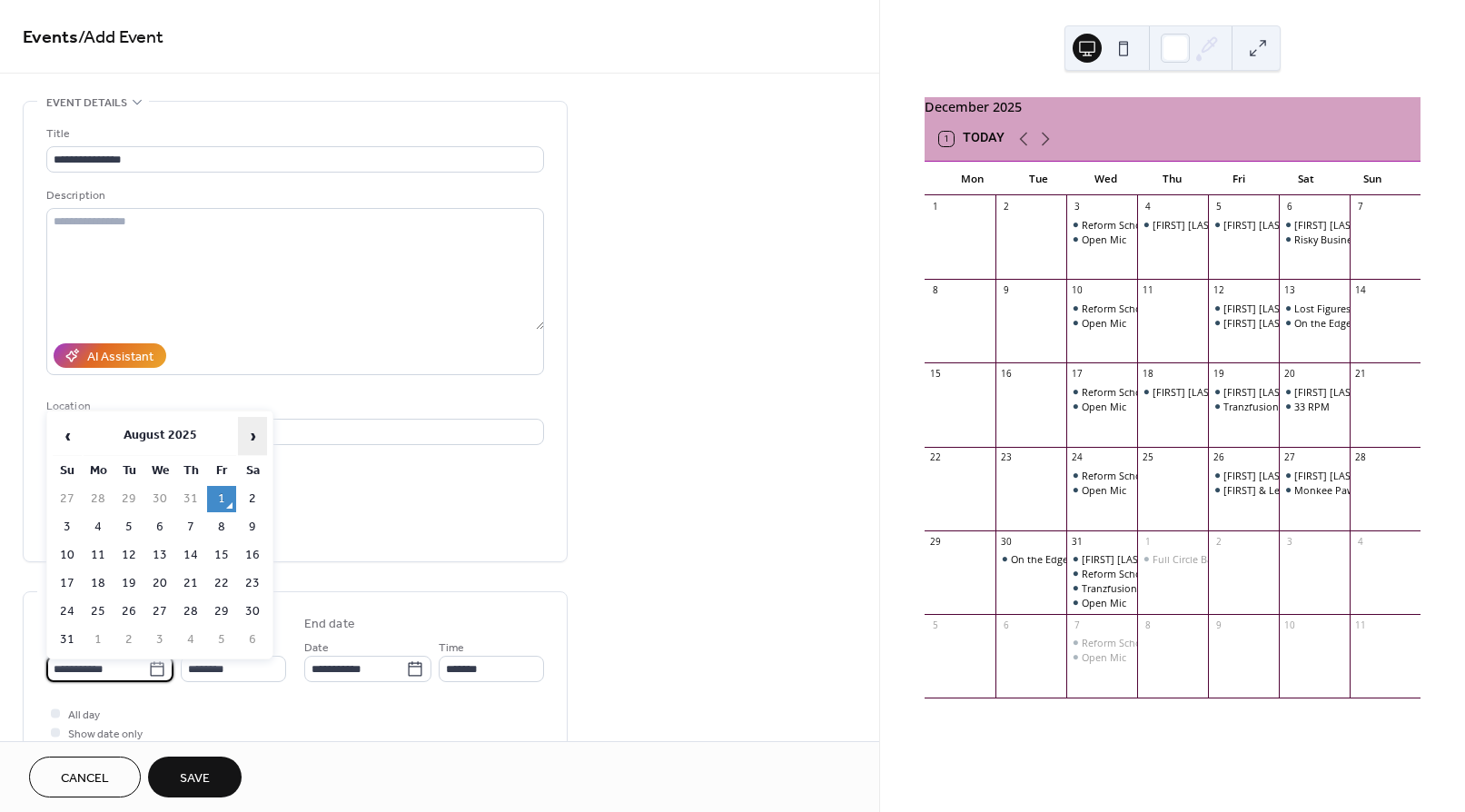 click on "›" at bounding box center [252, 436] 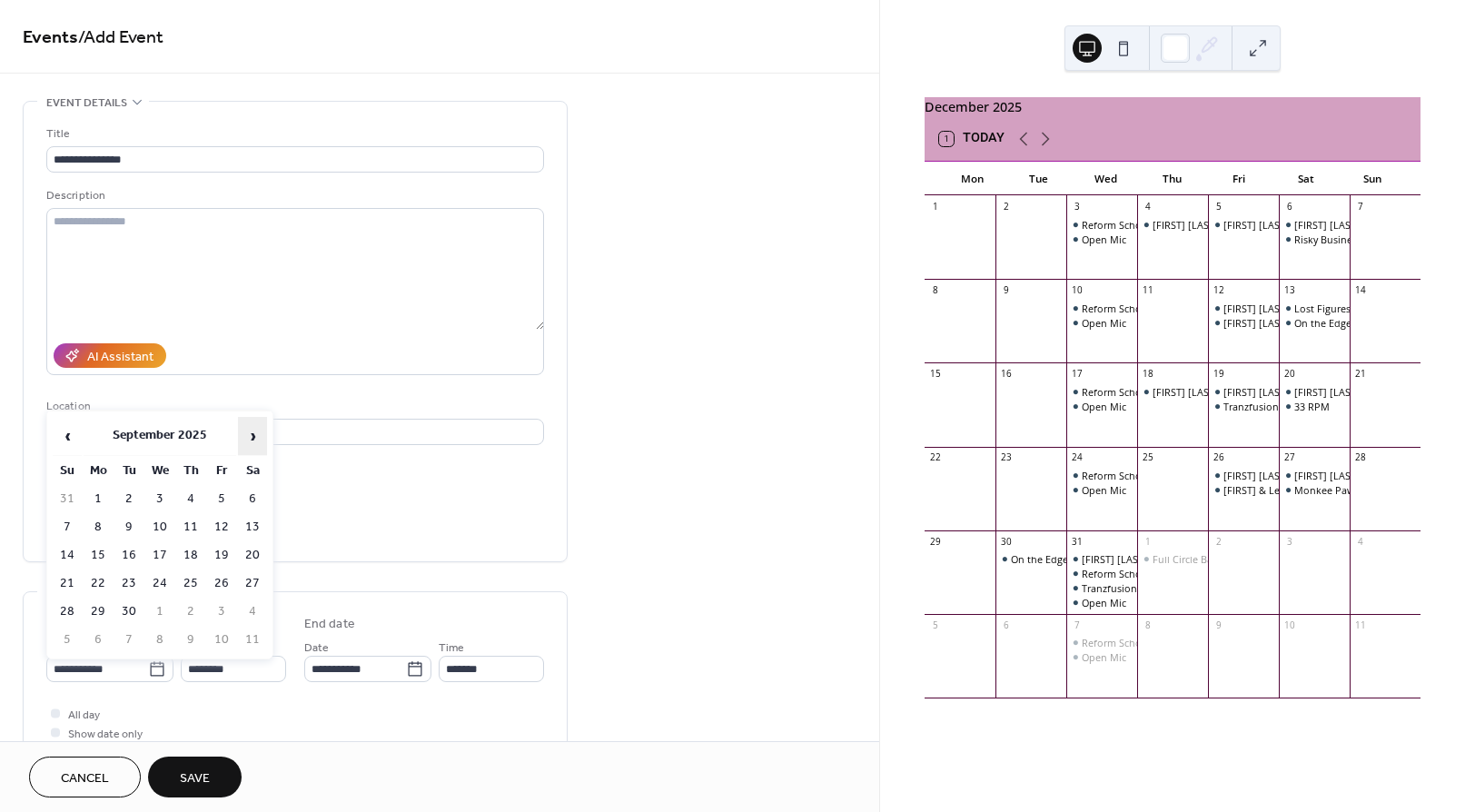 click on "›" at bounding box center (252, 436) 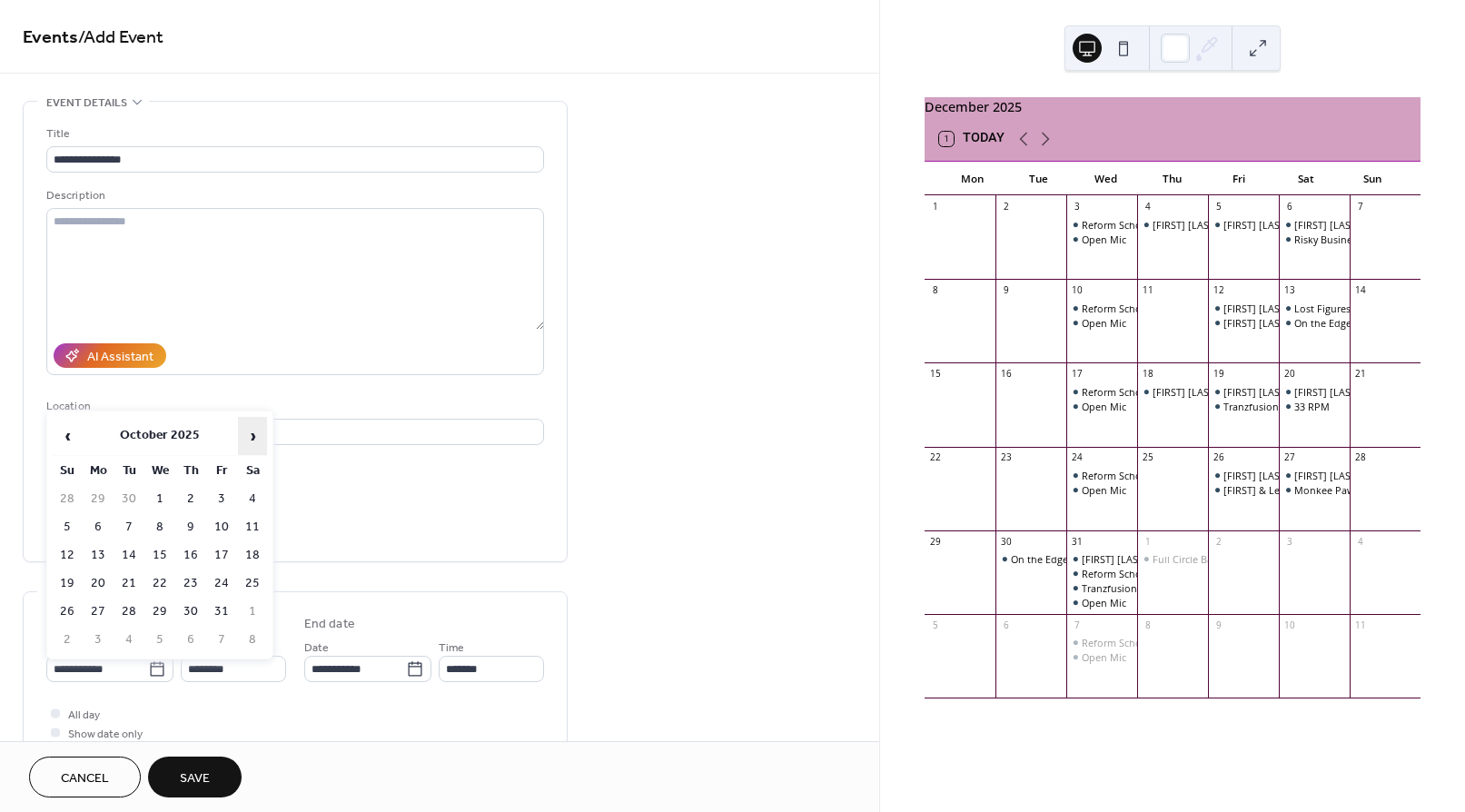 click on "›" at bounding box center (252, 436) 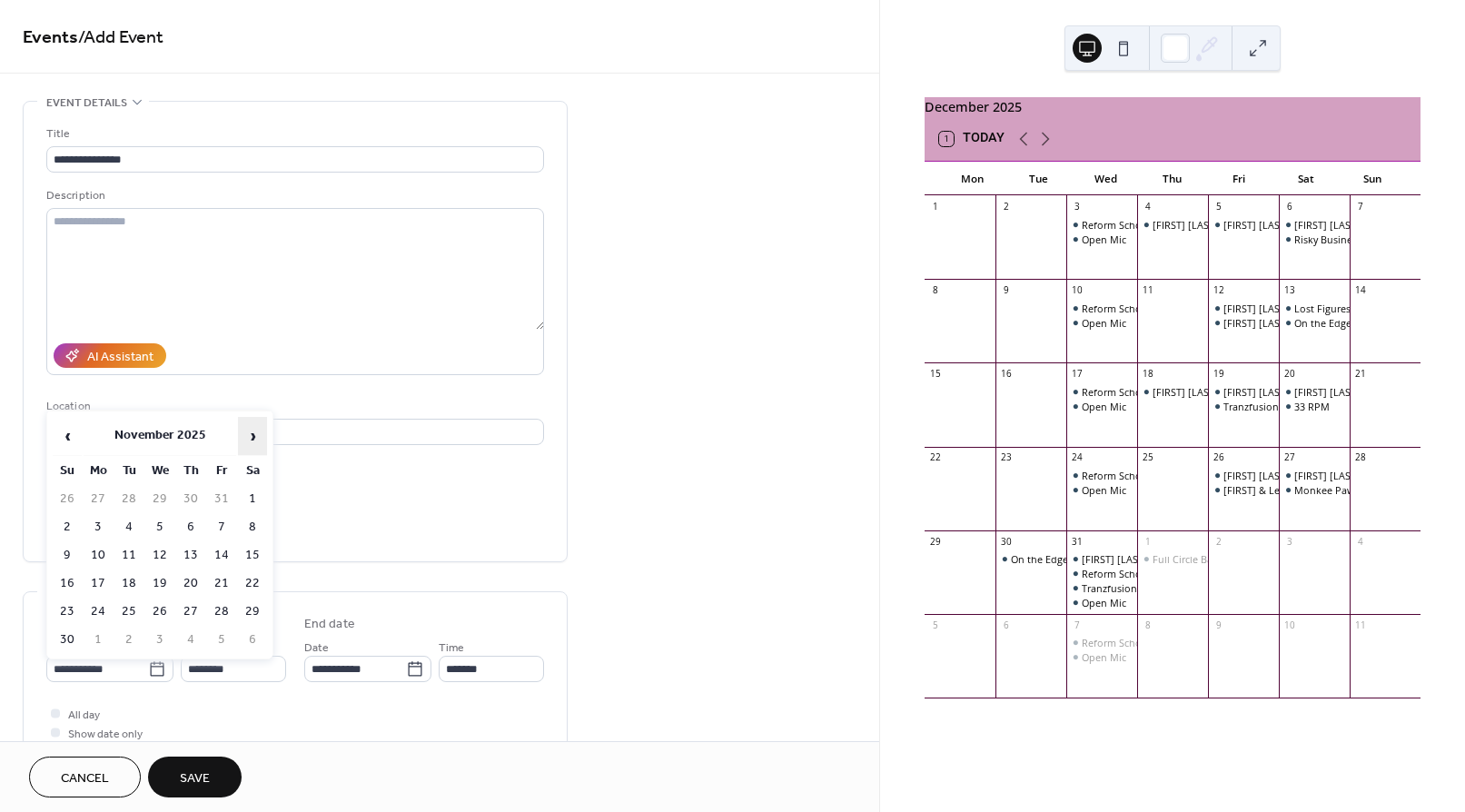 click on "›" at bounding box center [252, 436] 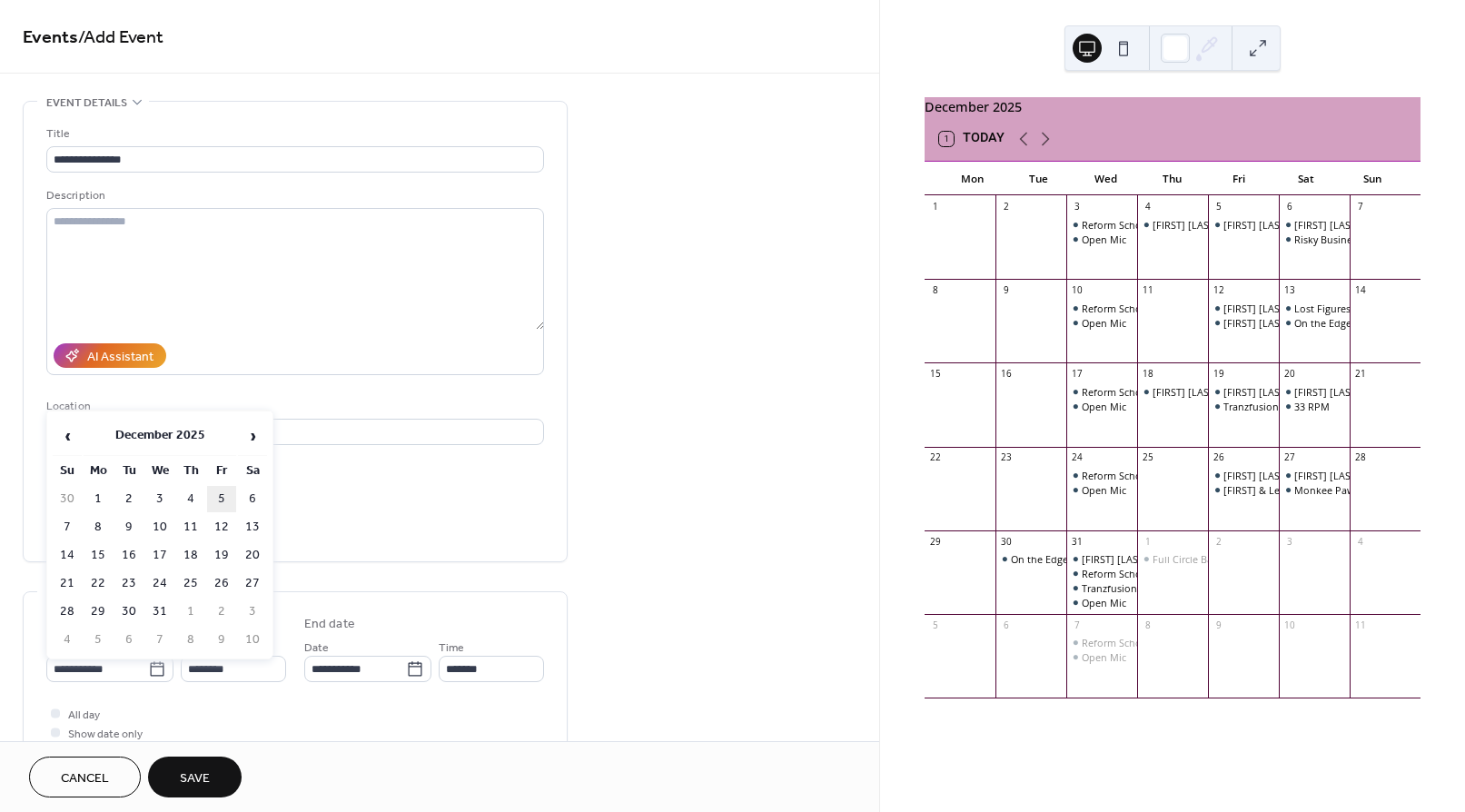 click on "5" at bounding box center [222, 499] 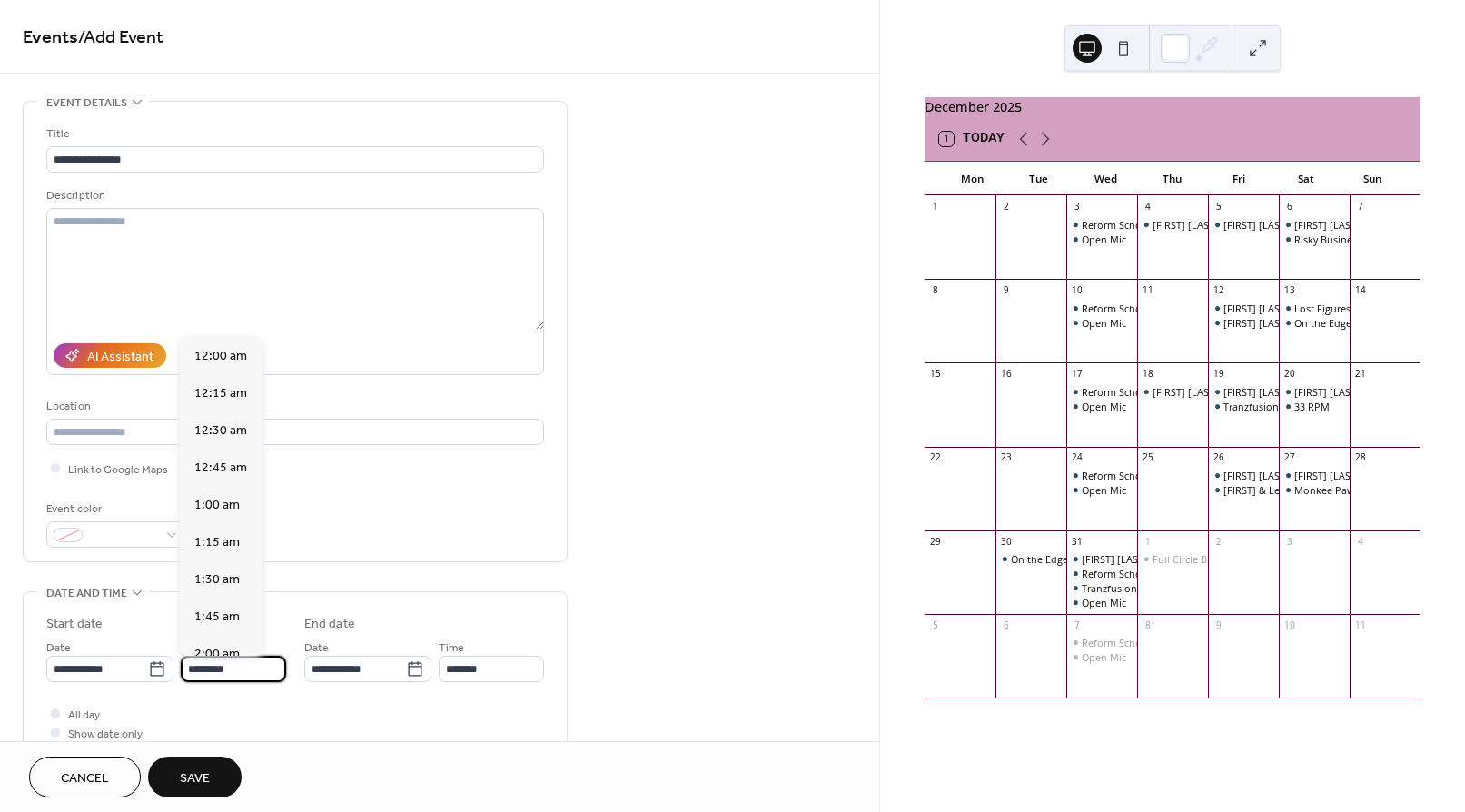 click on "********" at bounding box center [233, 668] 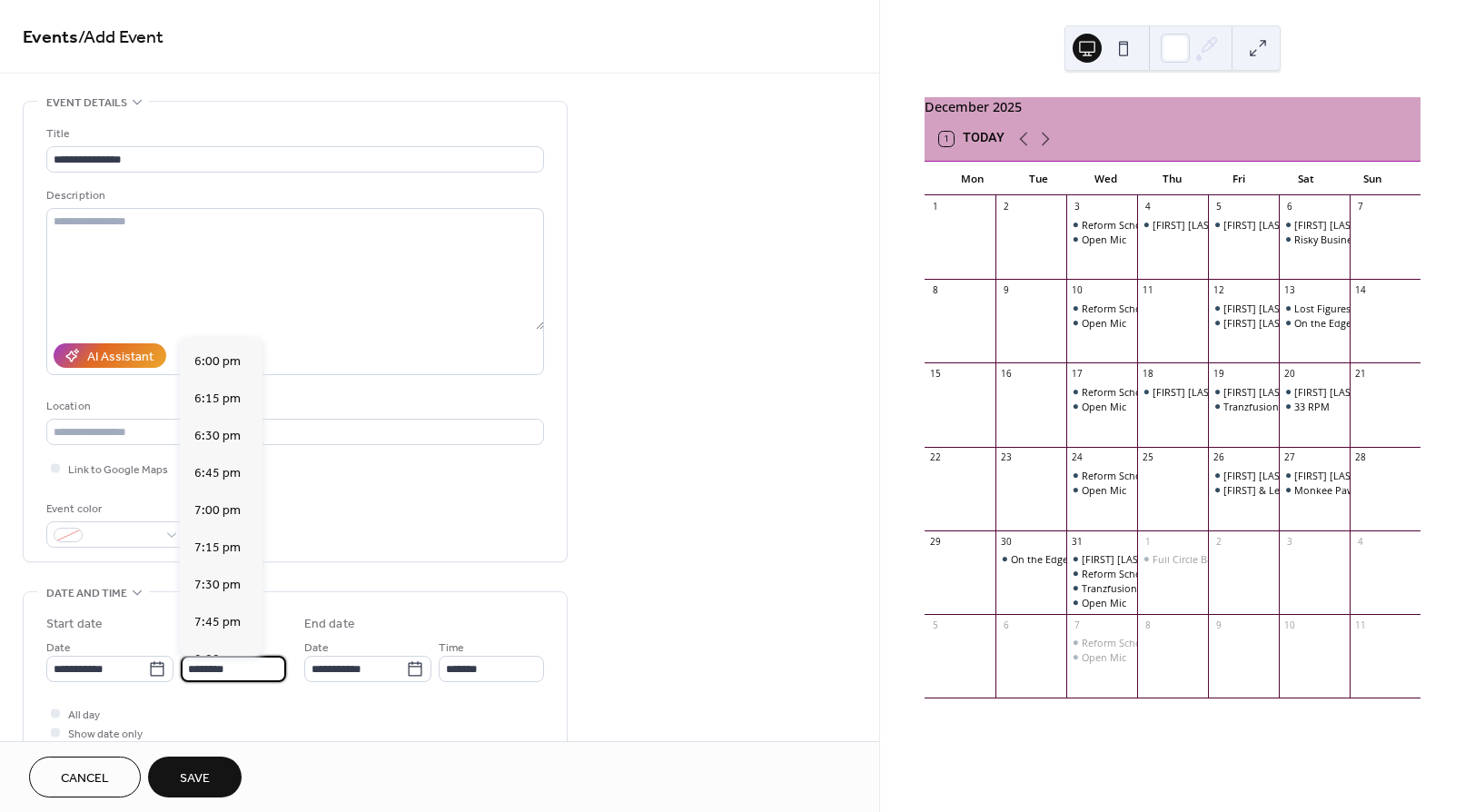 scroll, scrollTop: 2689, scrollLeft: 0, axis: vertical 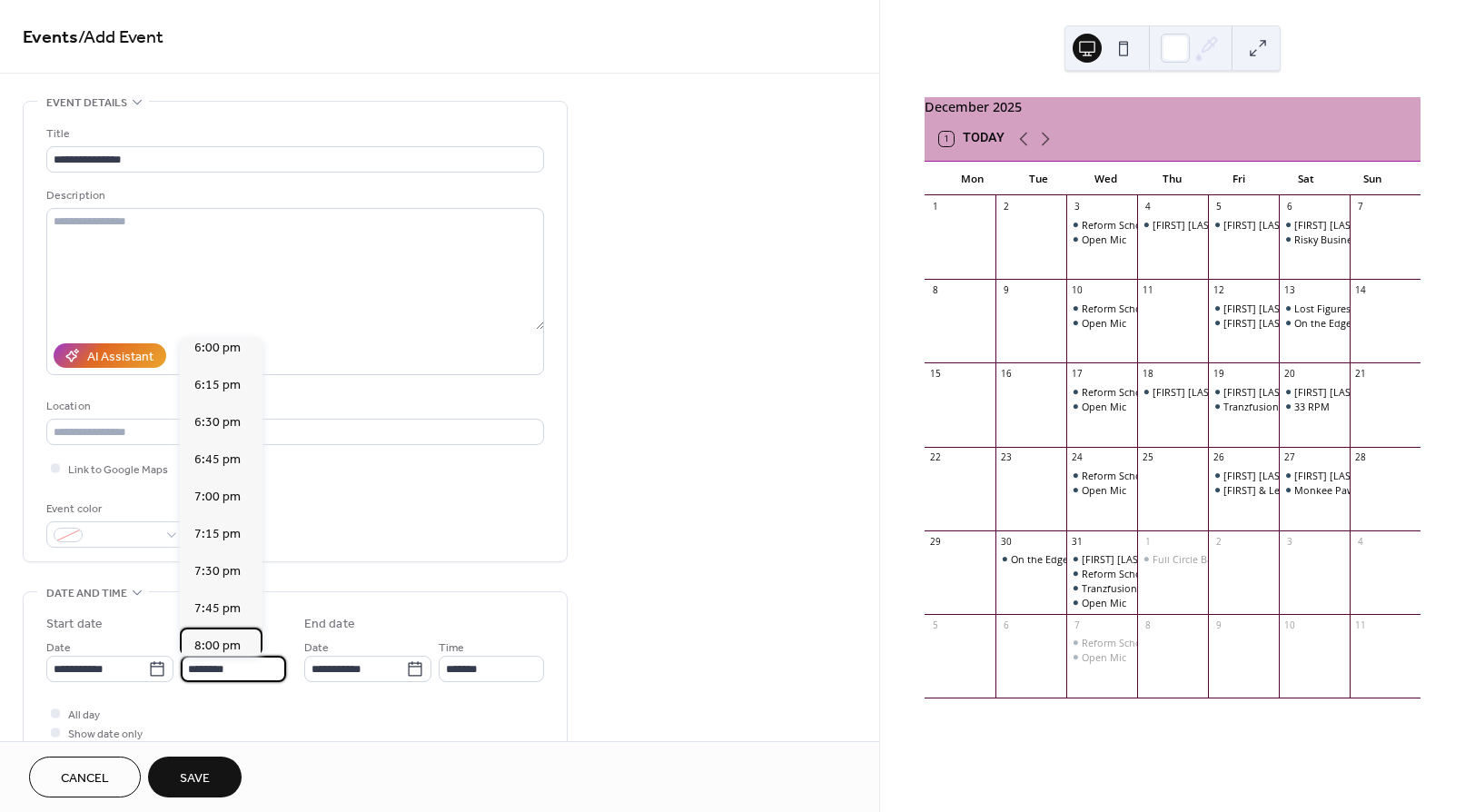 click on "8:00 pm" at bounding box center [217, 646] 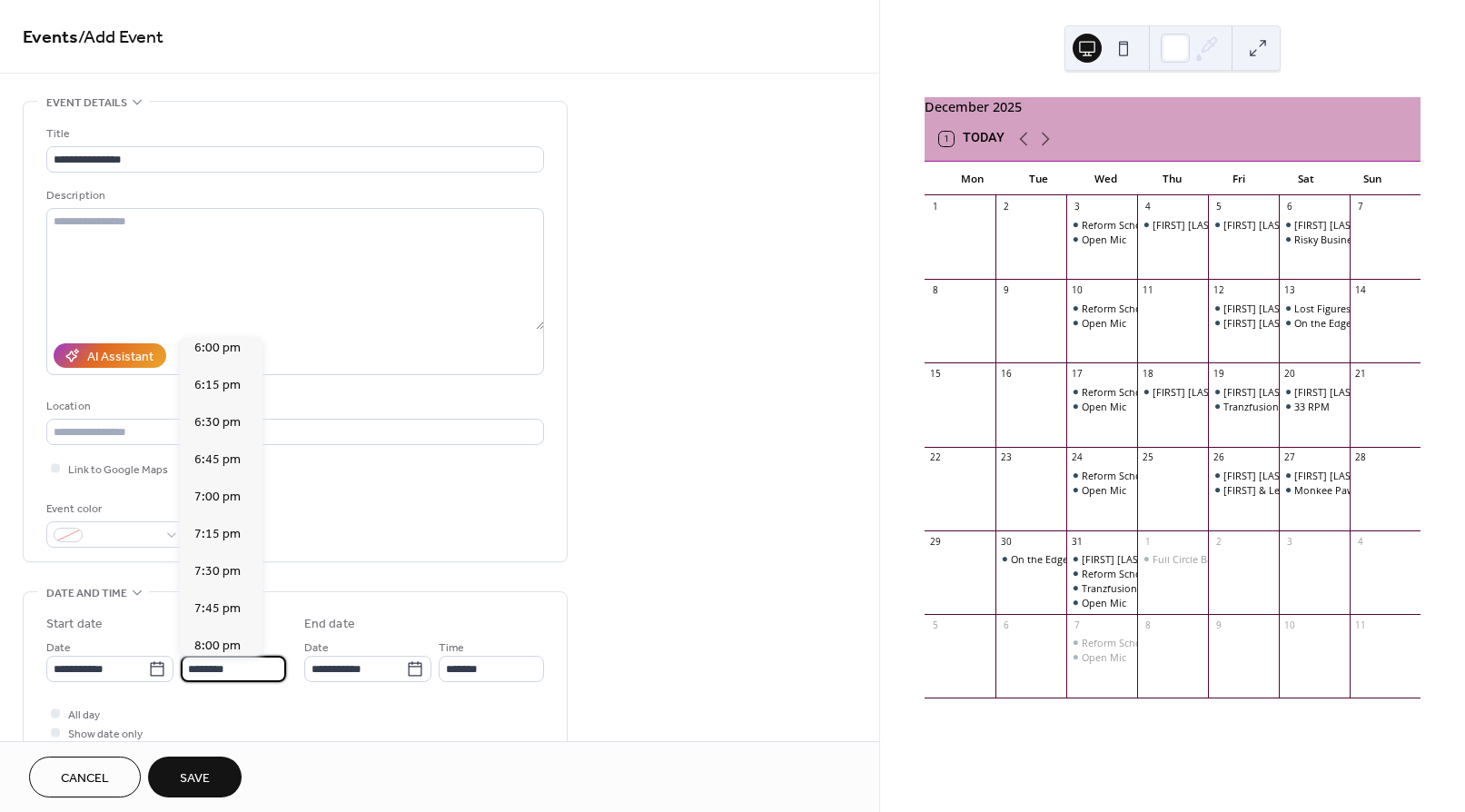 type on "*******" 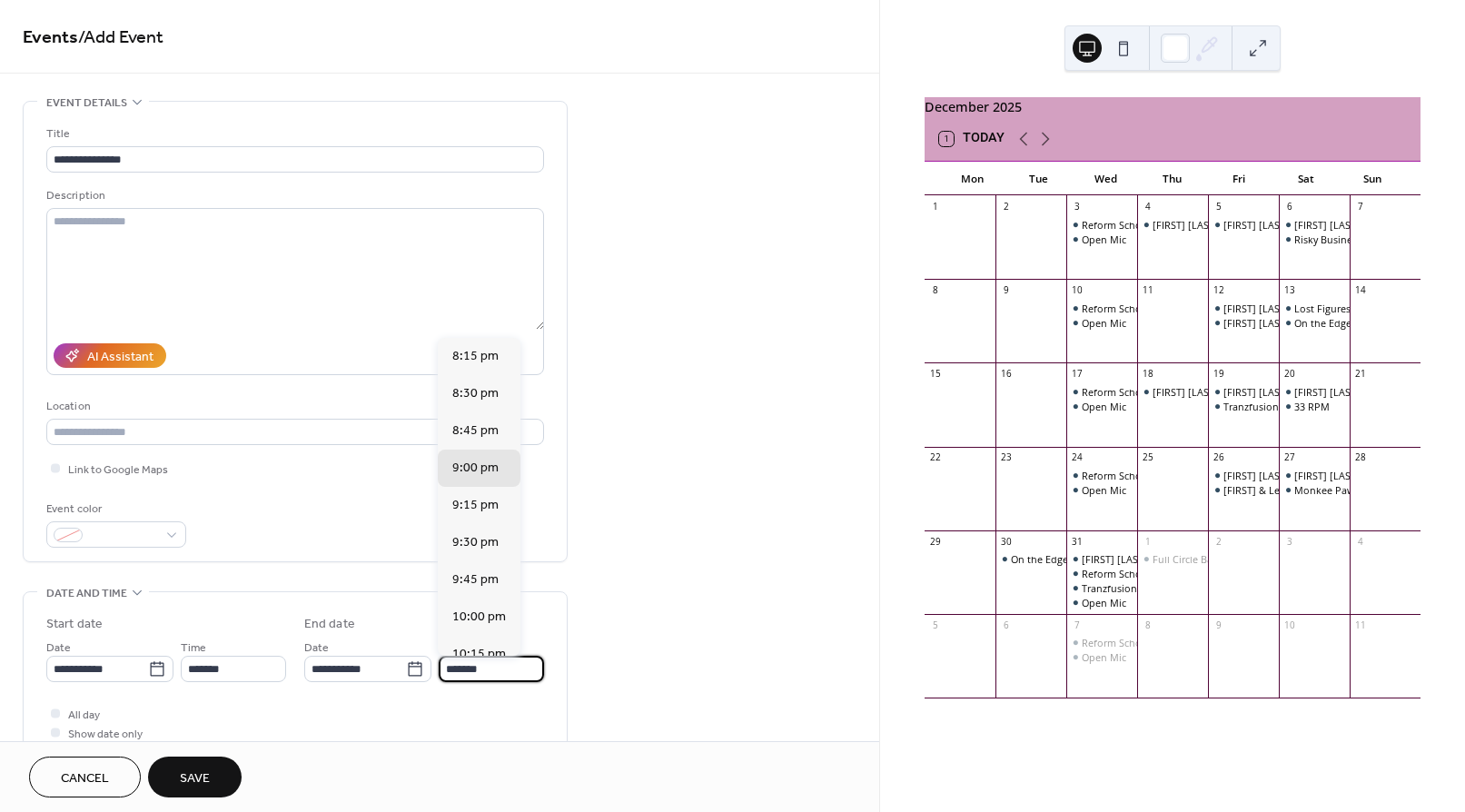 click on "*******" at bounding box center [491, 668] 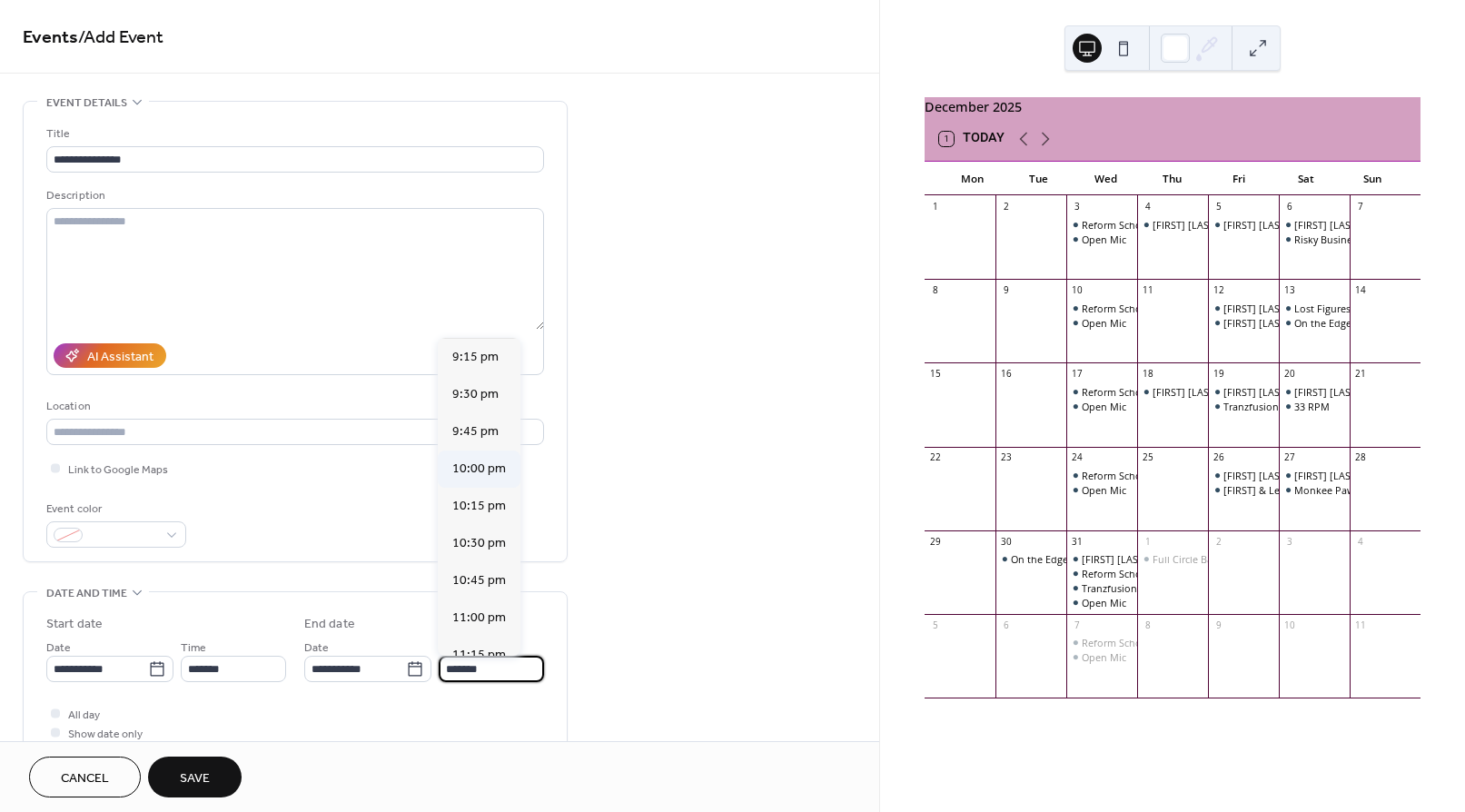 scroll, scrollTop: 150, scrollLeft: 0, axis: vertical 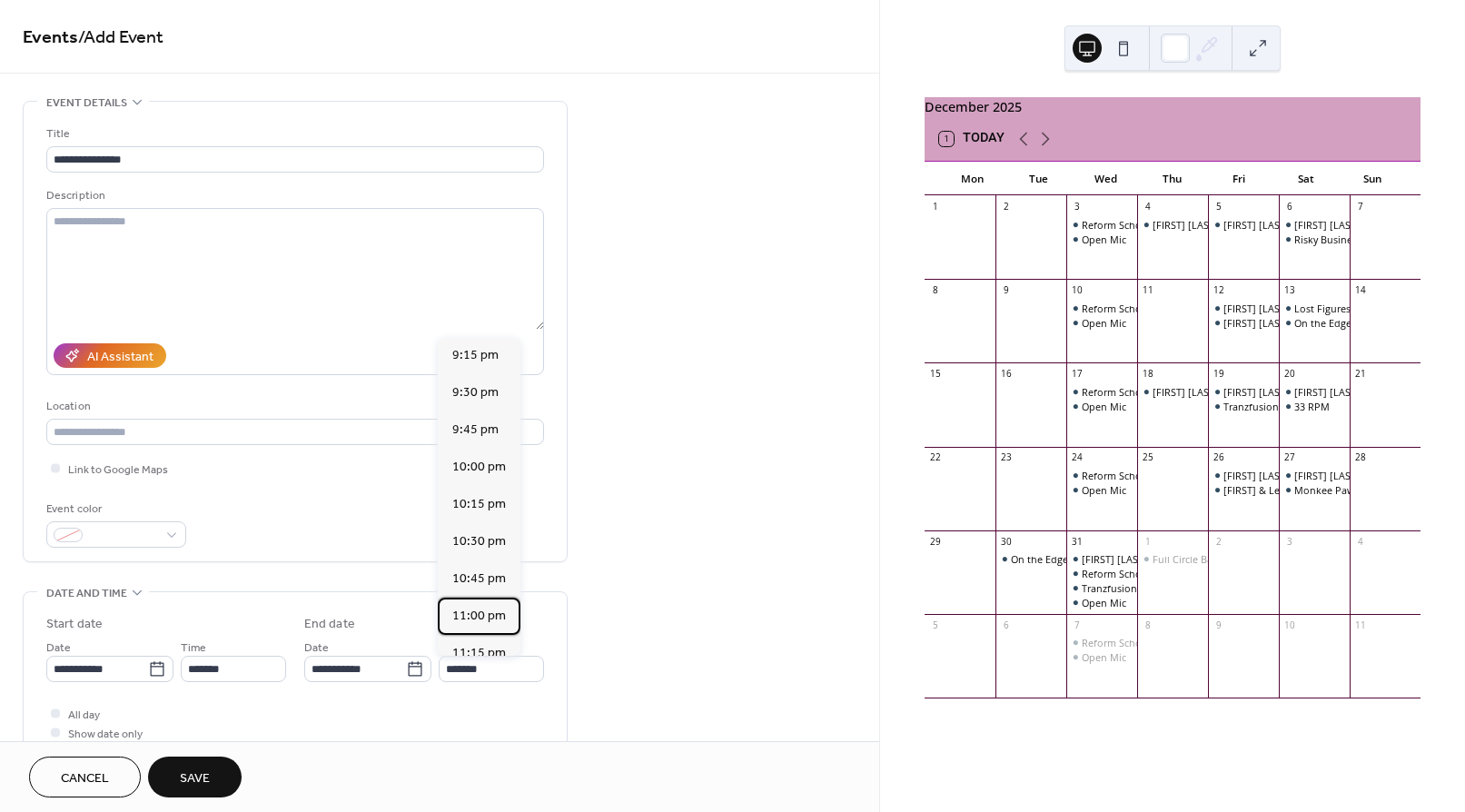 click on "11:00 pm" at bounding box center [479, 616] 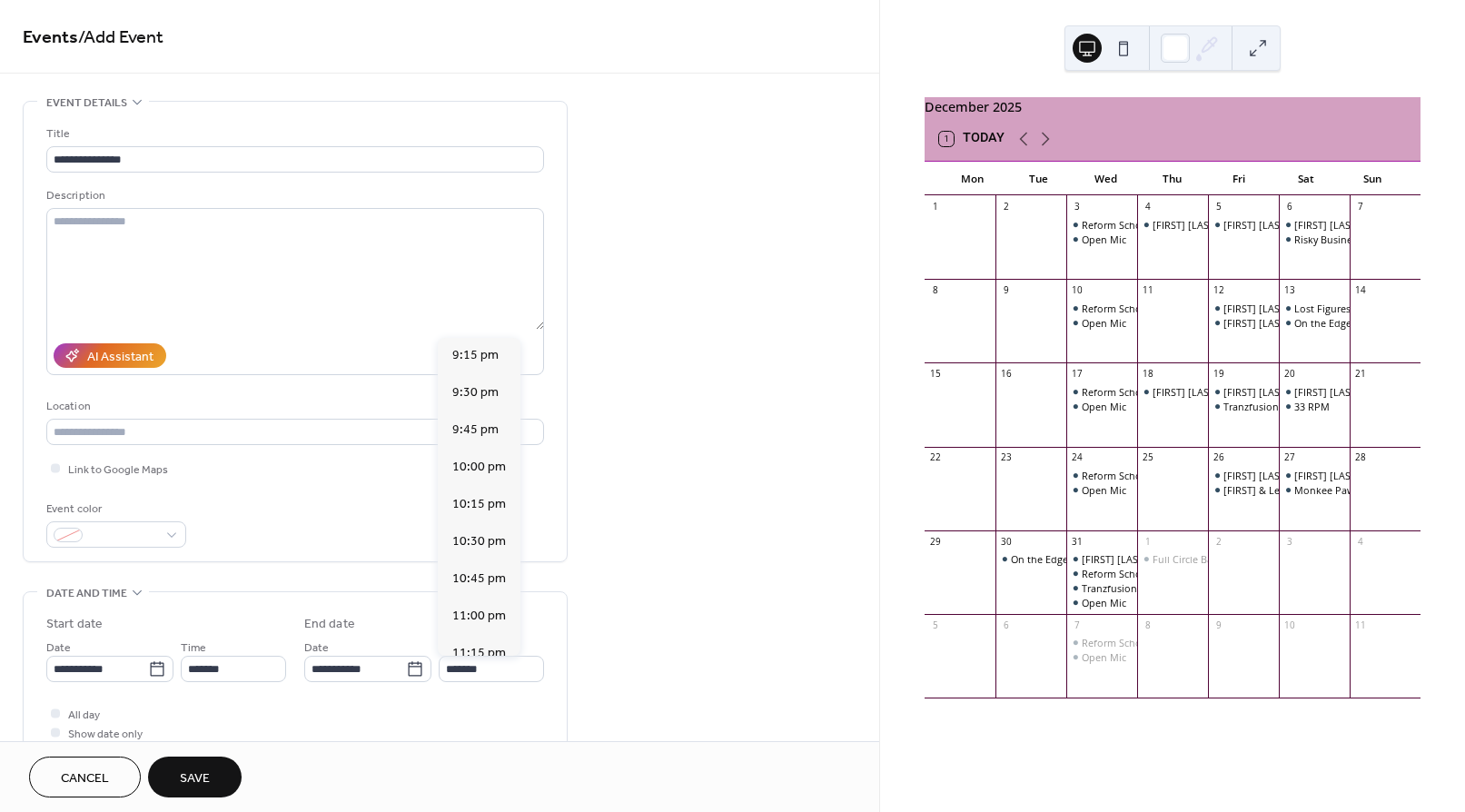 type on "********" 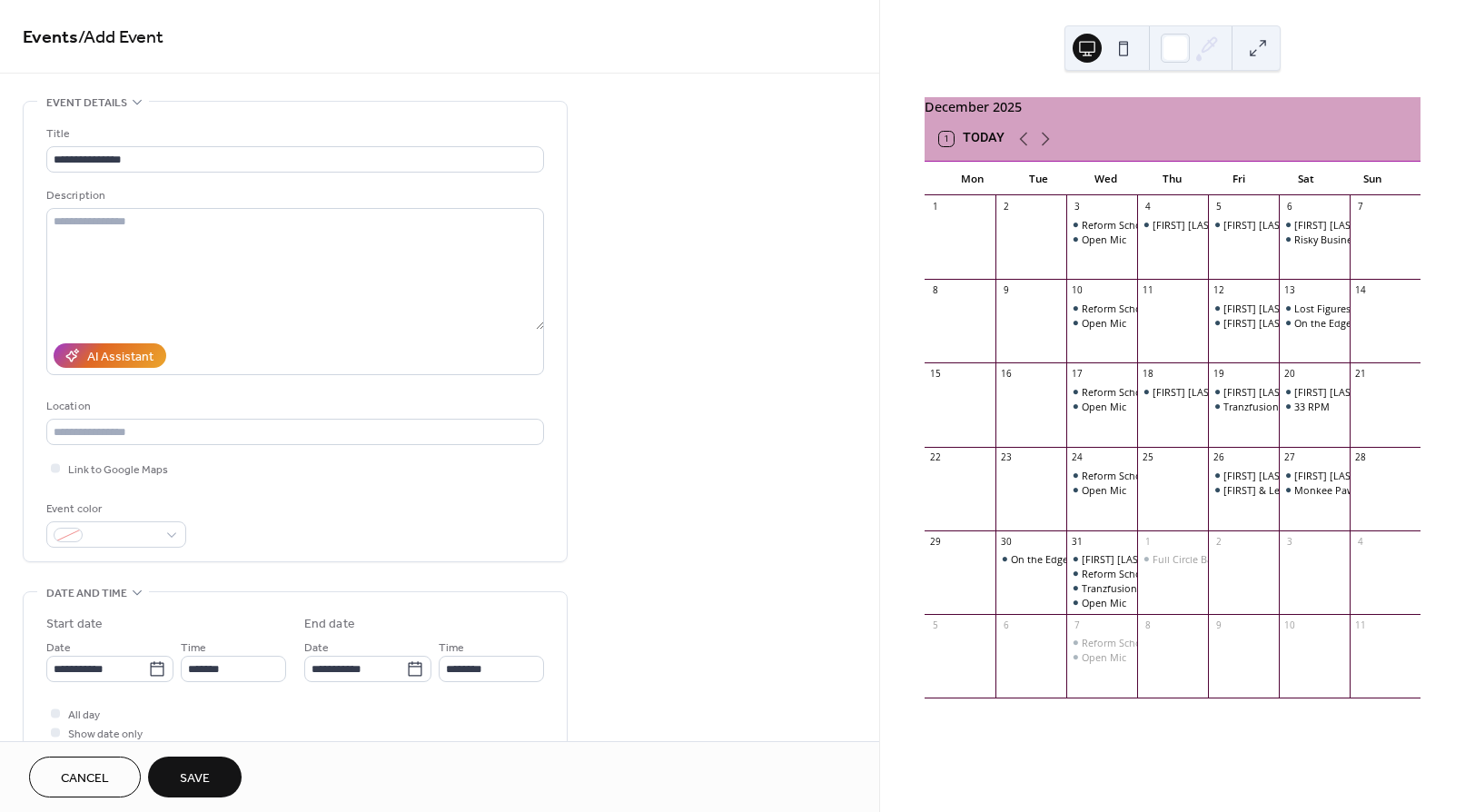 click on "Save" at bounding box center (194, 777) 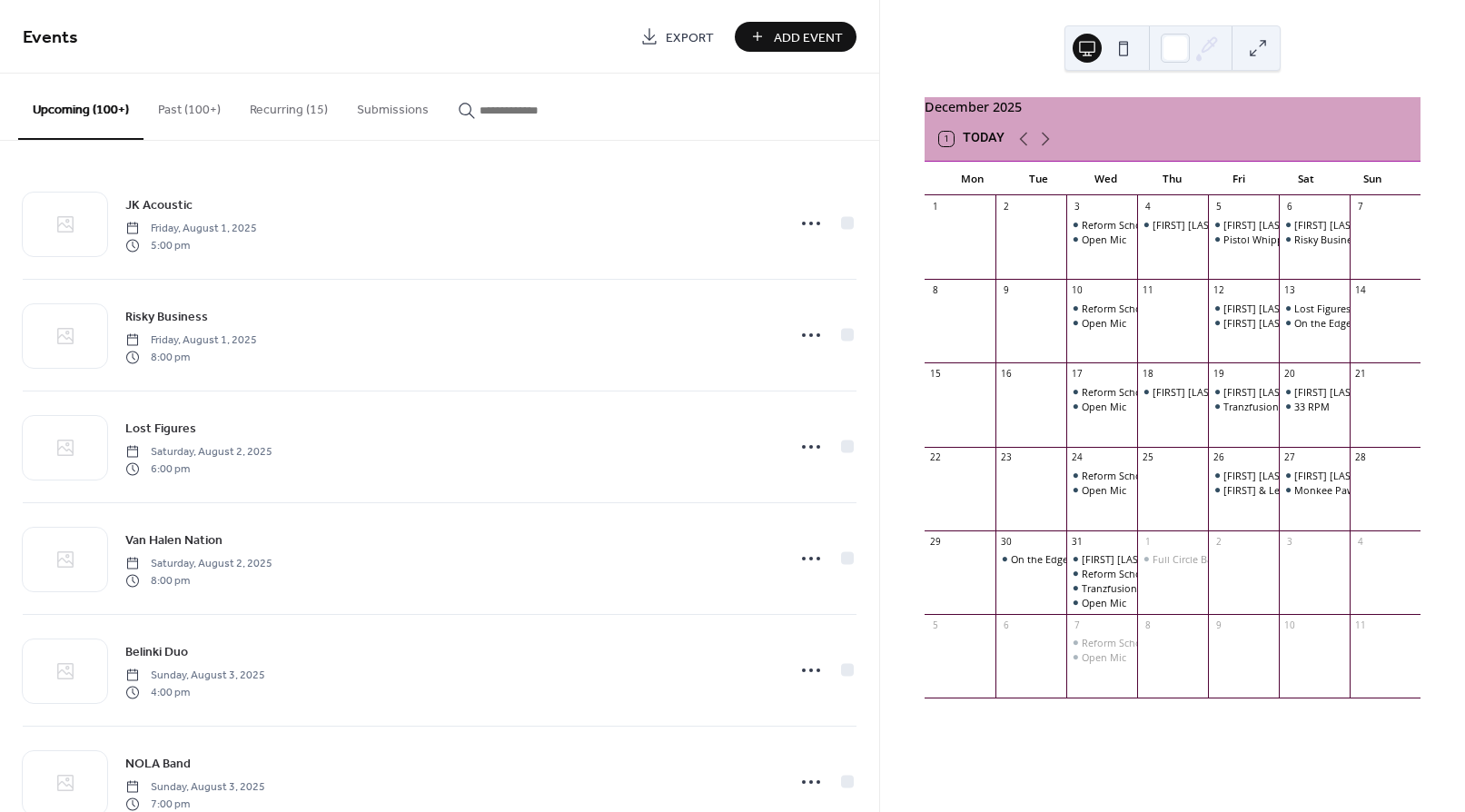 click on "Recurring (15)" at bounding box center (289, 105) 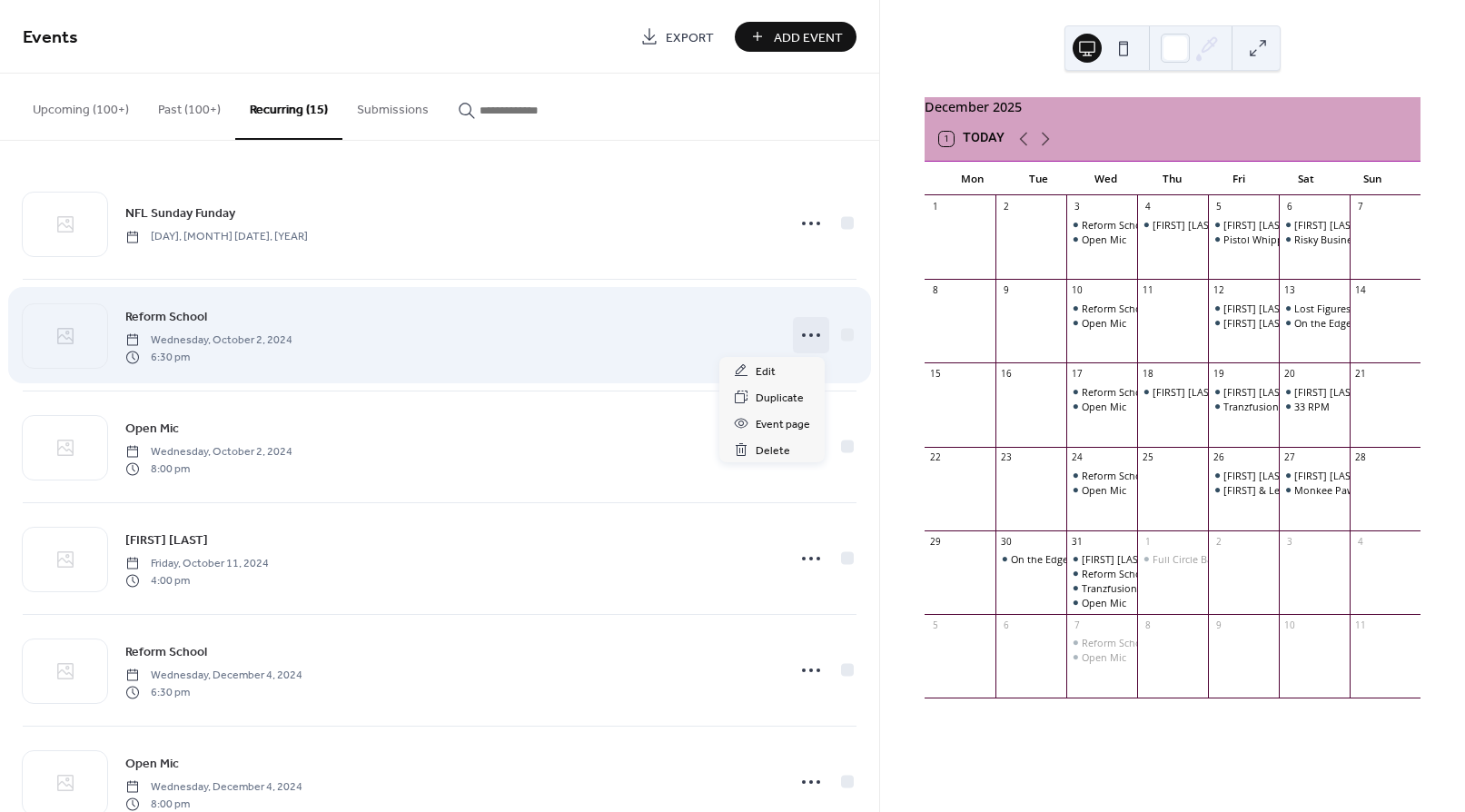 click 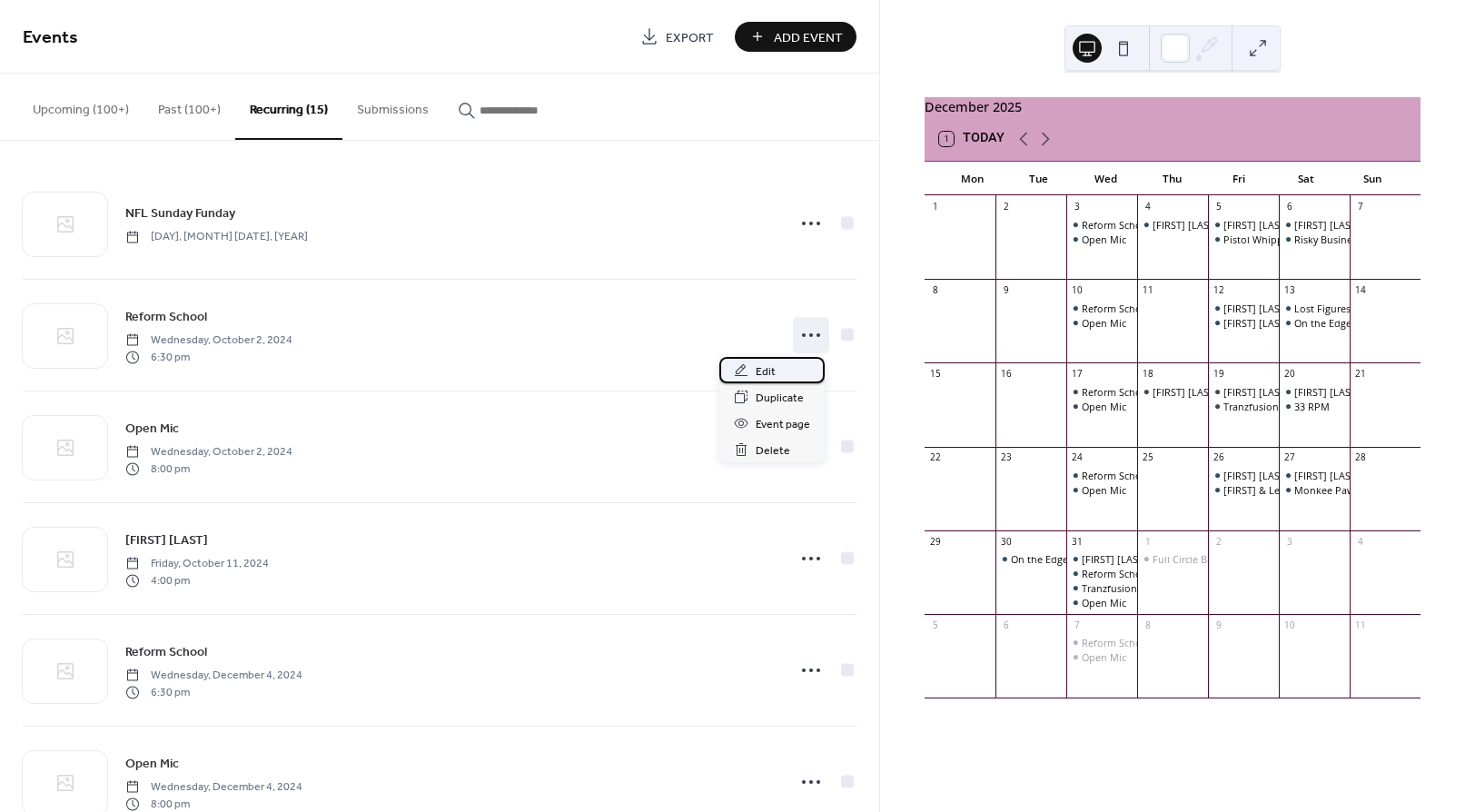 click on "Edit" at bounding box center [766, 371] 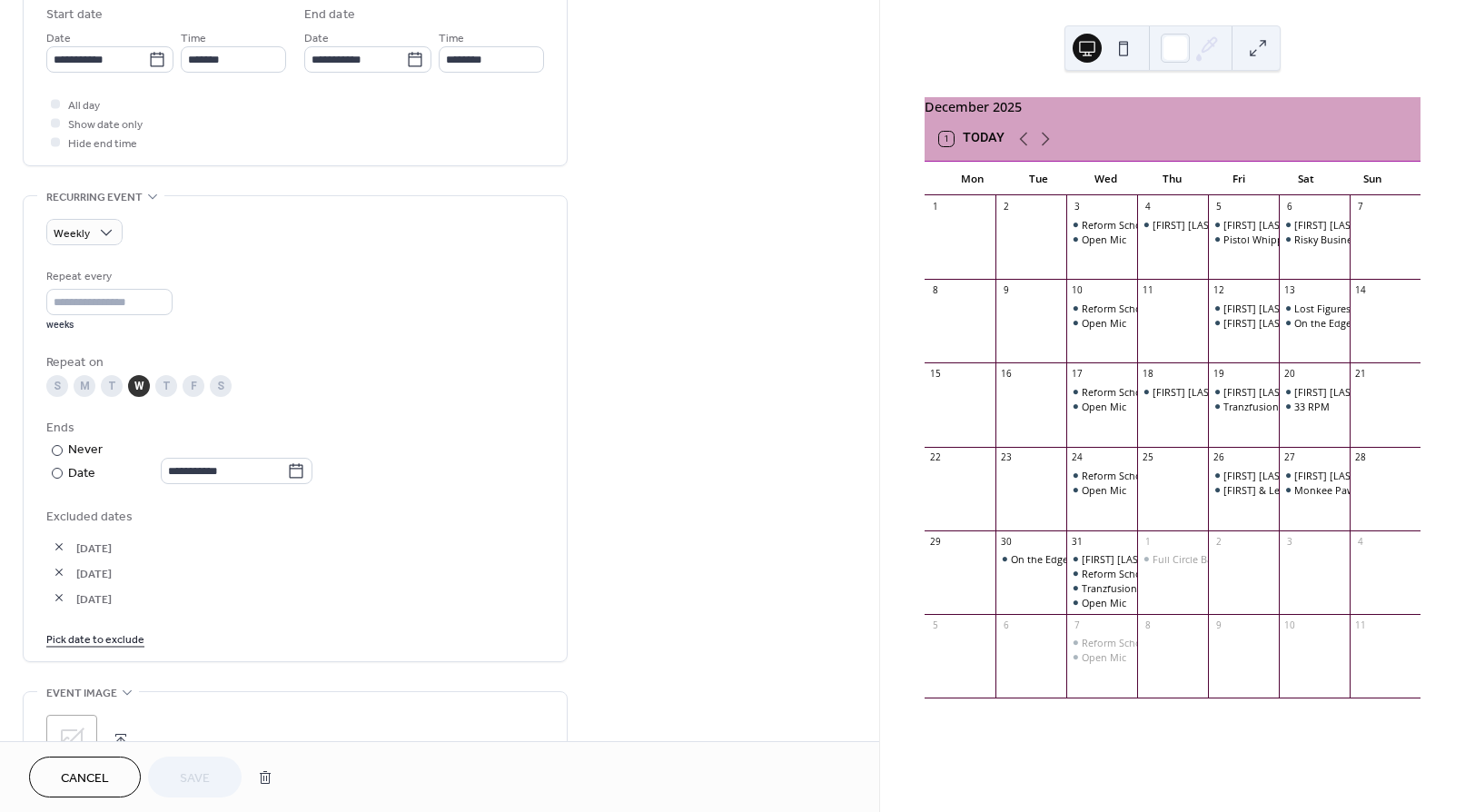 scroll, scrollTop: 616, scrollLeft: 0, axis: vertical 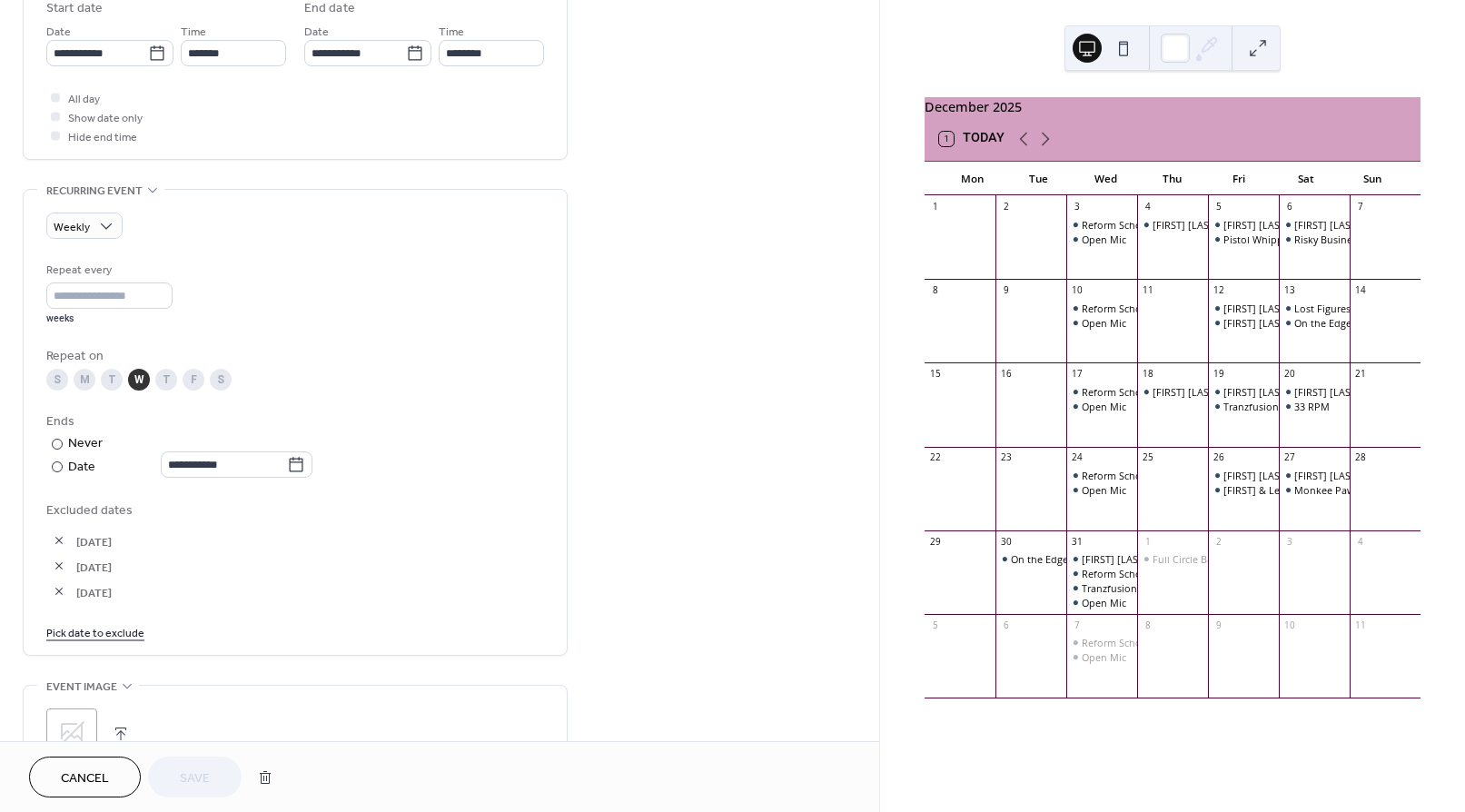 click on "Pick date to exclude" at bounding box center (95, 631) 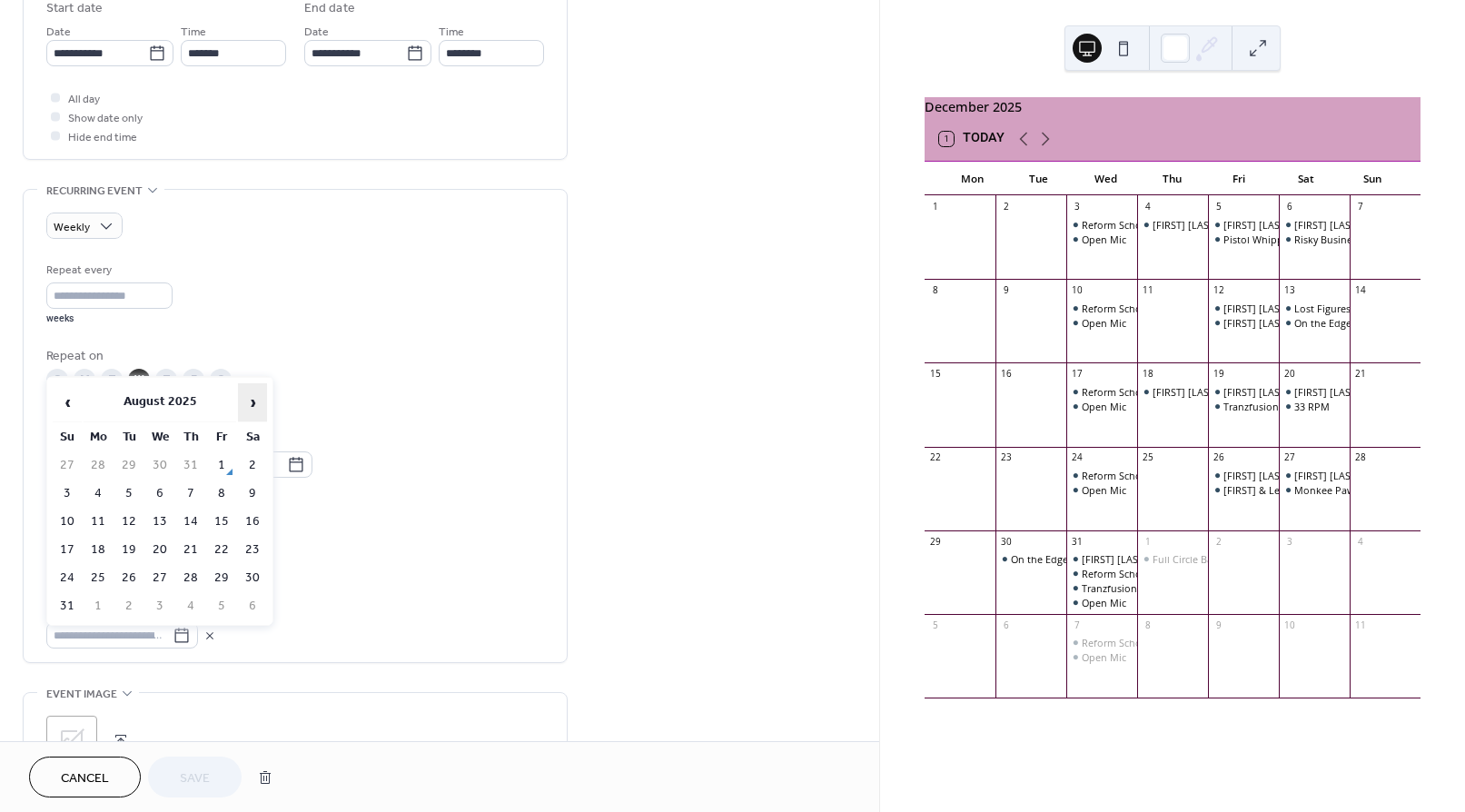 click on "›" at bounding box center [252, 402] 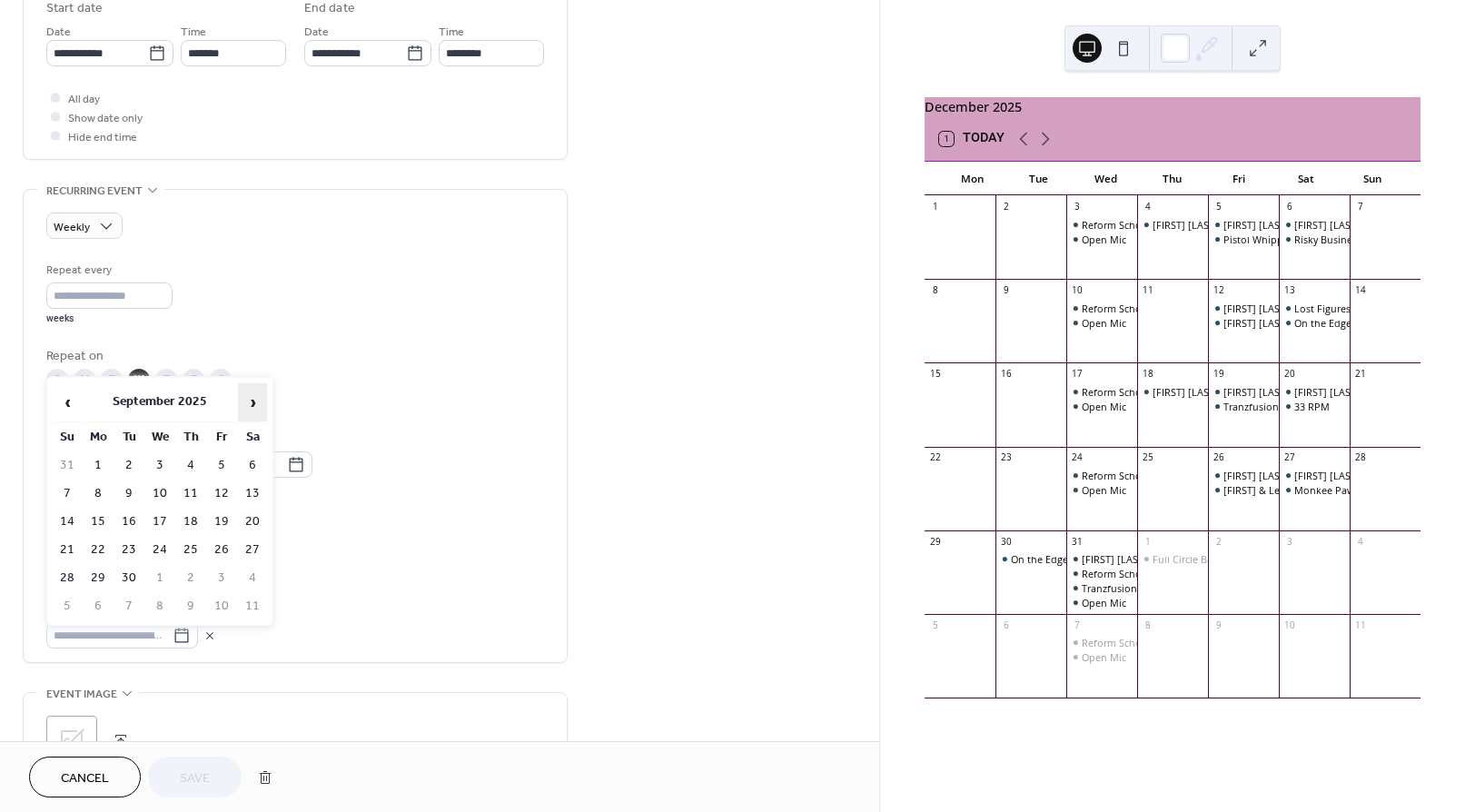 click on "›" at bounding box center [252, 402] 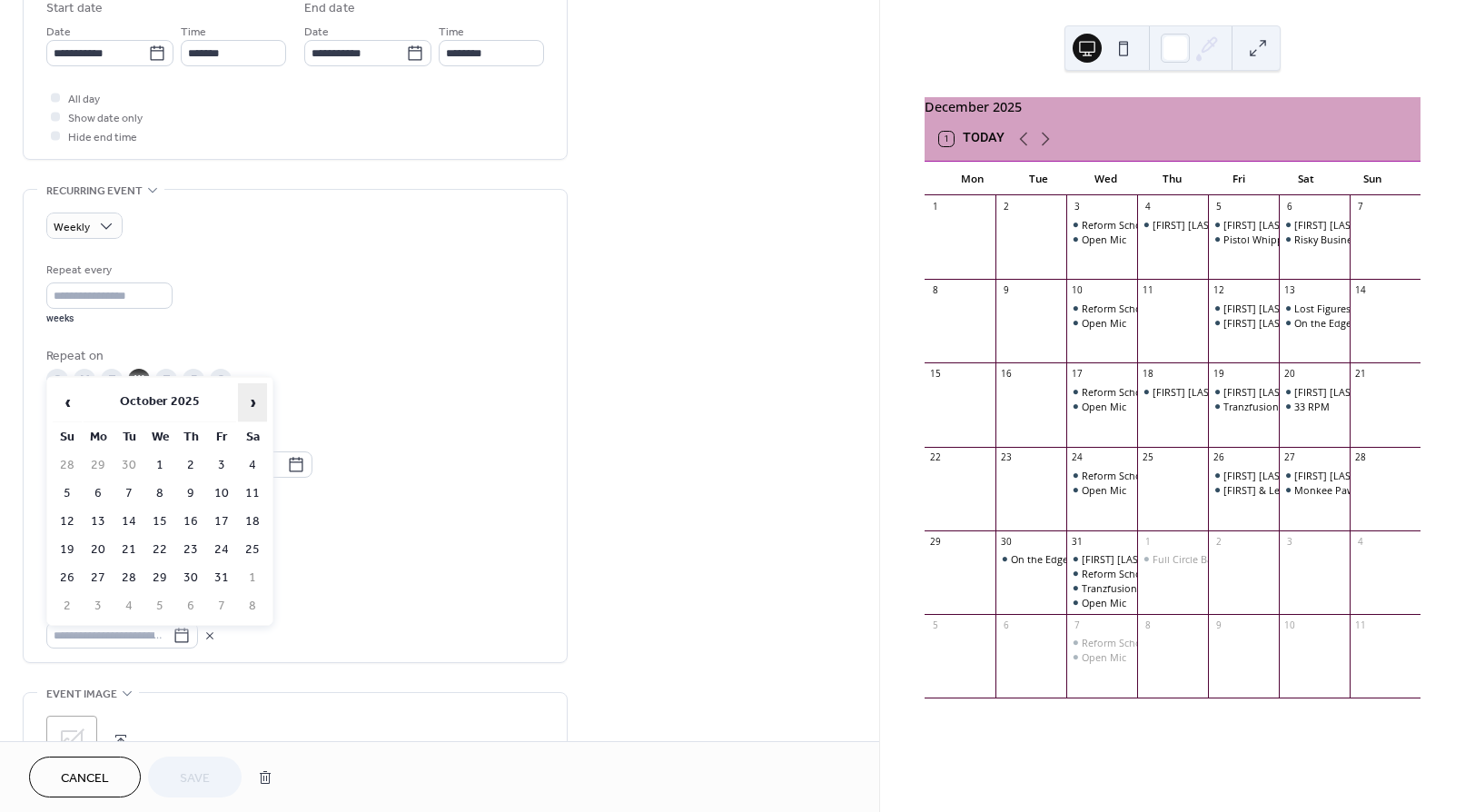 click on "›" at bounding box center [252, 402] 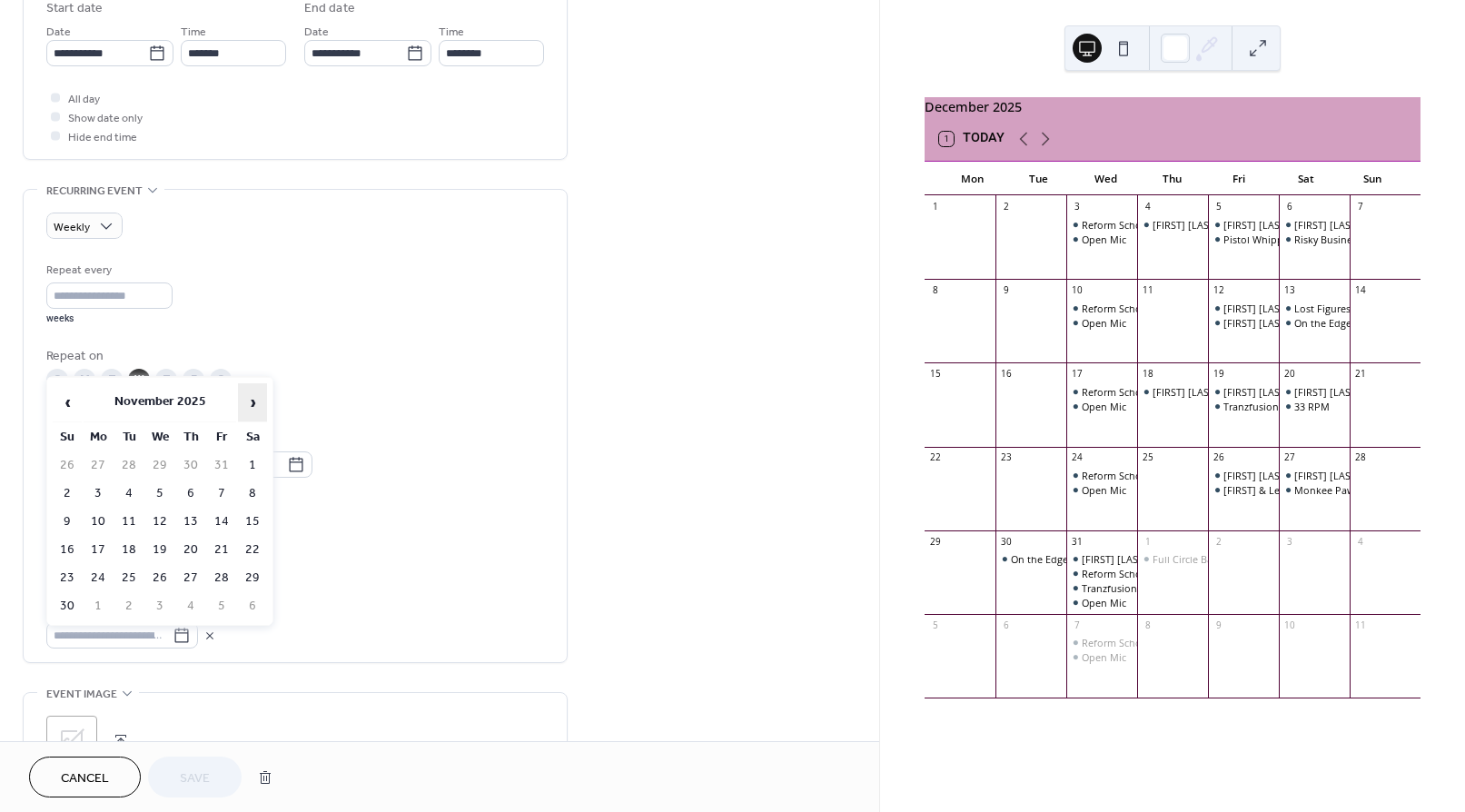 click on "›" at bounding box center (252, 402) 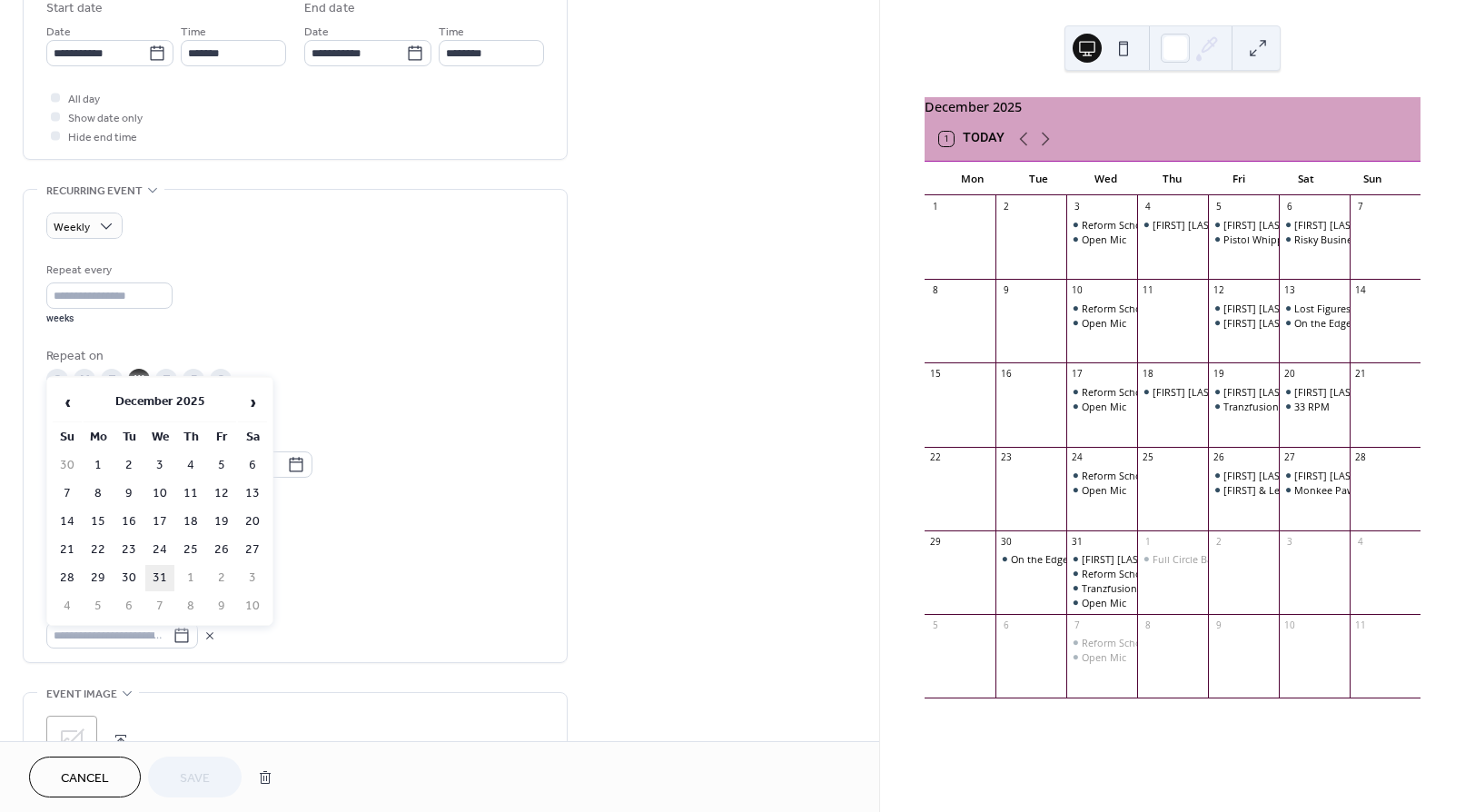 click on "31" at bounding box center [160, 578] 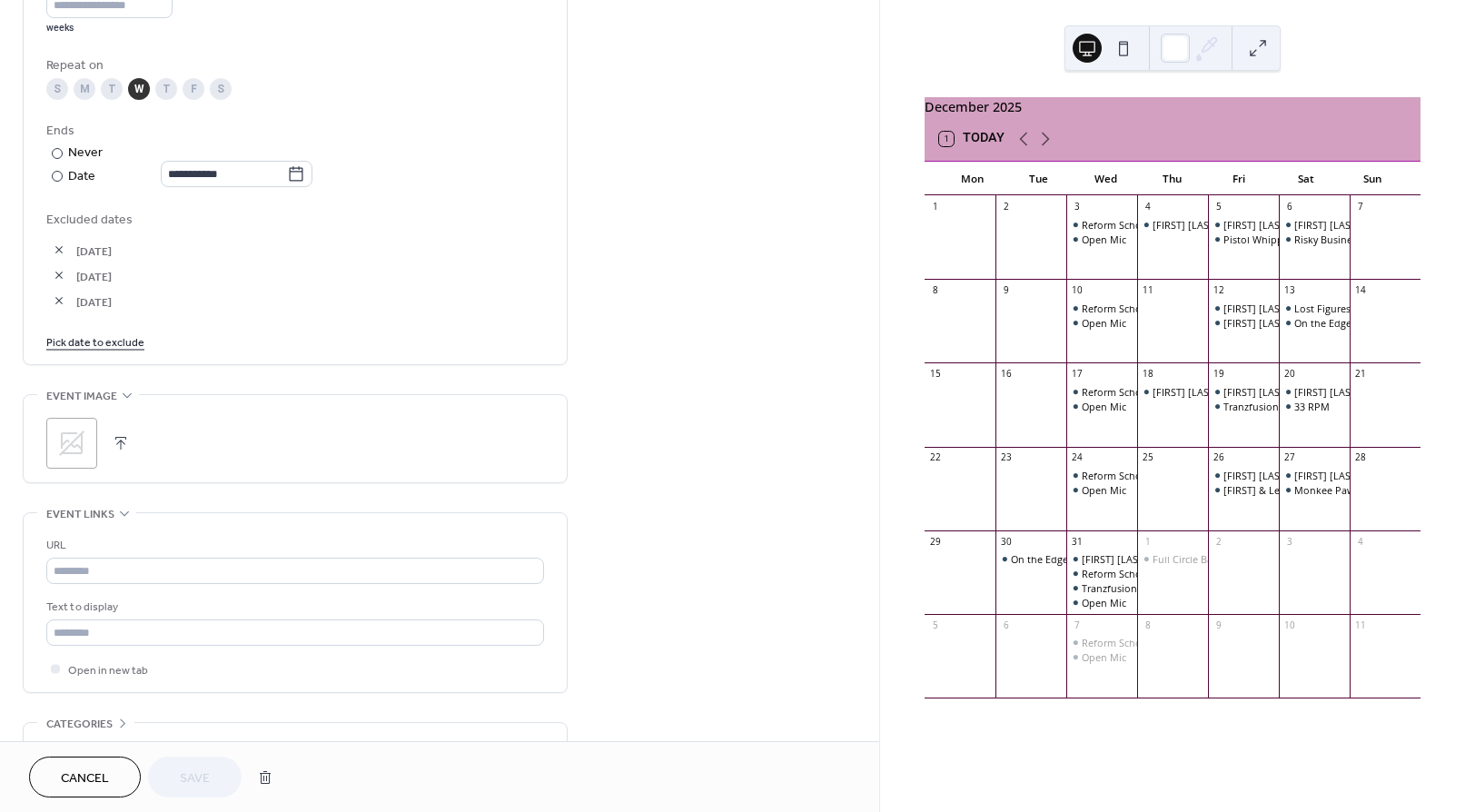 scroll, scrollTop: 1011, scrollLeft: 0, axis: vertical 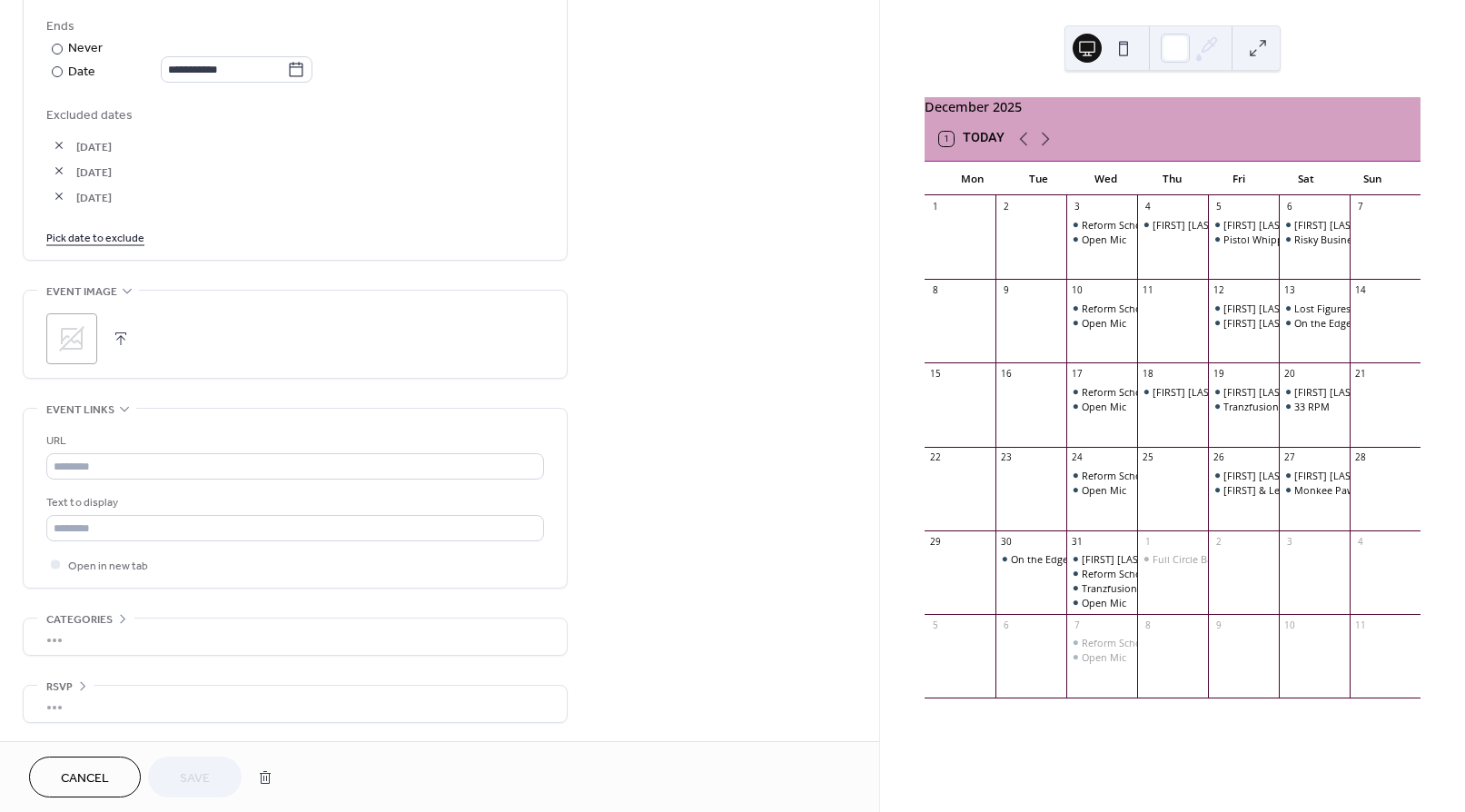 click on "**********" at bounding box center (440, -84) 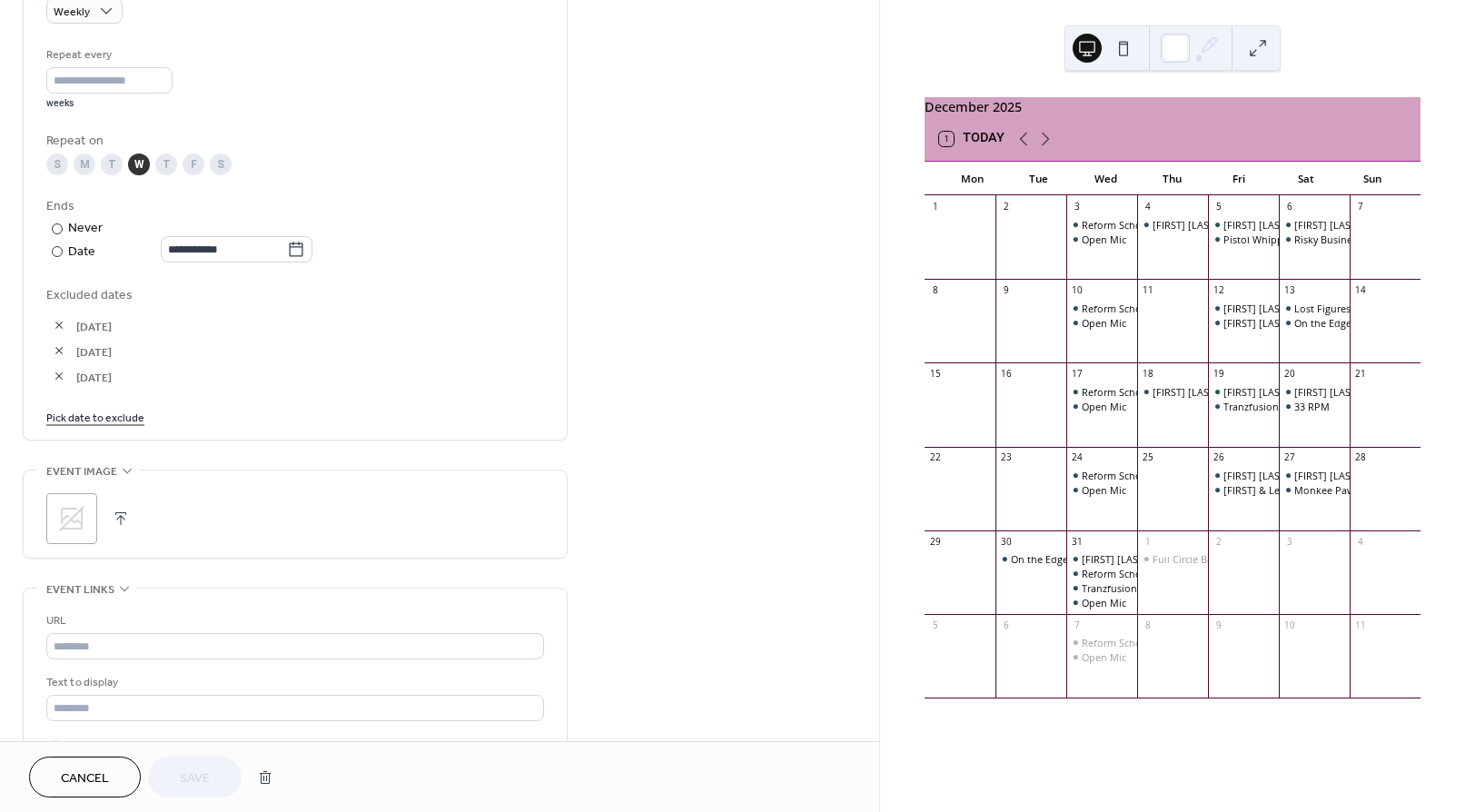 scroll, scrollTop: 622, scrollLeft: 0, axis: vertical 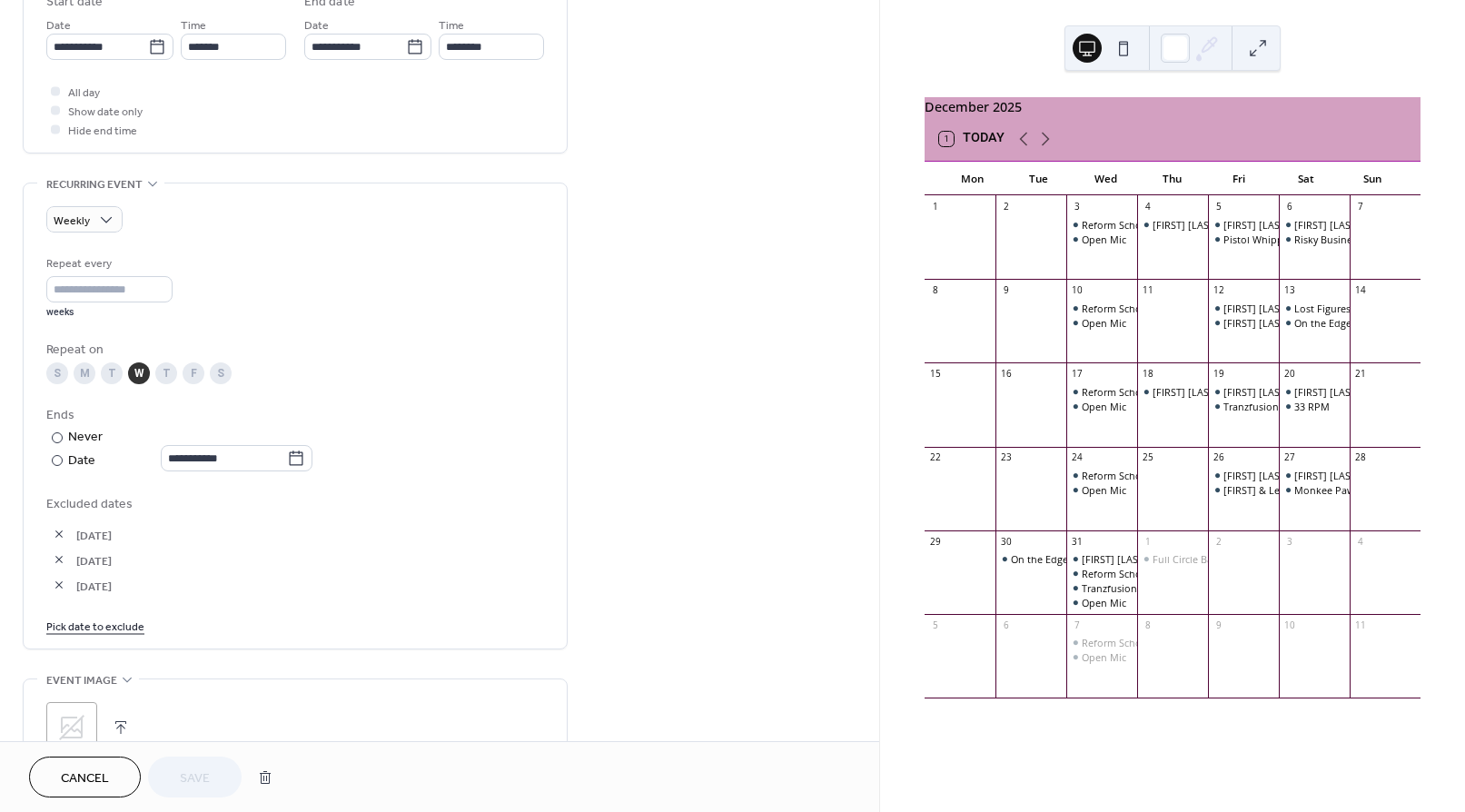 click on "[DATE]" at bounding box center [295, 534] 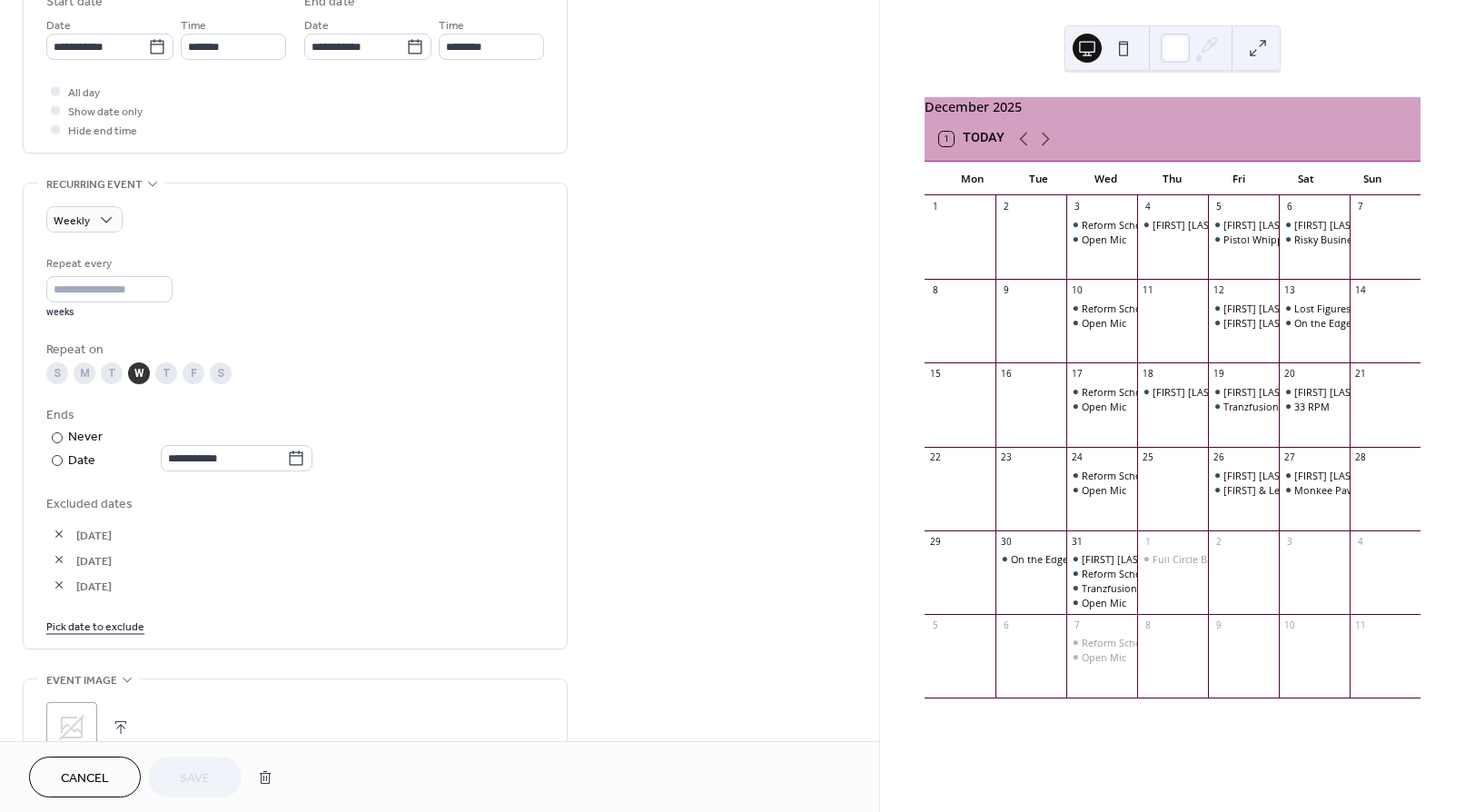 click on "Excluded dates [DATE] [DATE] [DATE]   Pick date to exclude" at bounding box center [295, 564] 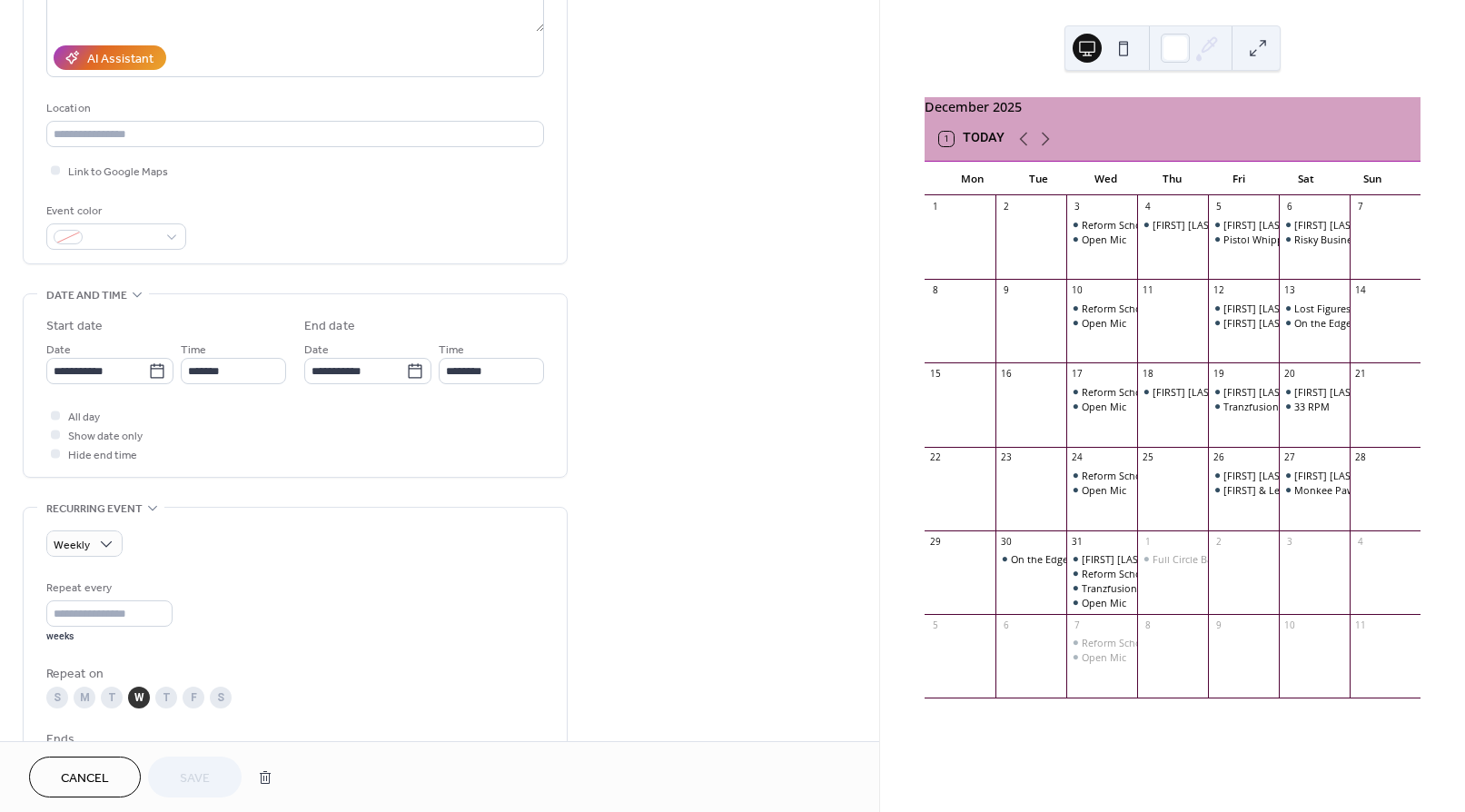 scroll, scrollTop: 297, scrollLeft: 0, axis: vertical 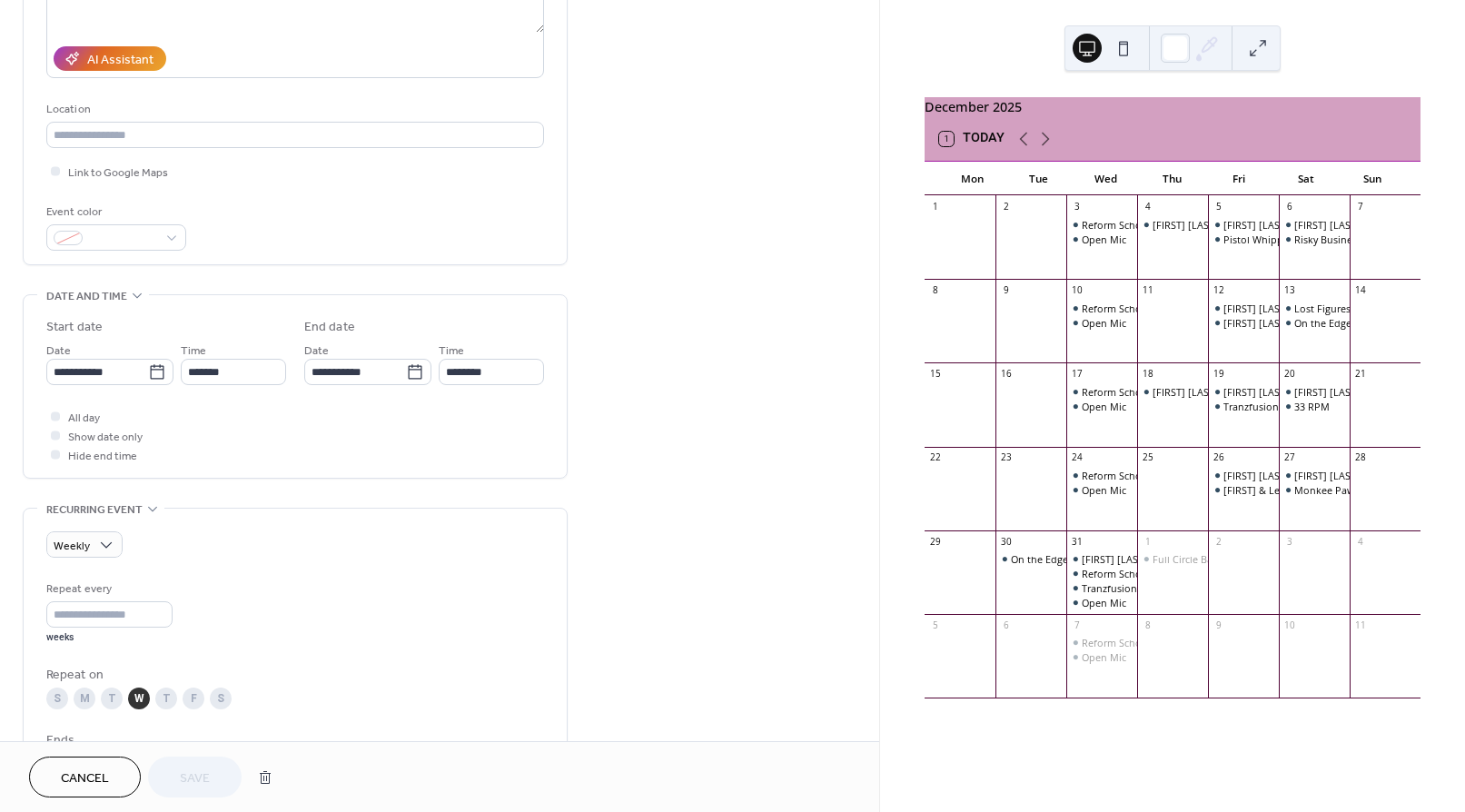 click on "Cancel" at bounding box center [84, 778] 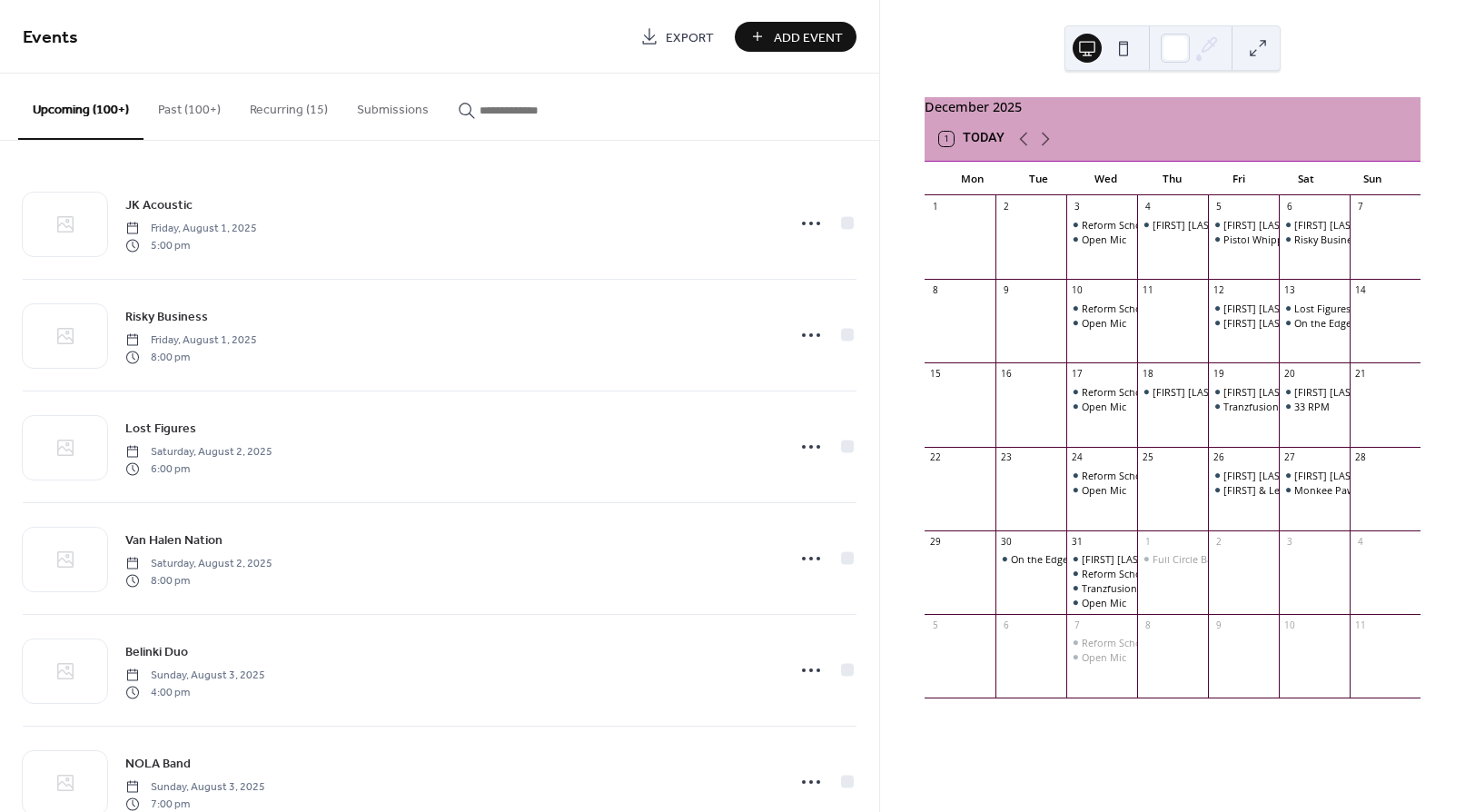 click on "Add Event" at bounding box center [808, 37] 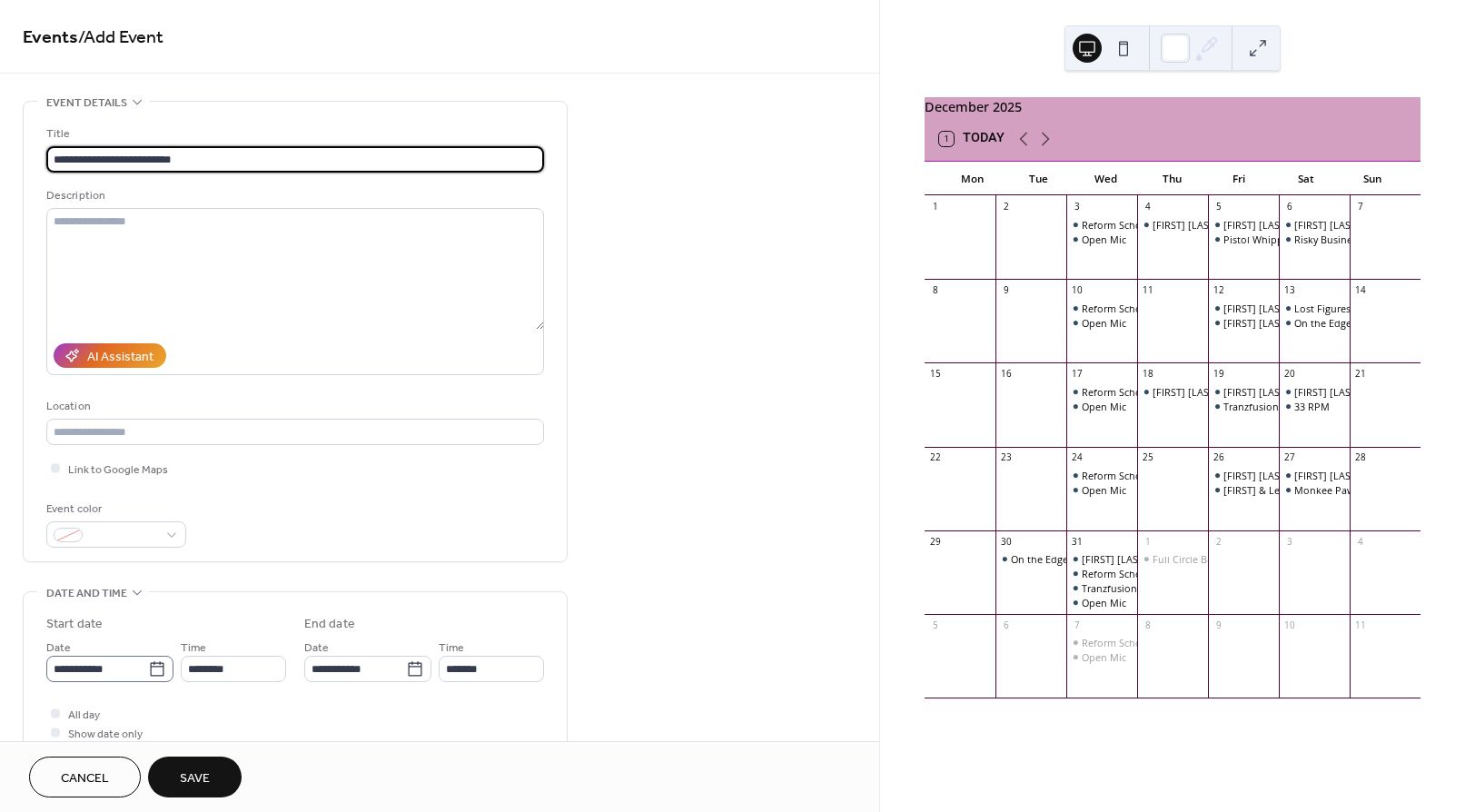 type on "**********" 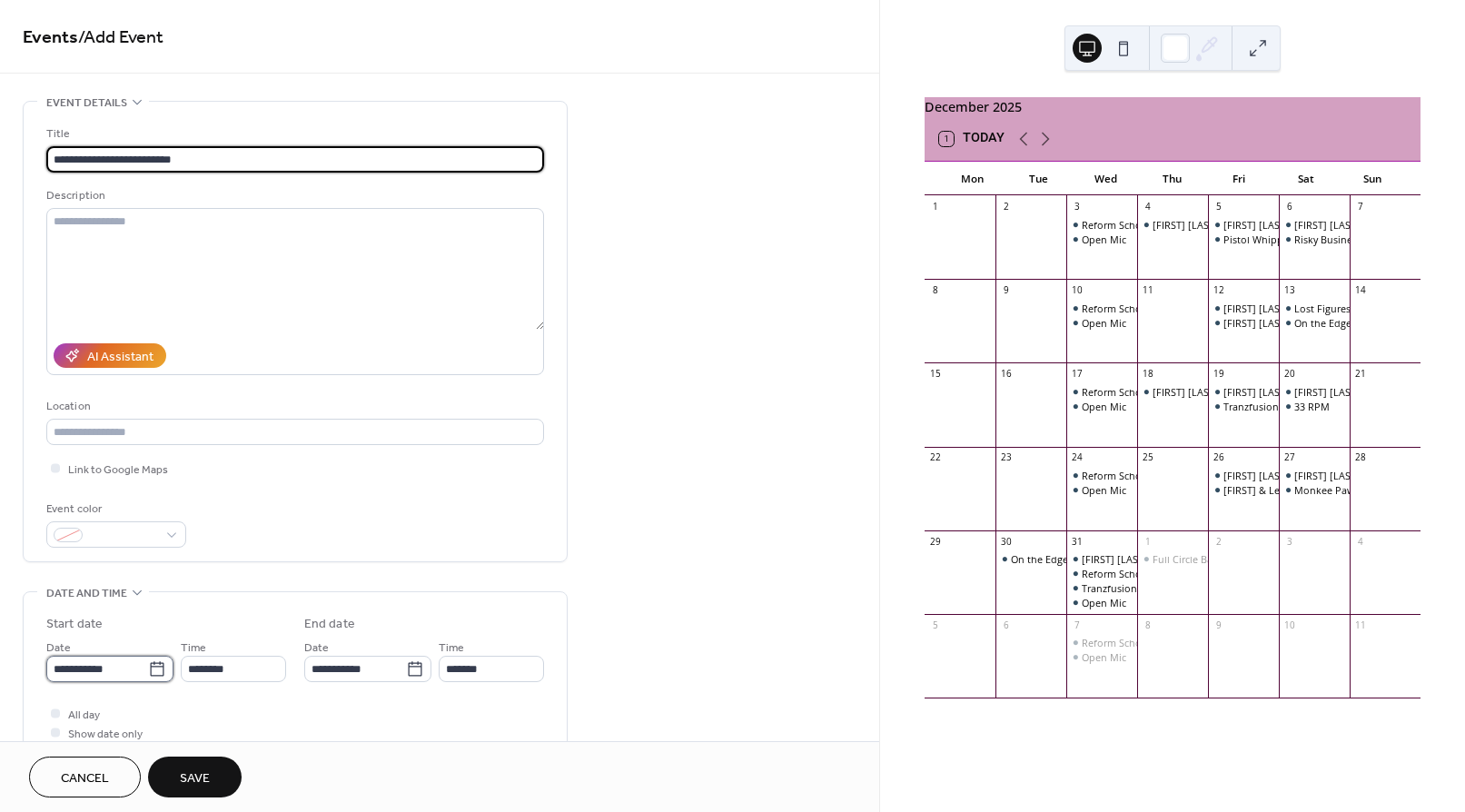 click on "**********" at bounding box center [97, 668] 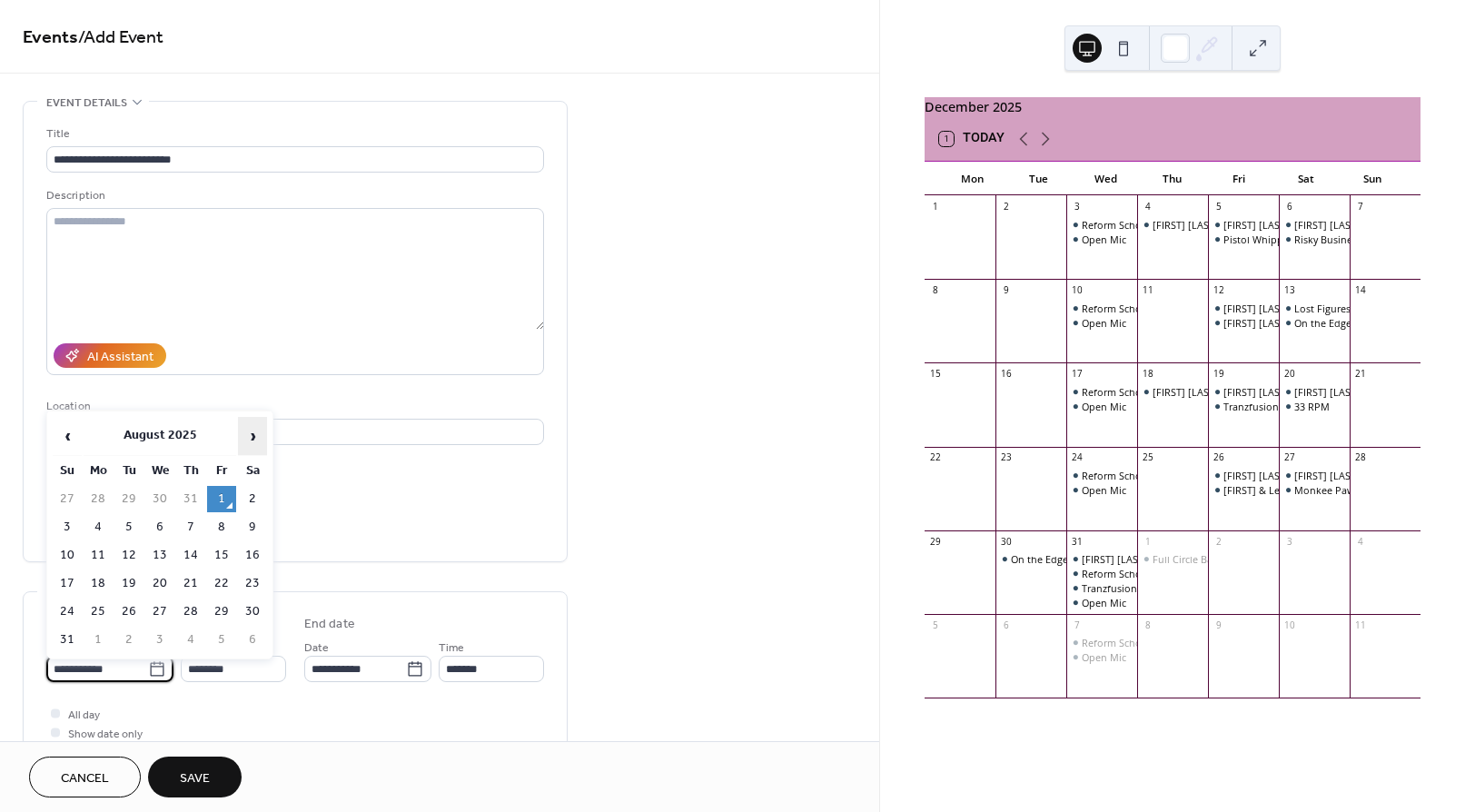 click on "›" at bounding box center [252, 436] 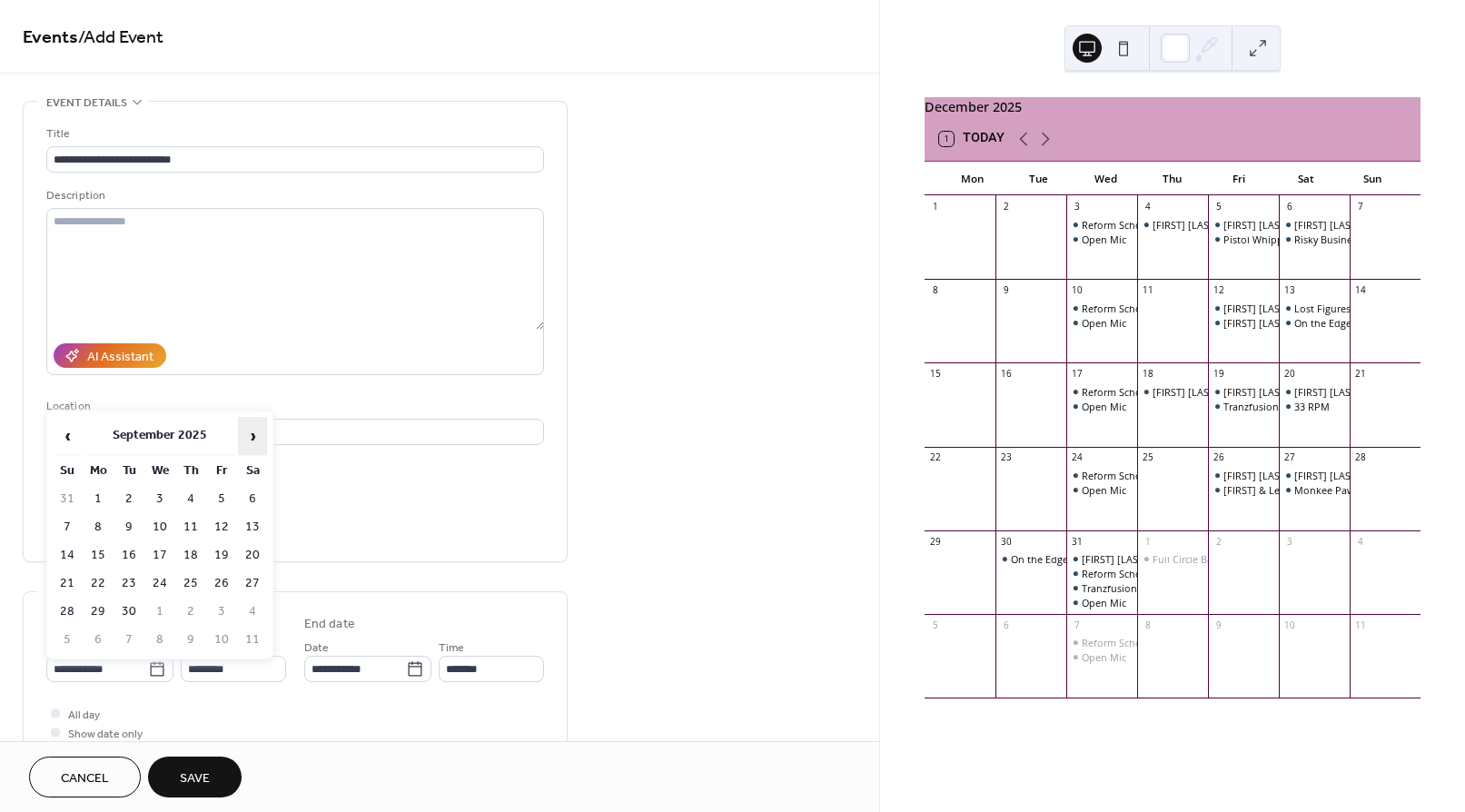 click on "›" at bounding box center (252, 436) 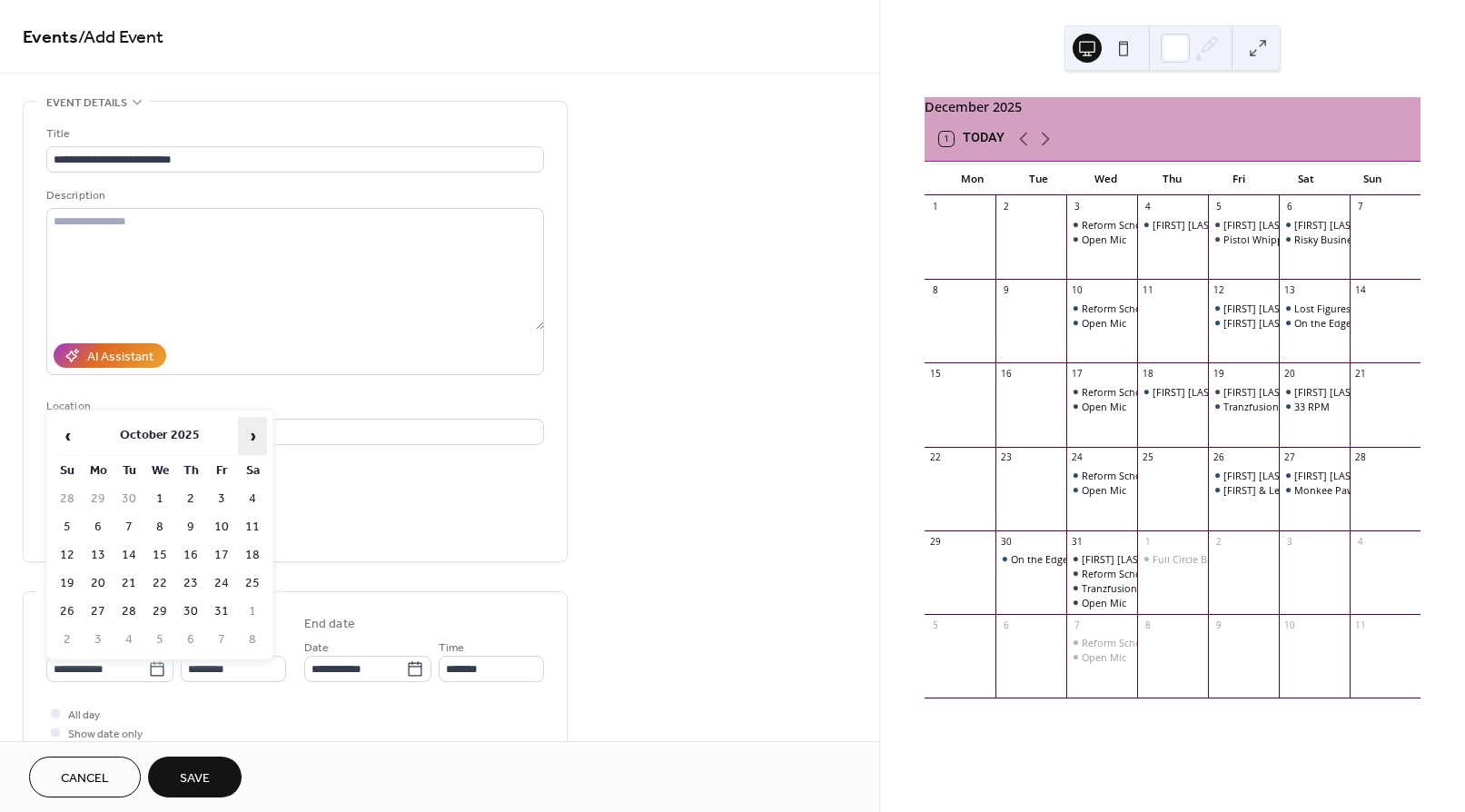 click on "›" at bounding box center [252, 436] 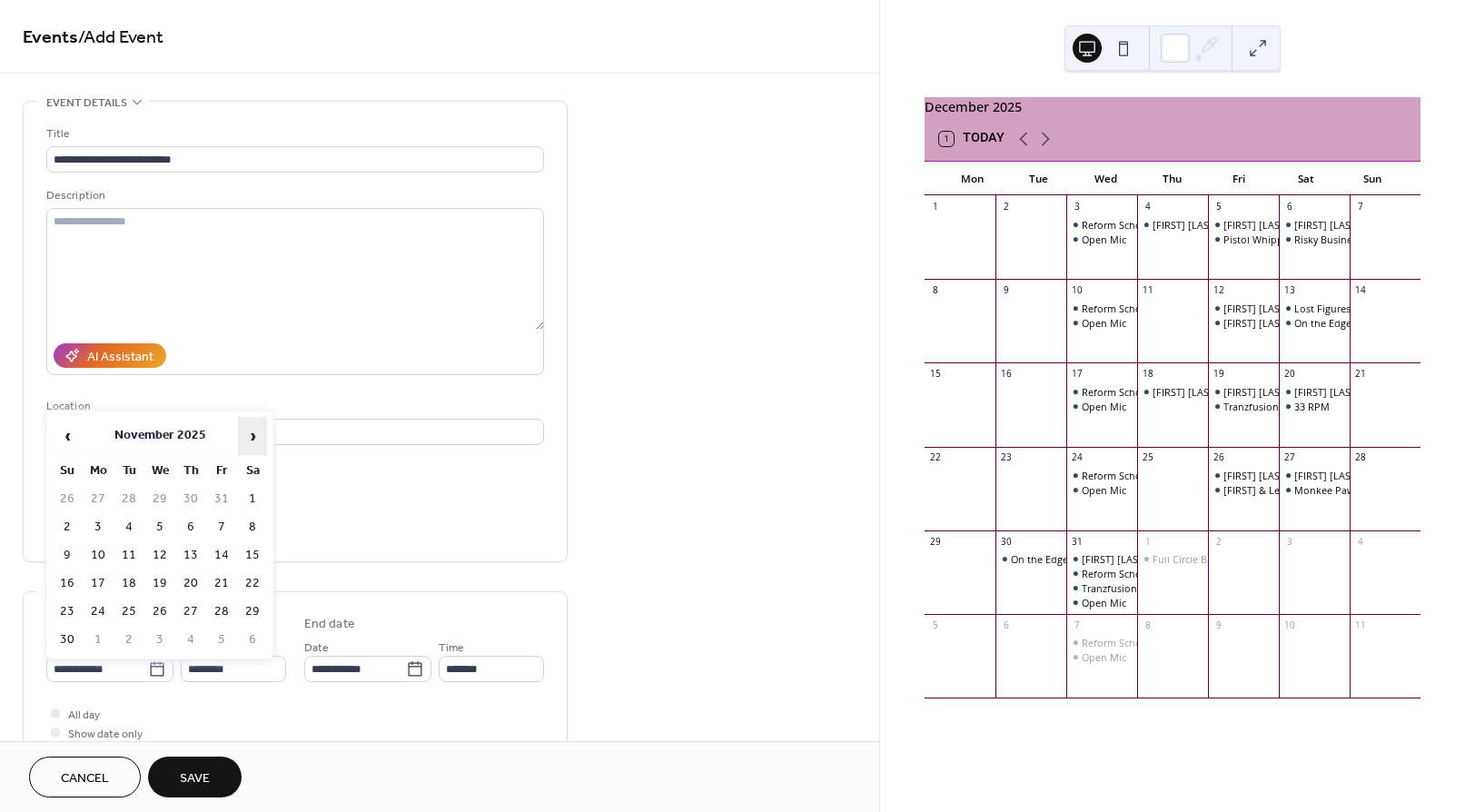 click on "›" at bounding box center [252, 436] 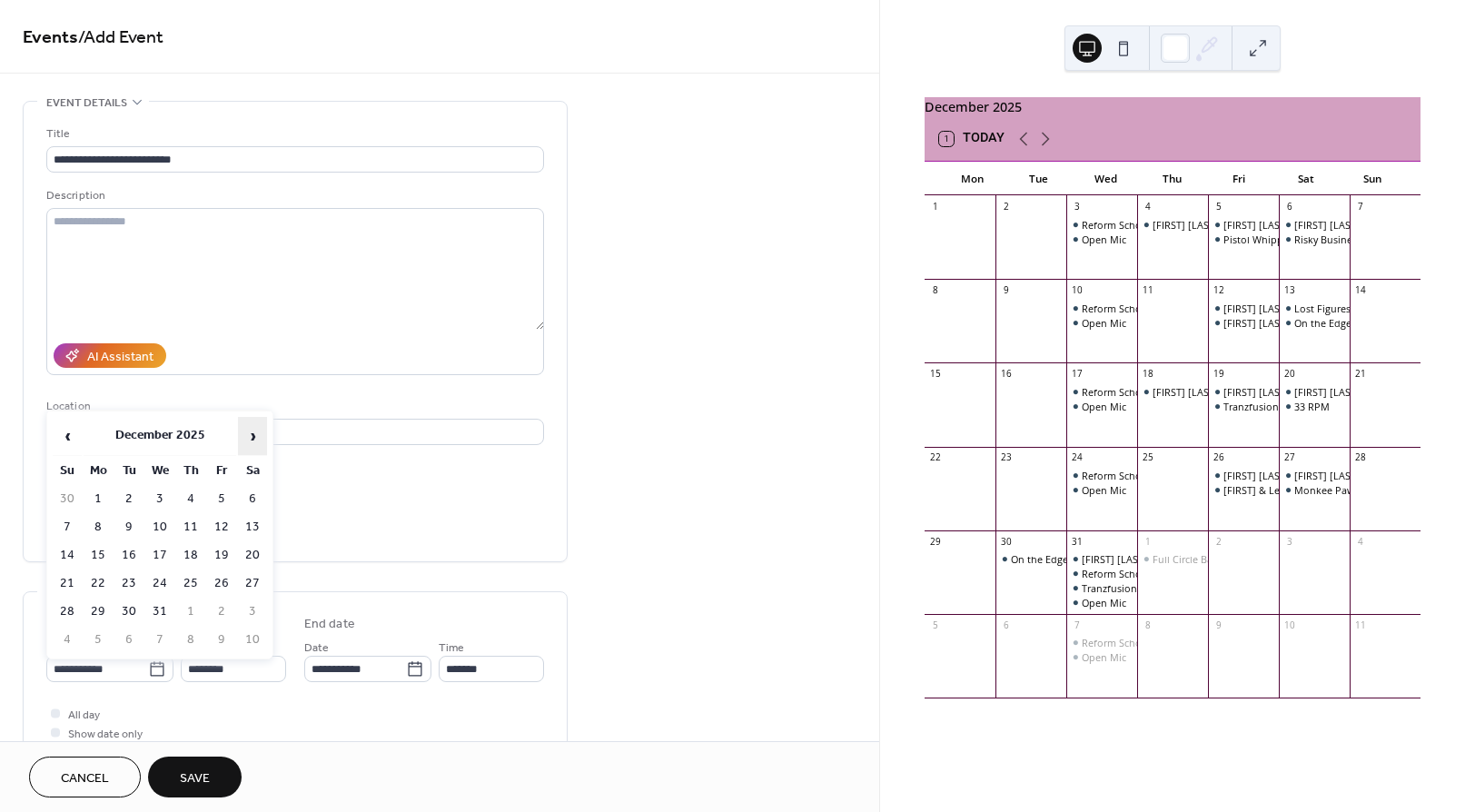 click on "›" at bounding box center (252, 436) 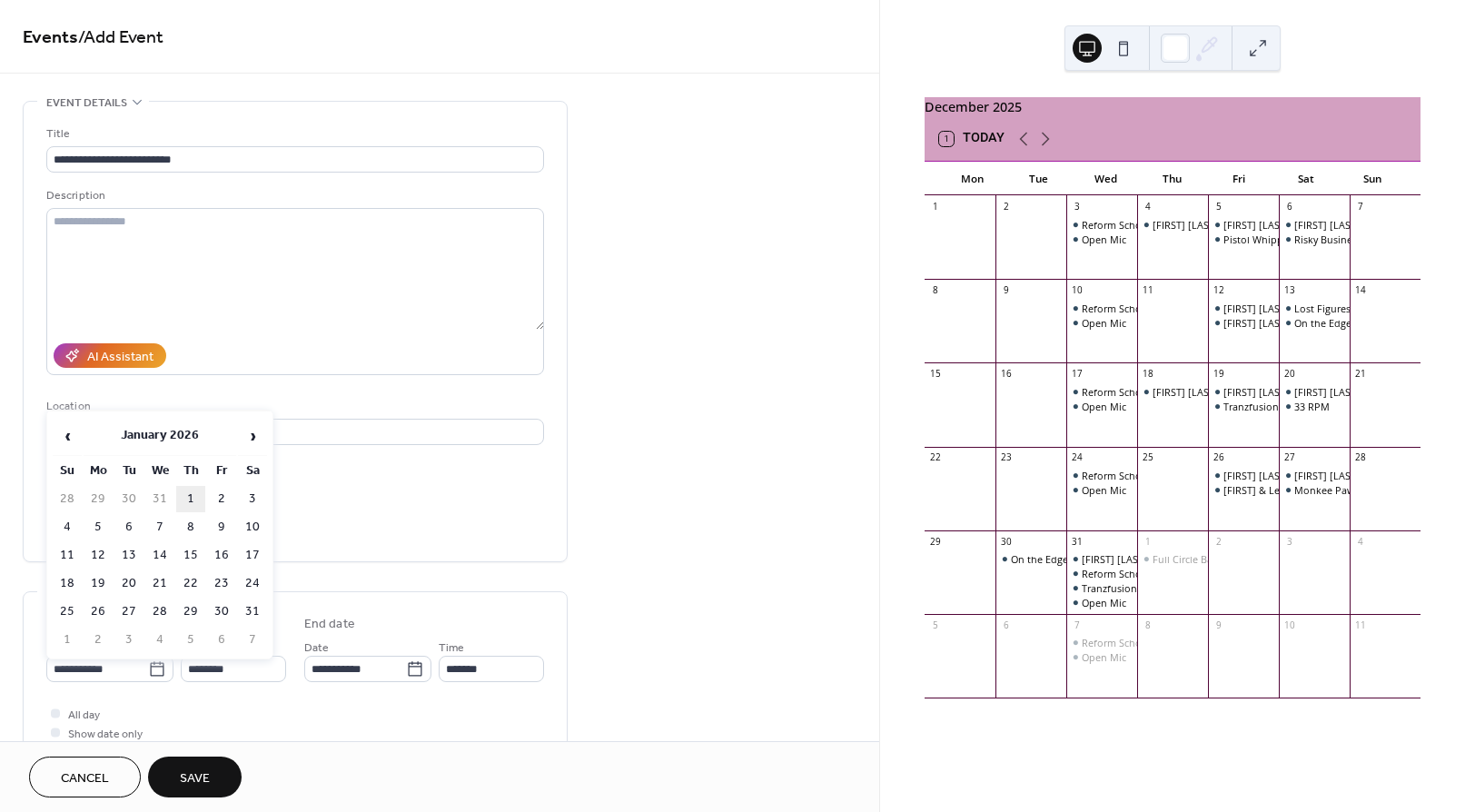 click on "1" at bounding box center (191, 499) 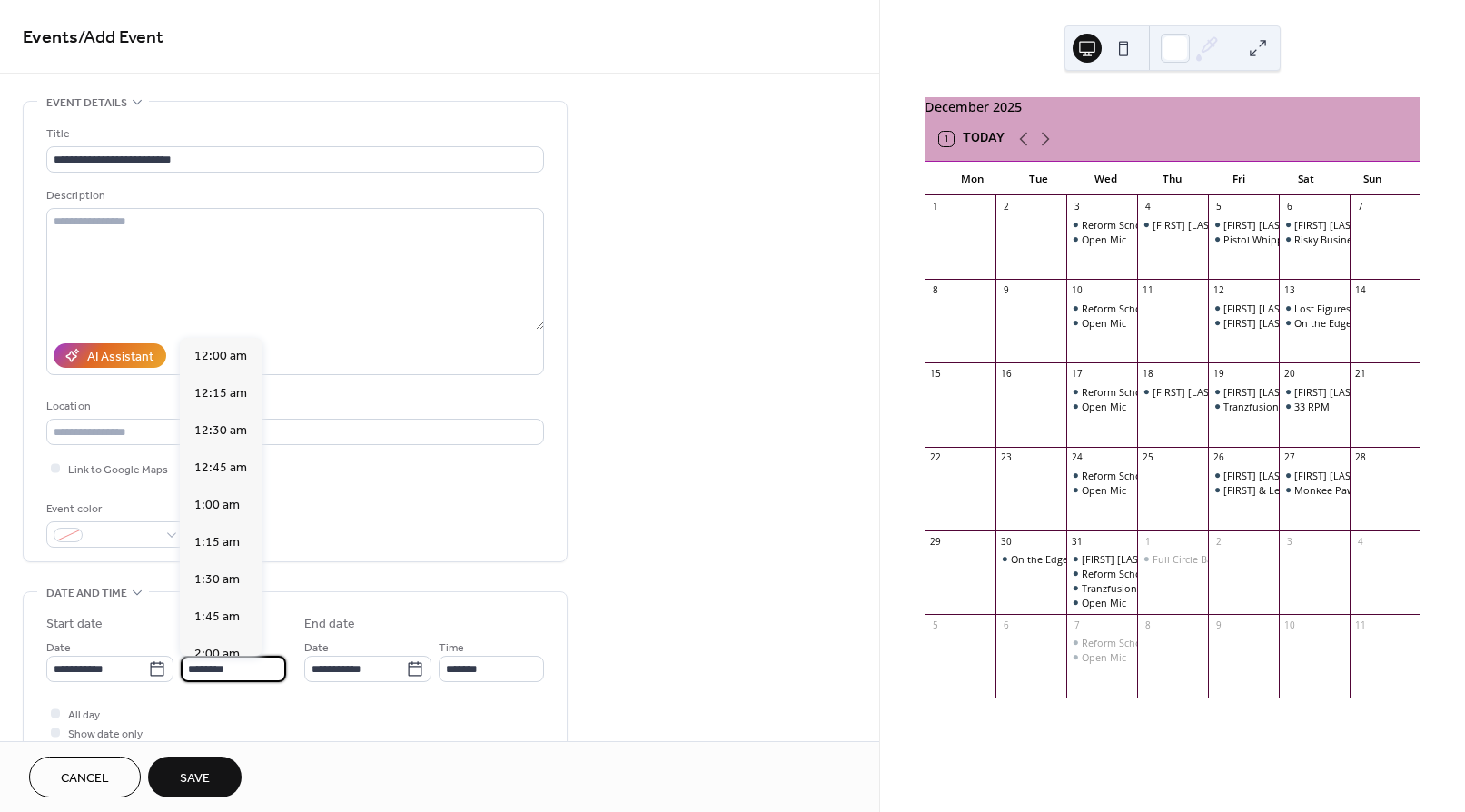 click on "********" at bounding box center [233, 668] 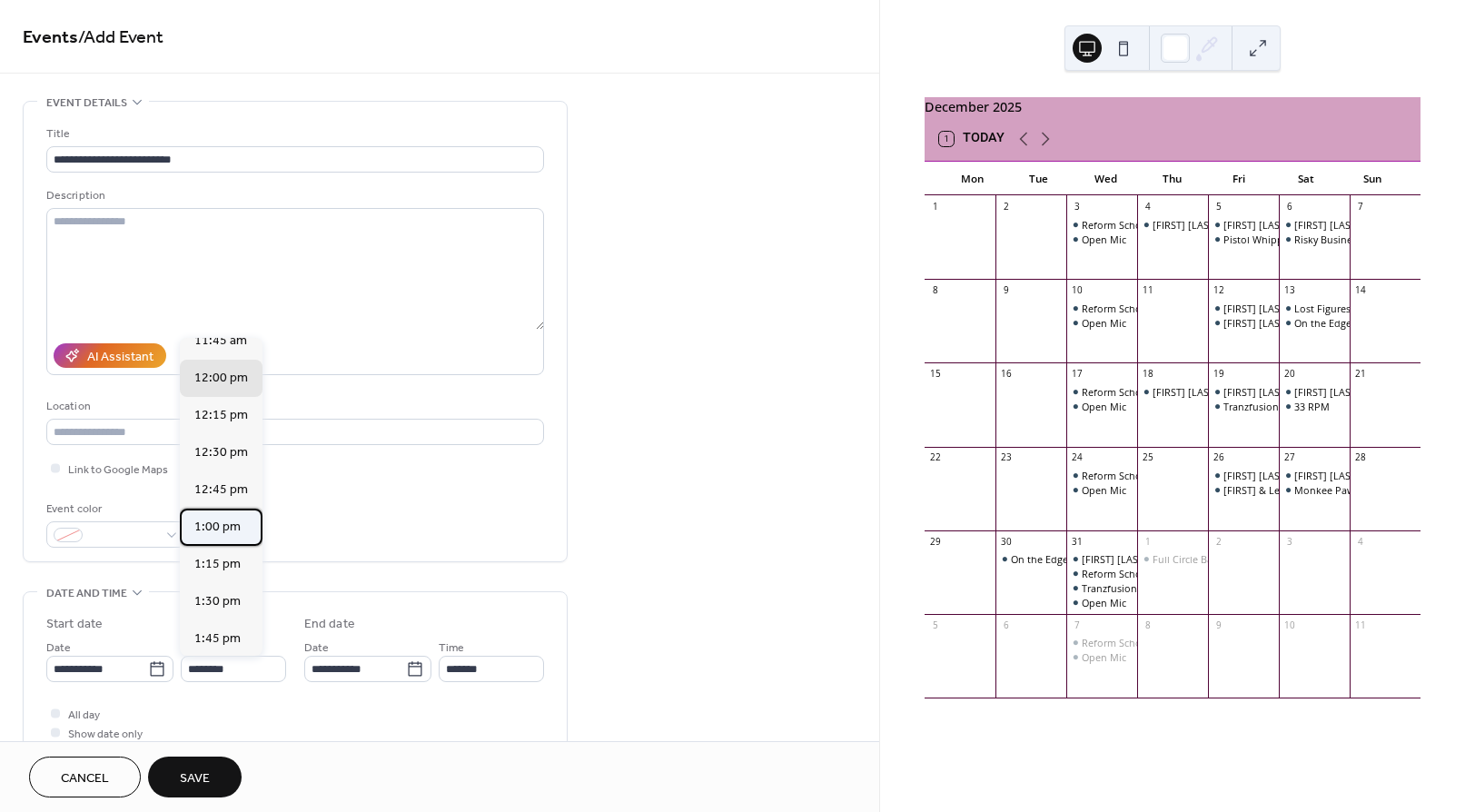 click on "1:00 pm" at bounding box center [217, 527] 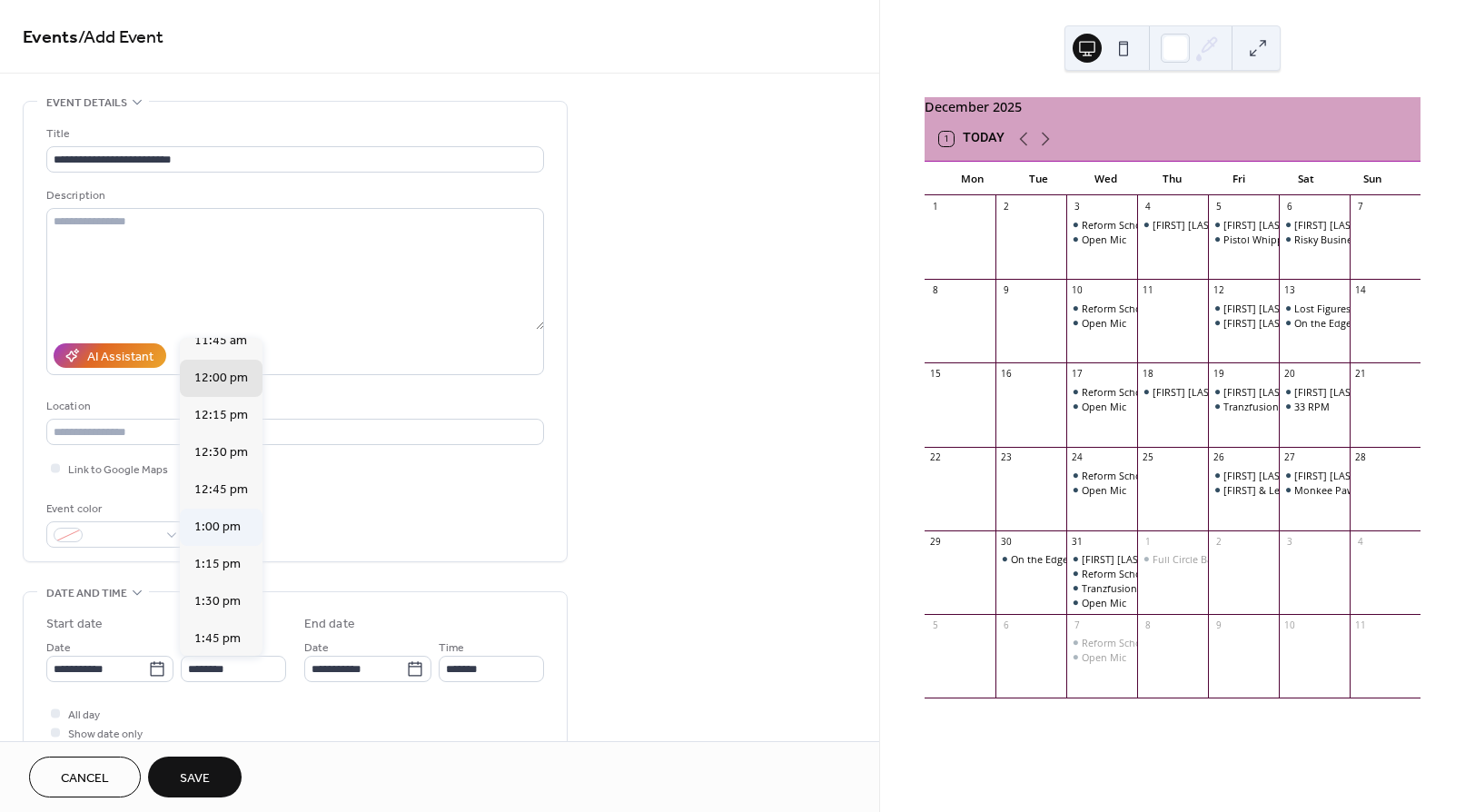 type on "*******" 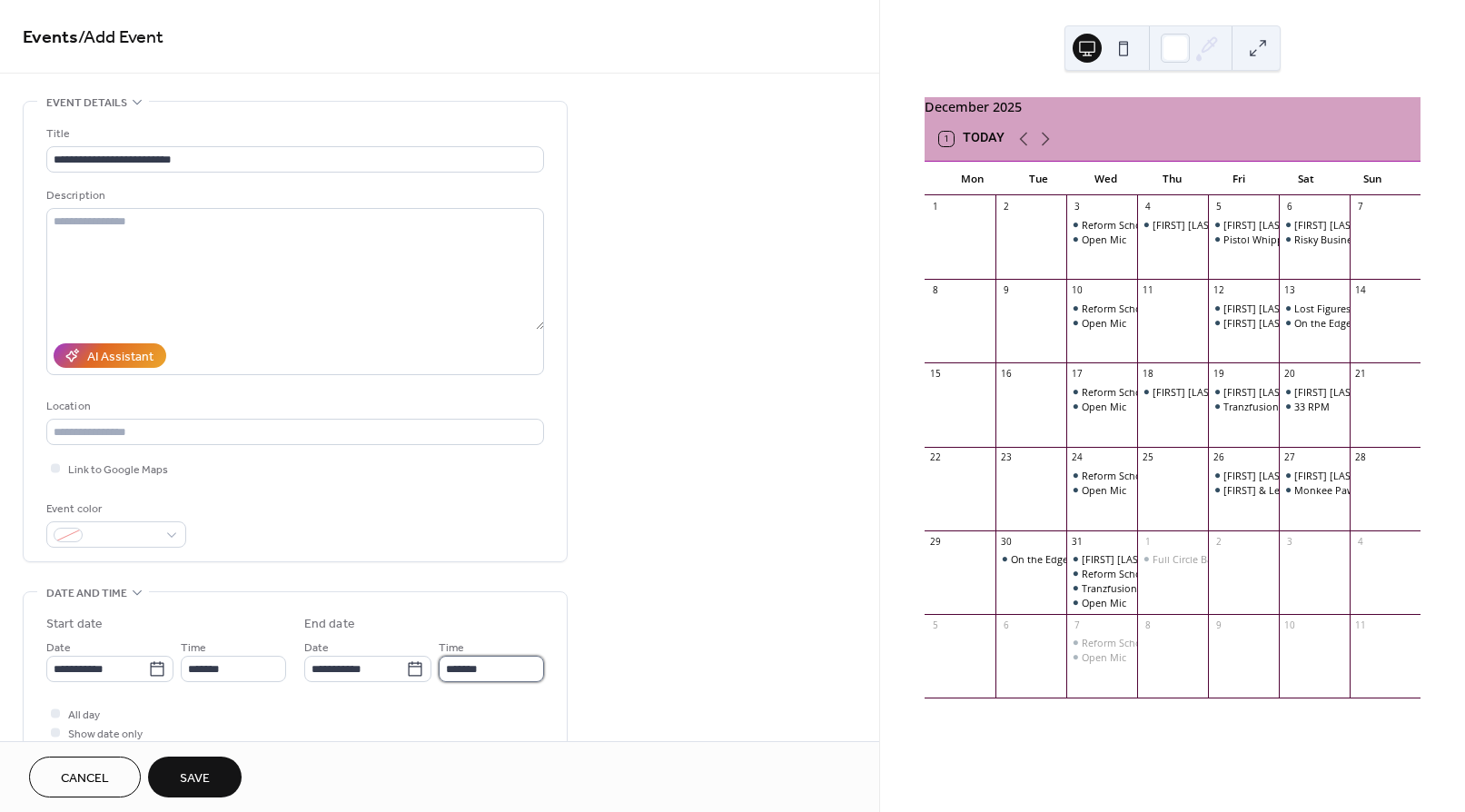 click on "*******" at bounding box center [491, 668] 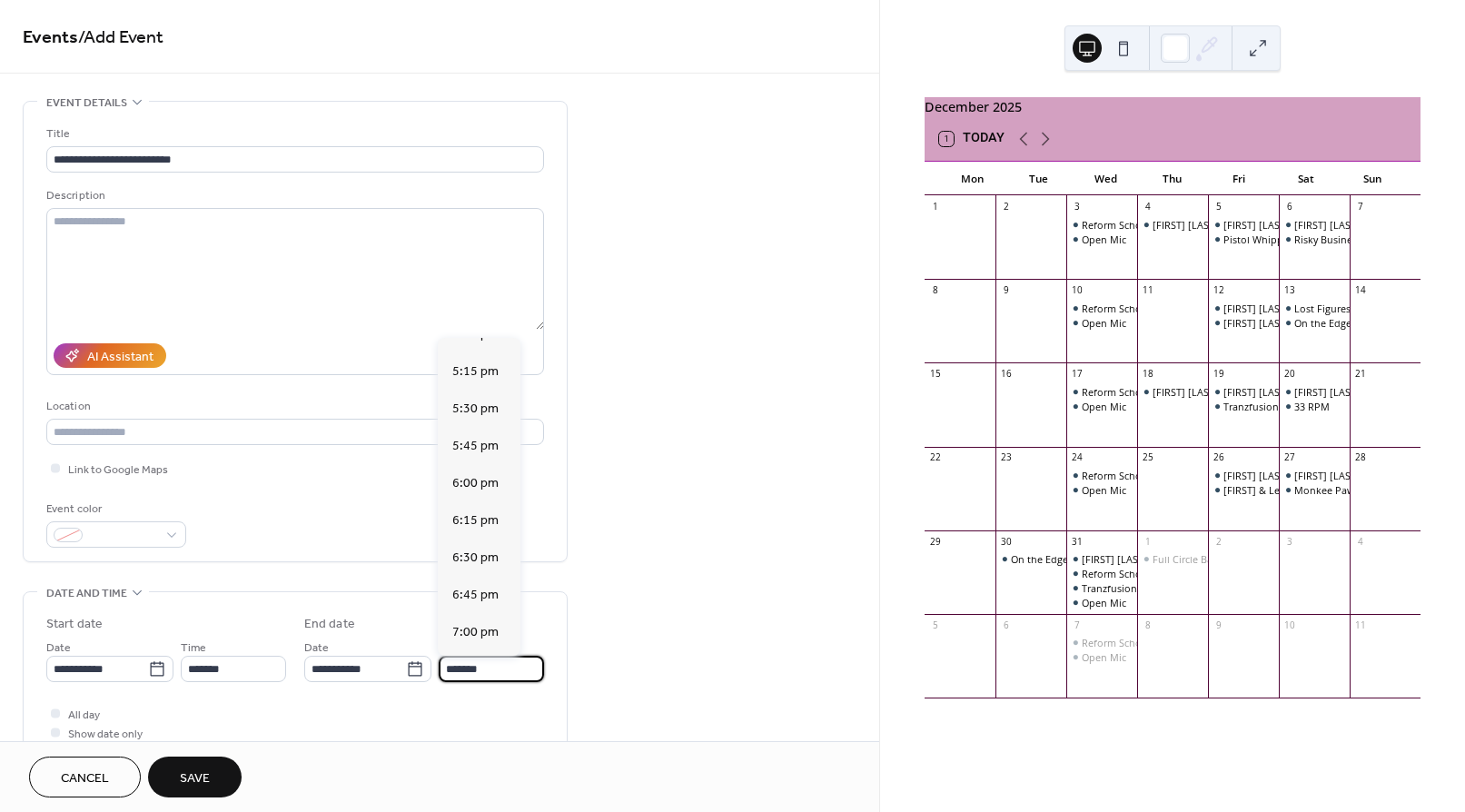 scroll, scrollTop: 581, scrollLeft: 0, axis: vertical 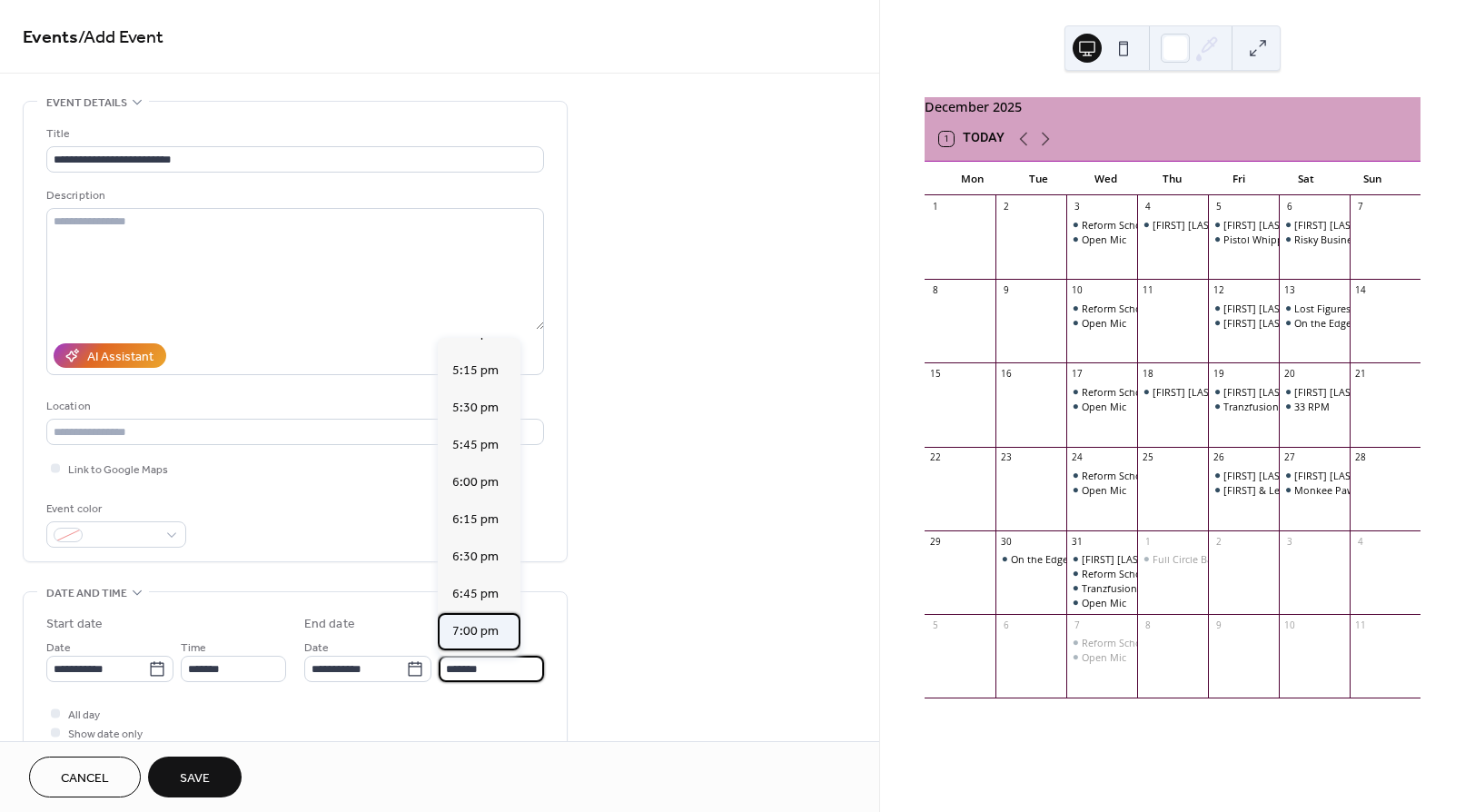 click on "7:00 pm" at bounding box center (475, 631) 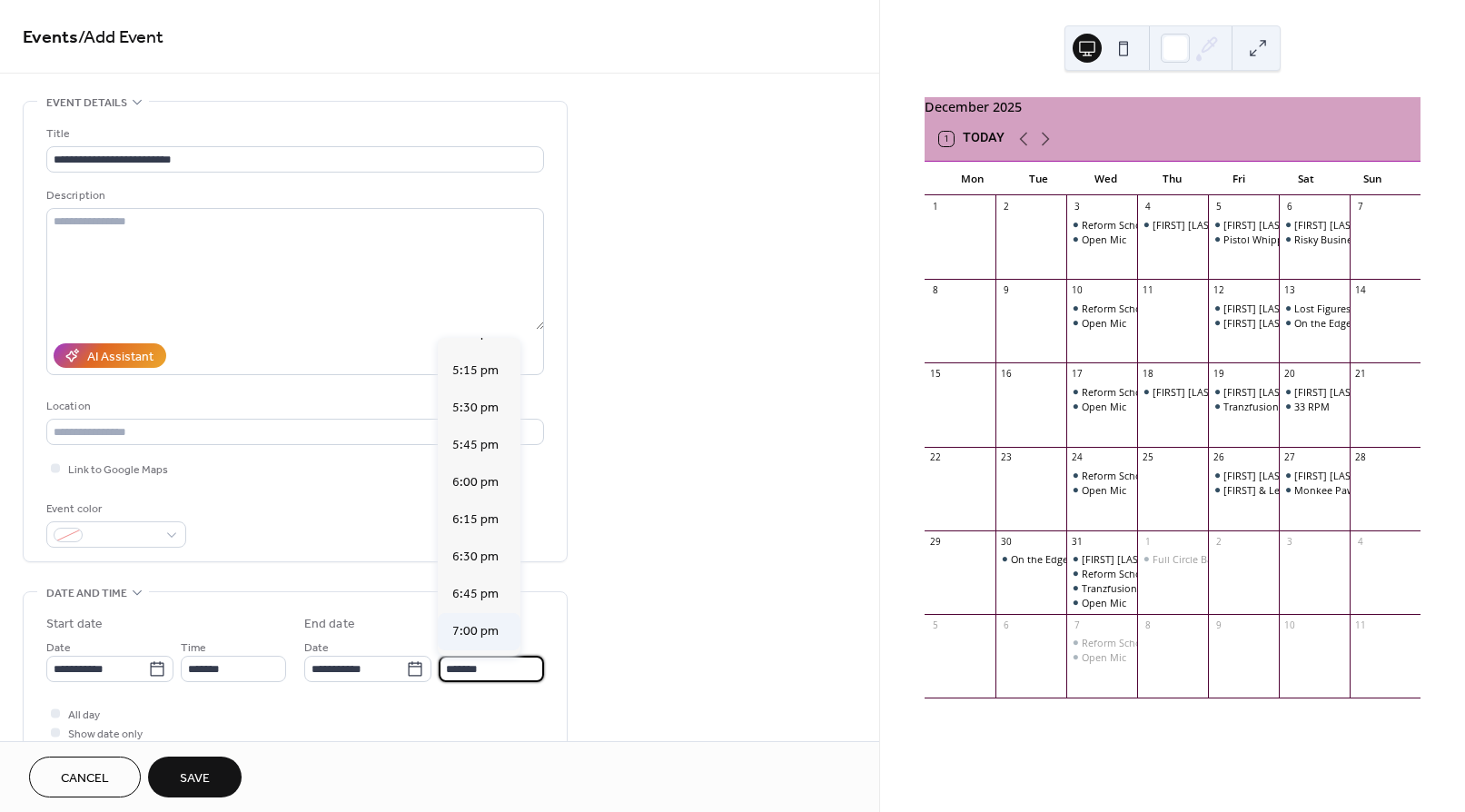 type on "*******" 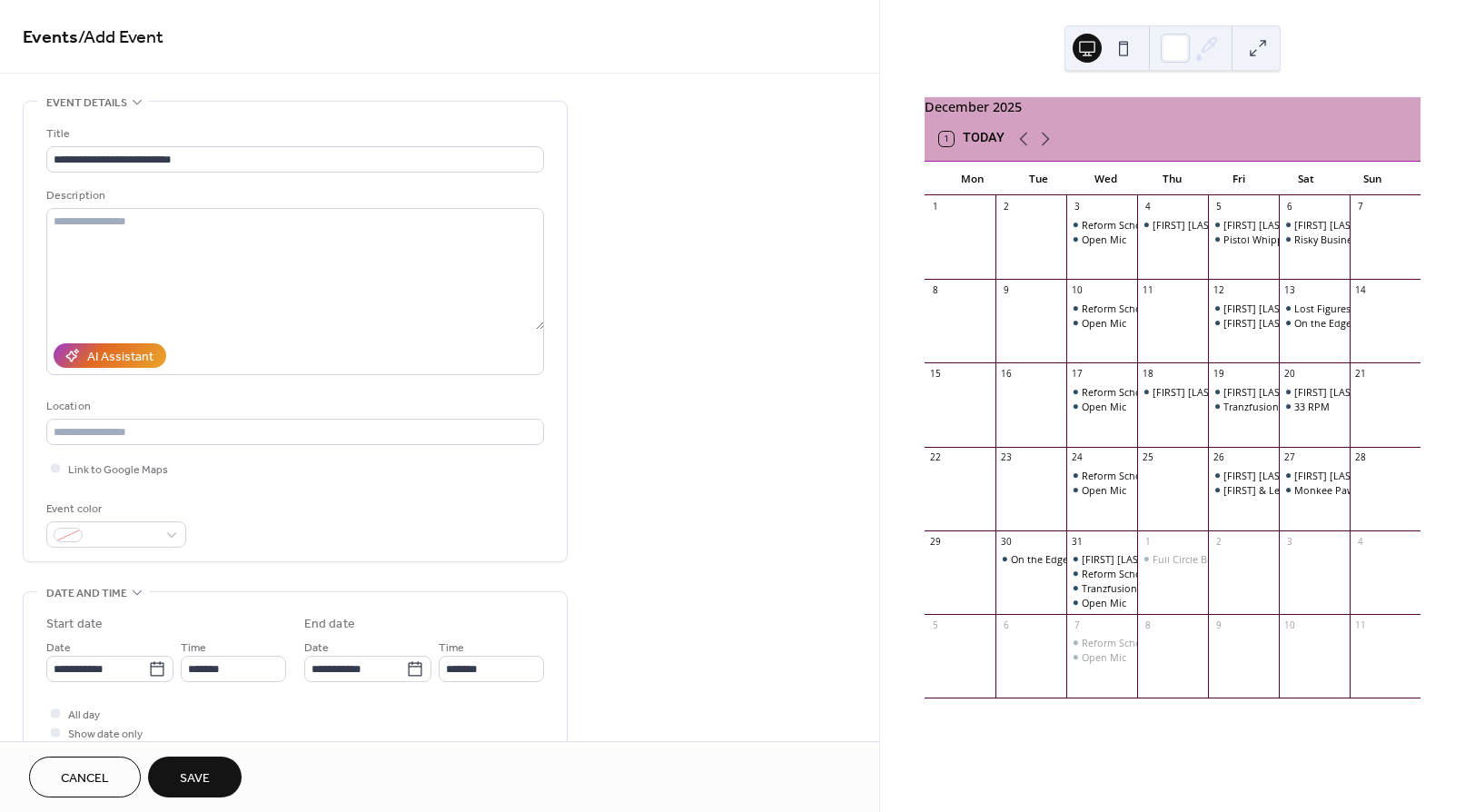 click on "Save" at bounding box center (194, 778) 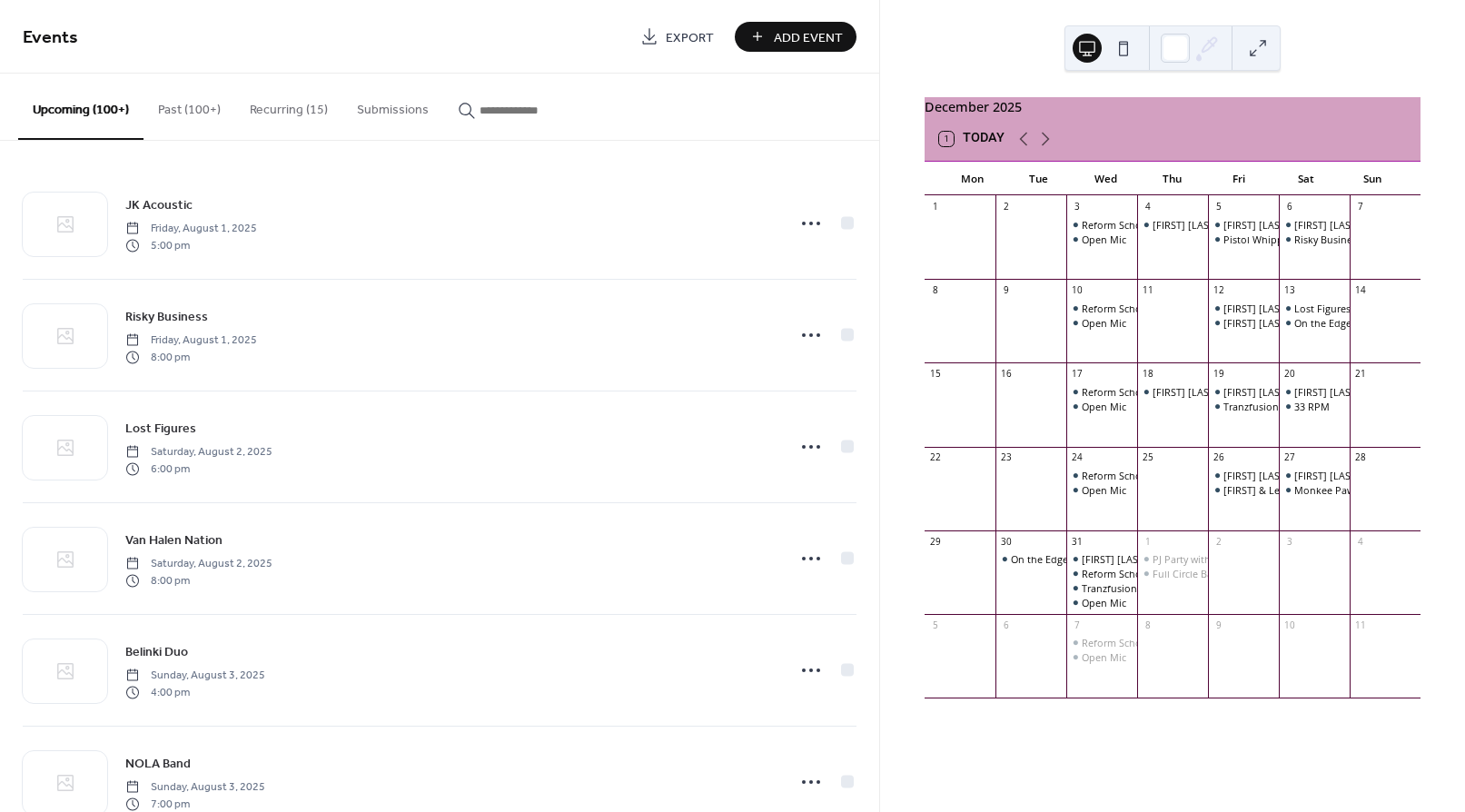 click on "Recurring (15)" at bounding box center [289, 105] 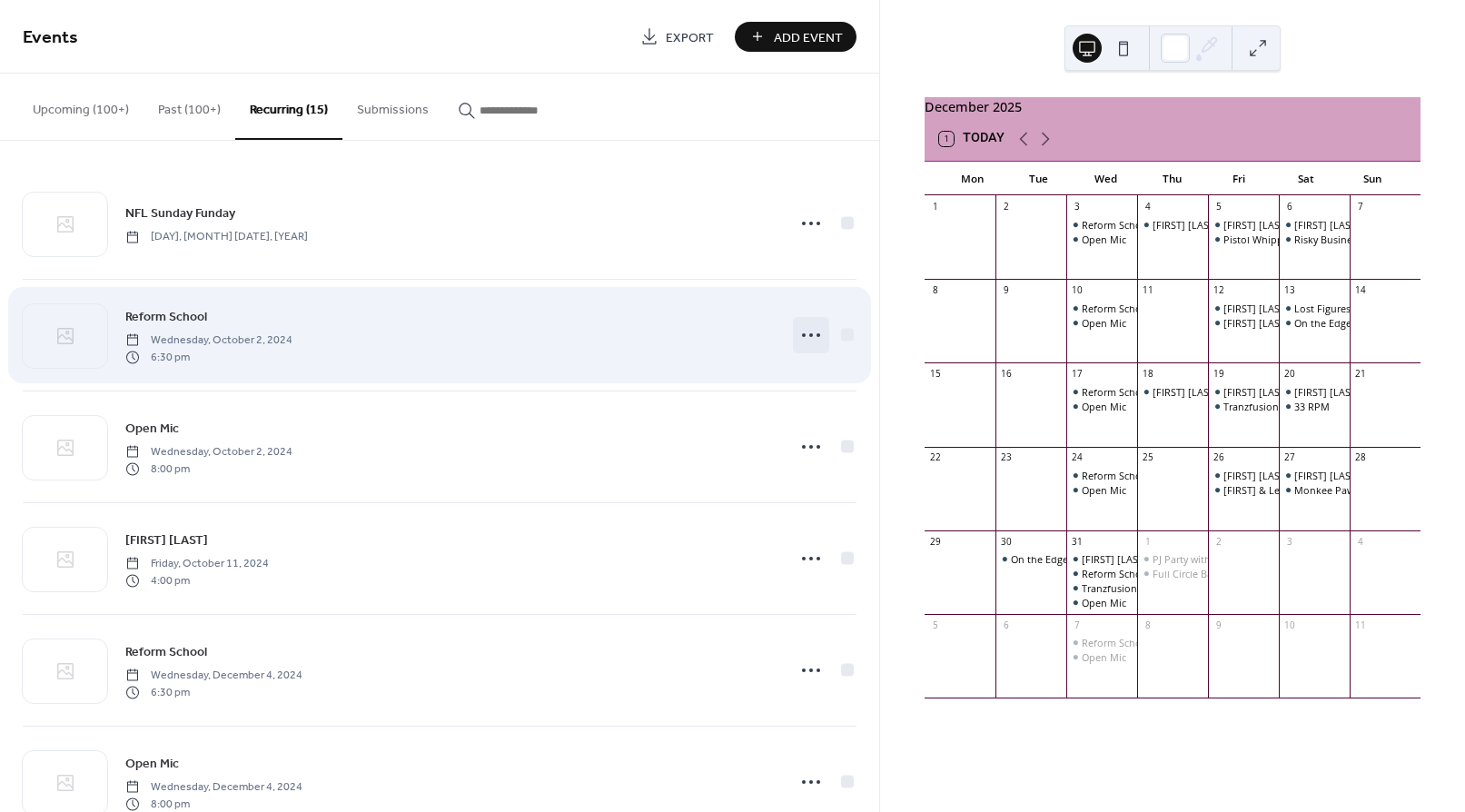 click 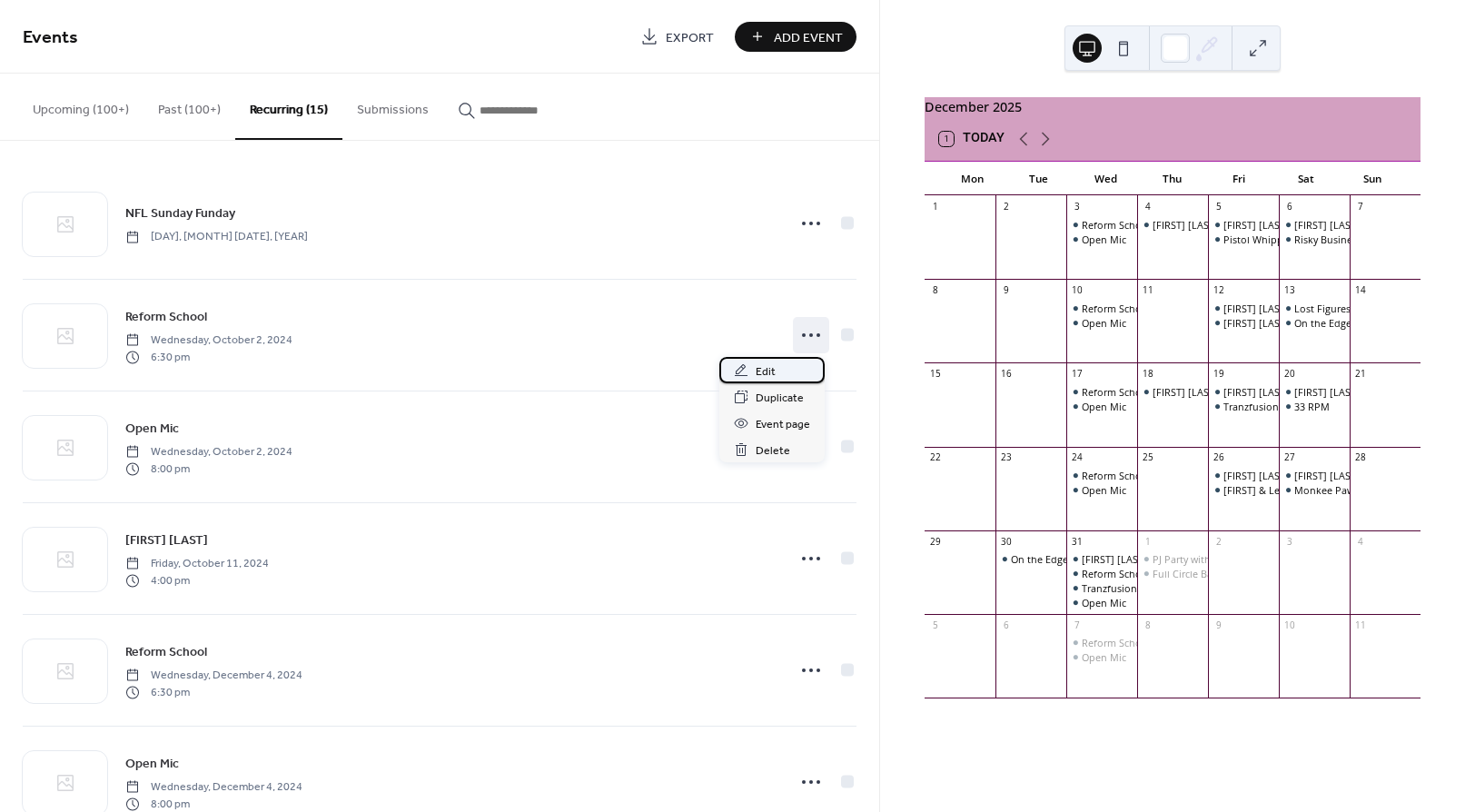 click on "Edit" at bounding box center [766, 371] 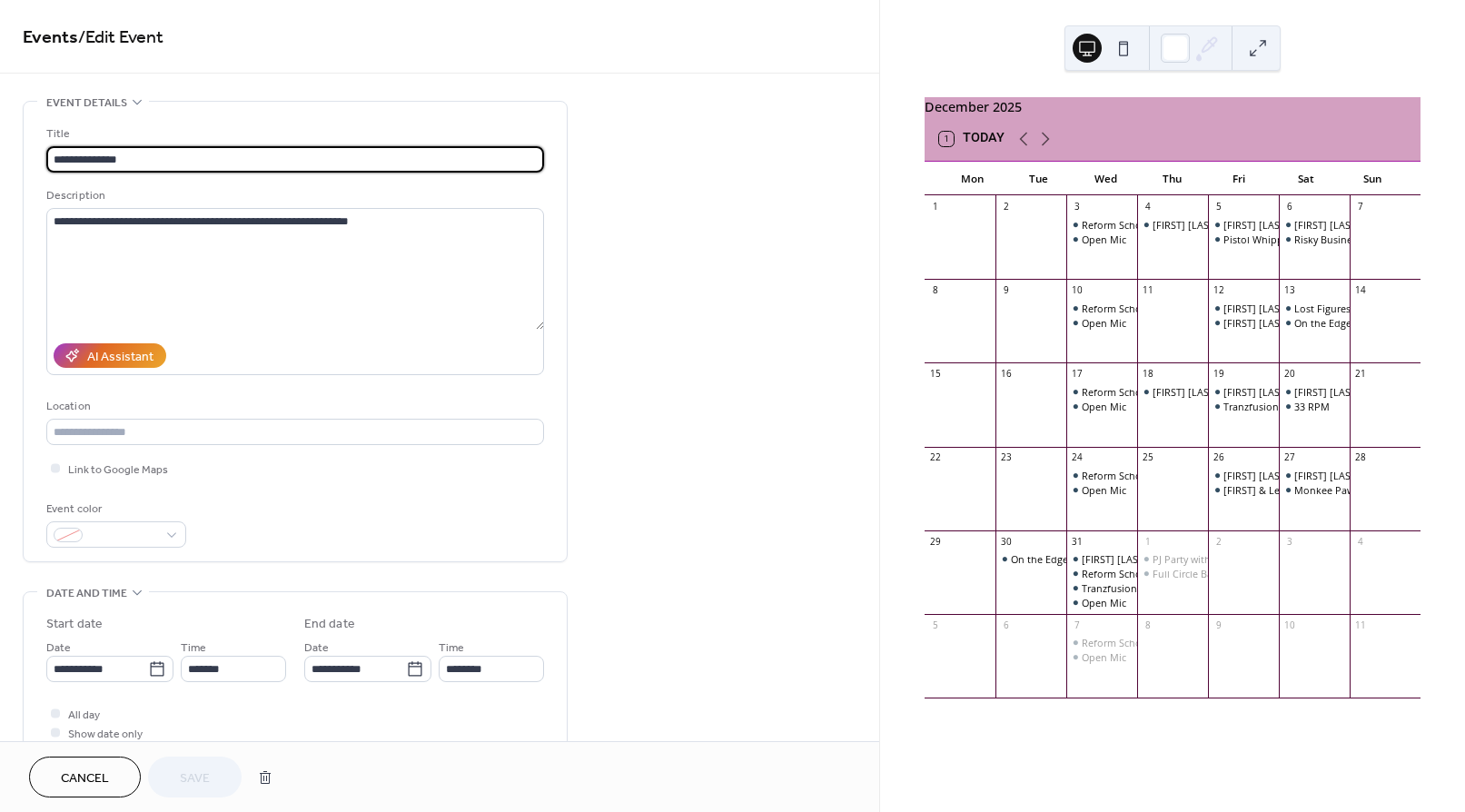 type on "**********" 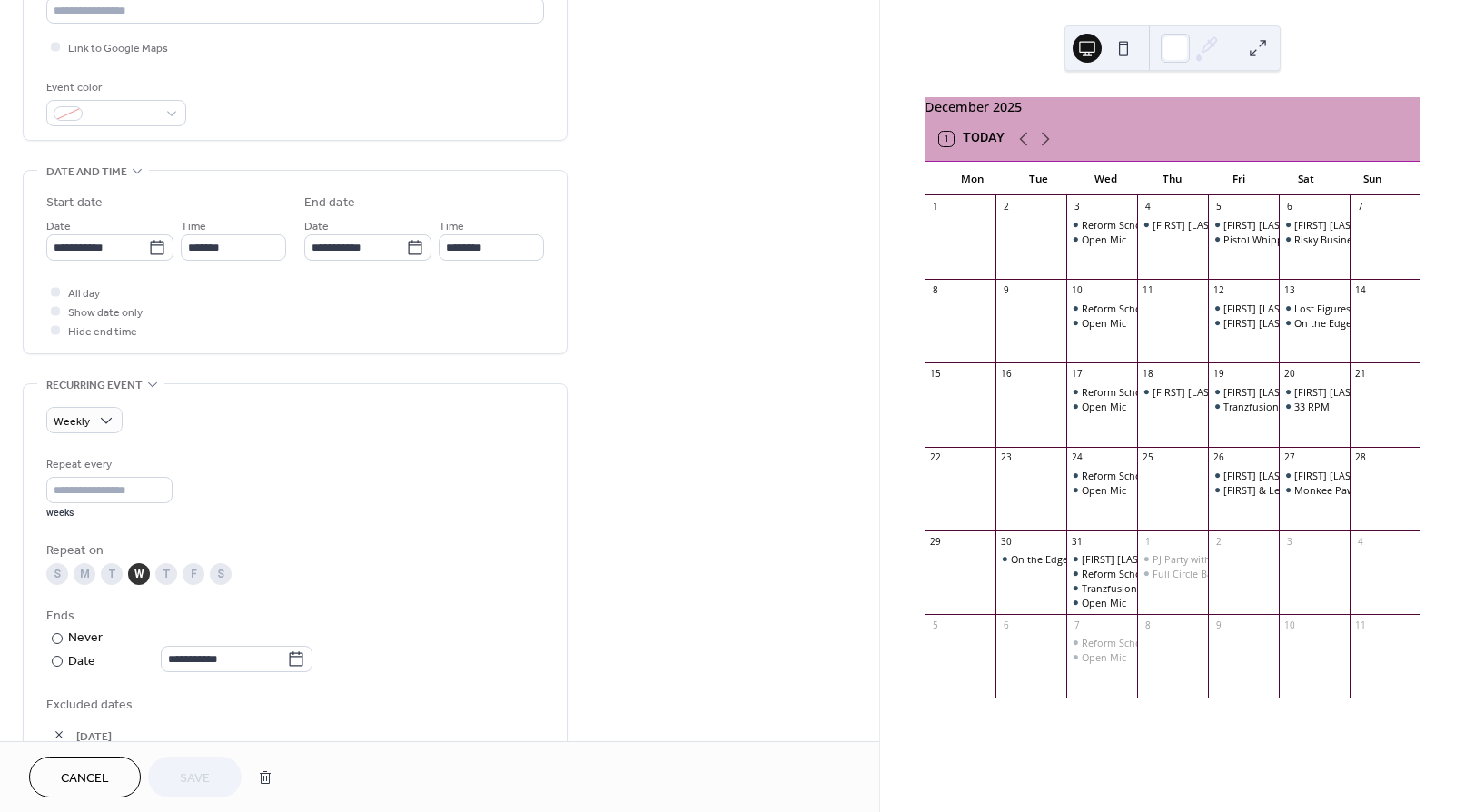 scroll, scrollTop: 423, scrollLeft: 0, axis: vertical 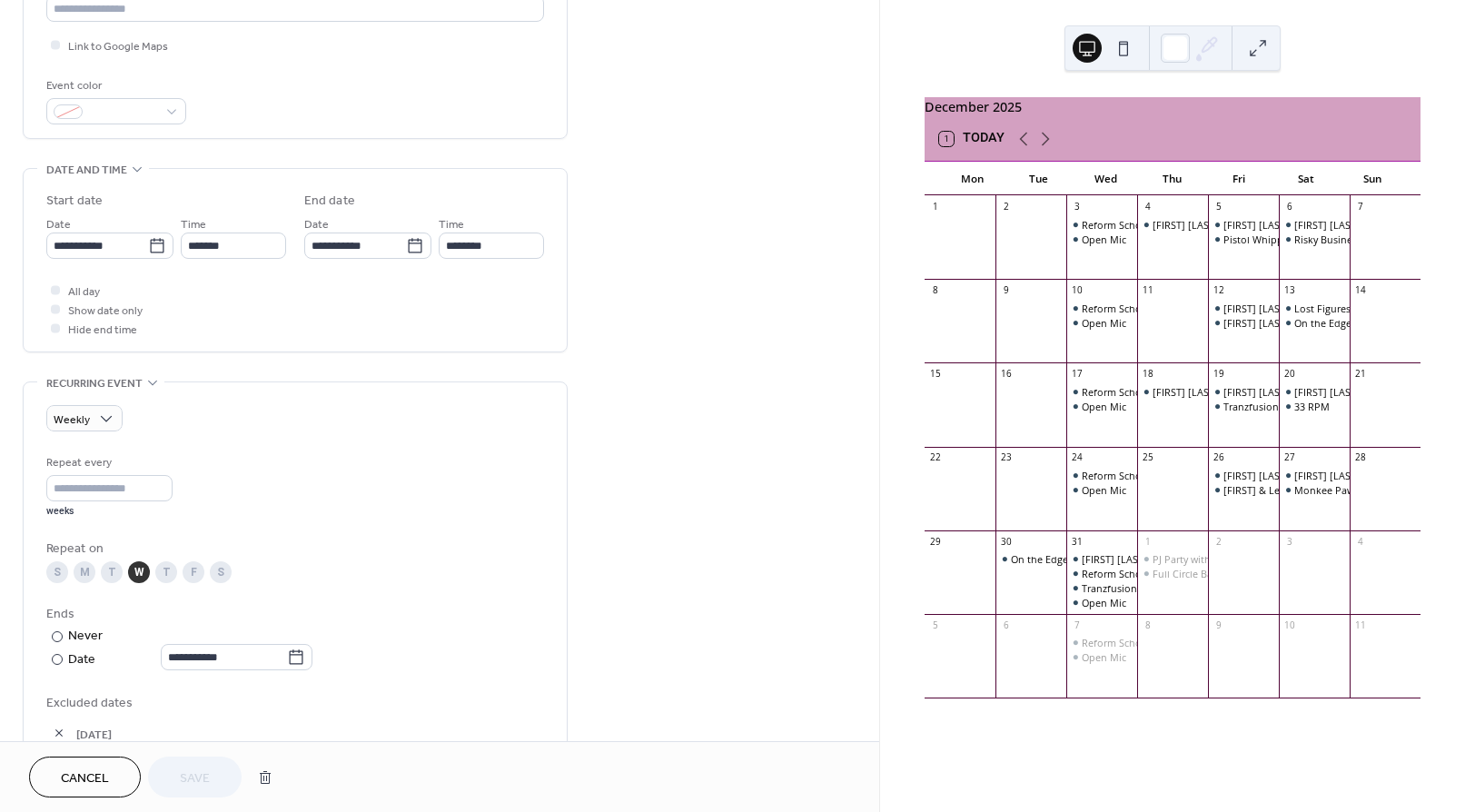 click on "**********" at bounding box center (295, 638) 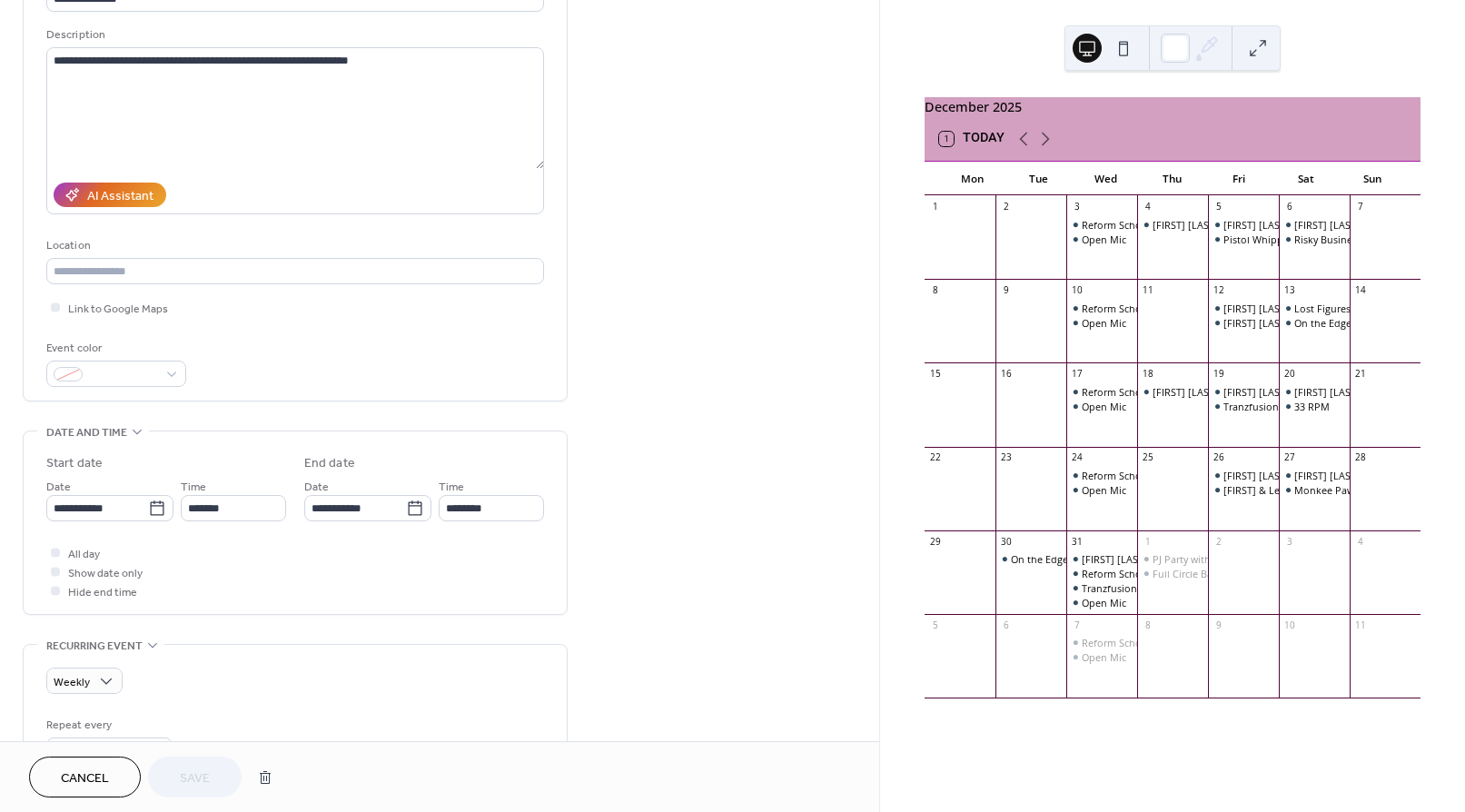 scroll, scrollTop: 0, scrollLeft: 0, axis: both 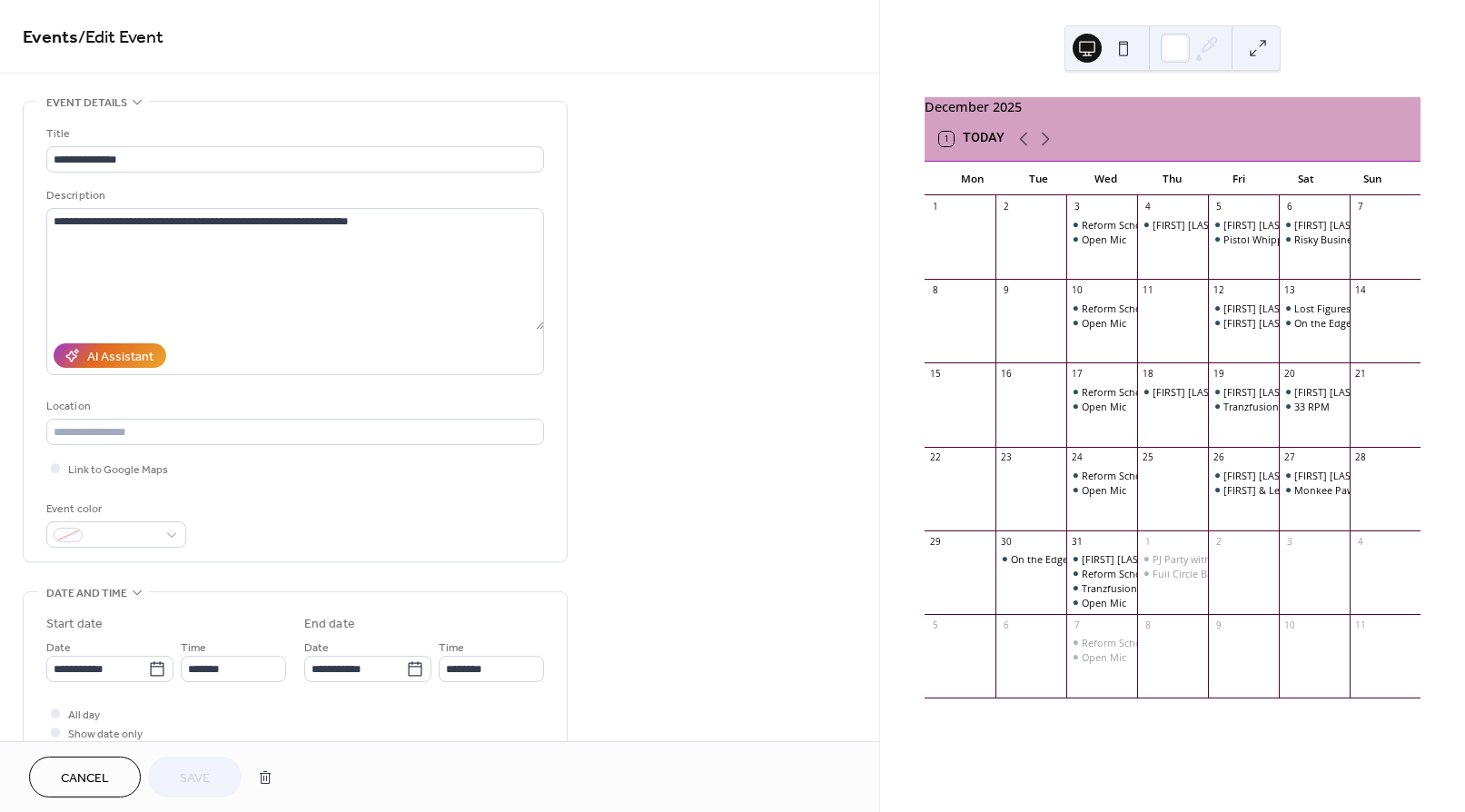 click on "AI Assistant" at bounding box center (295, 355) 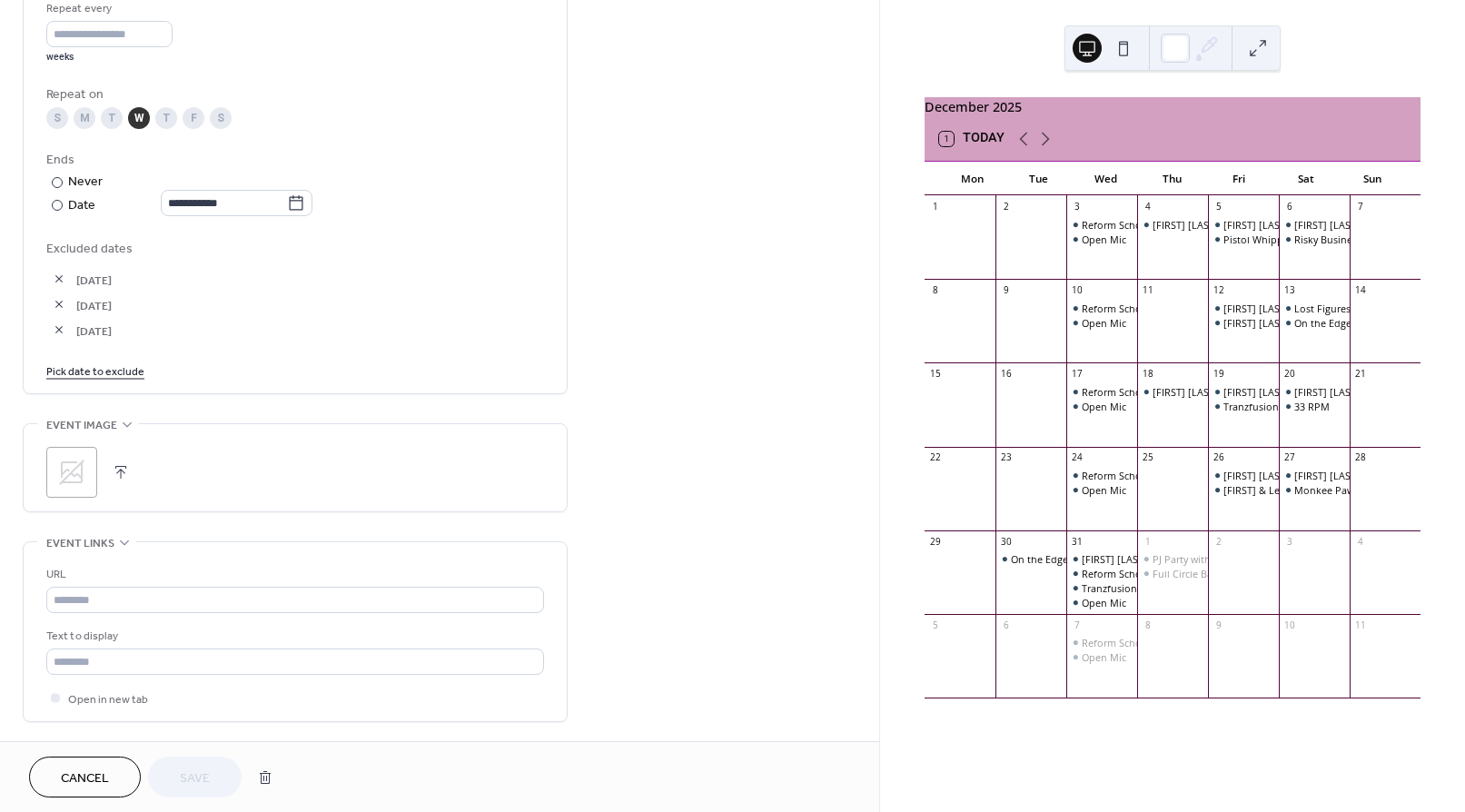 scroll, scrollTop: 1011, scrollLeft: 0, axis: vertical 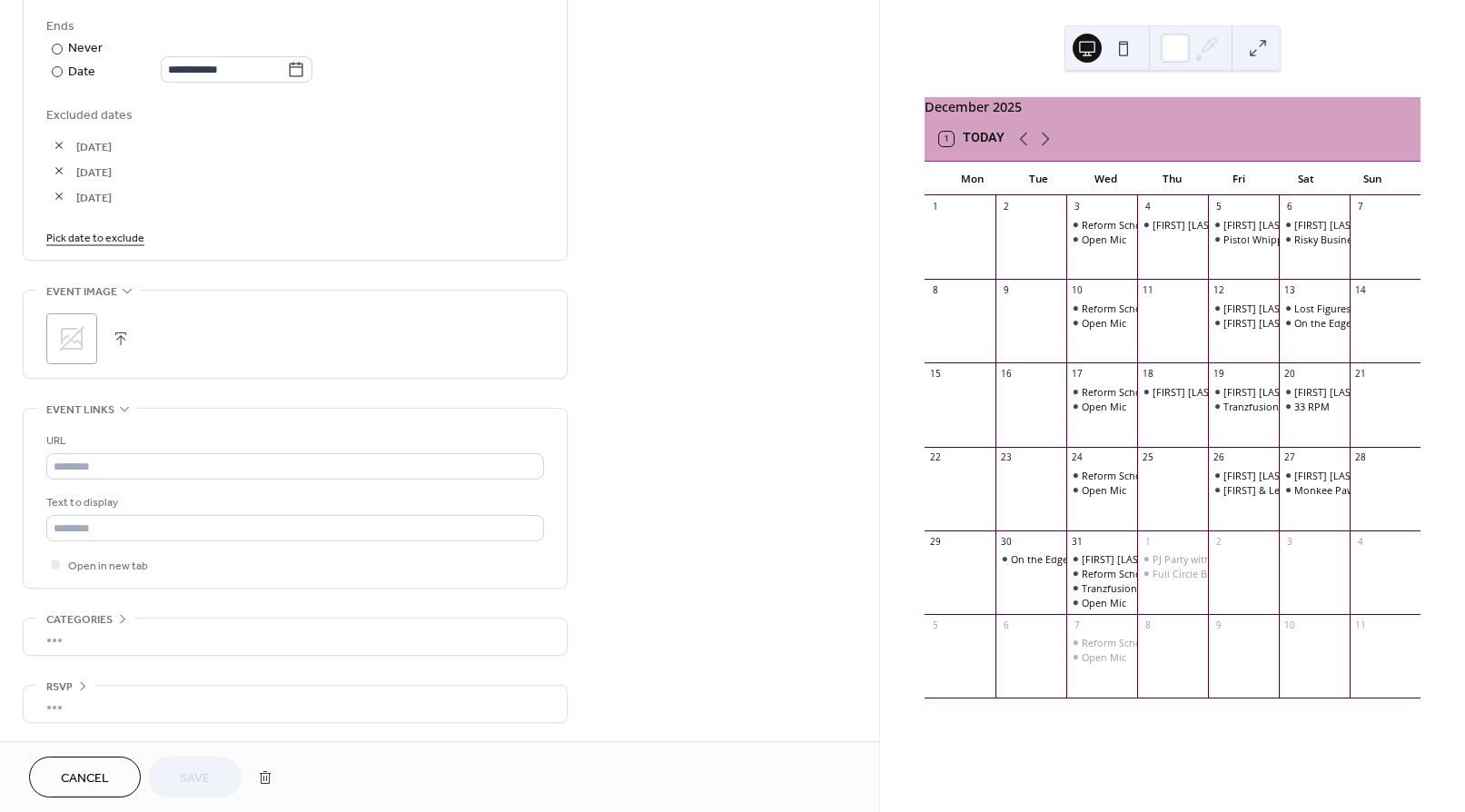 click on "Cancel" at bounding box center [84, 778] 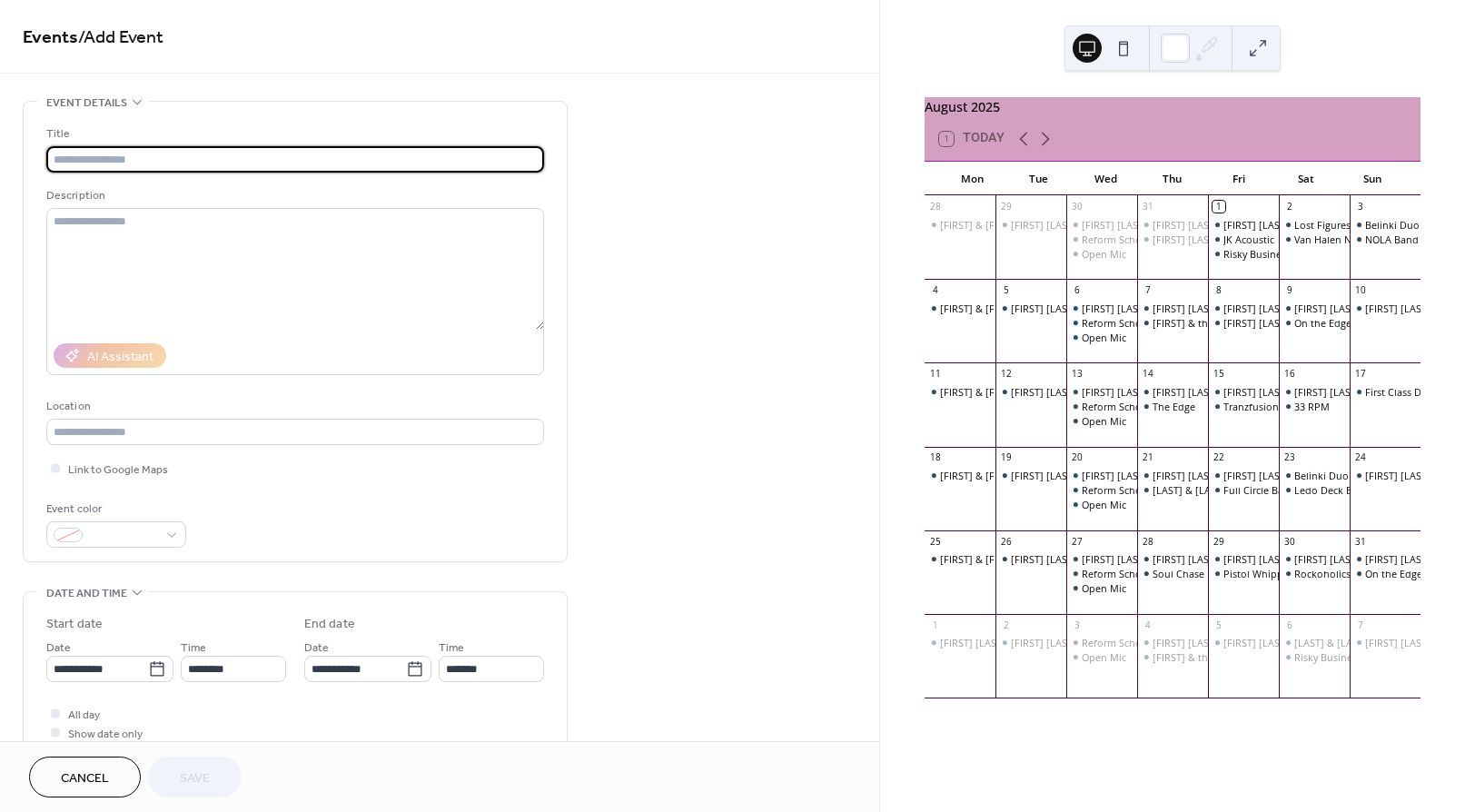 scroll, scrollTop: 0, scrollLeft: 0, axis: both 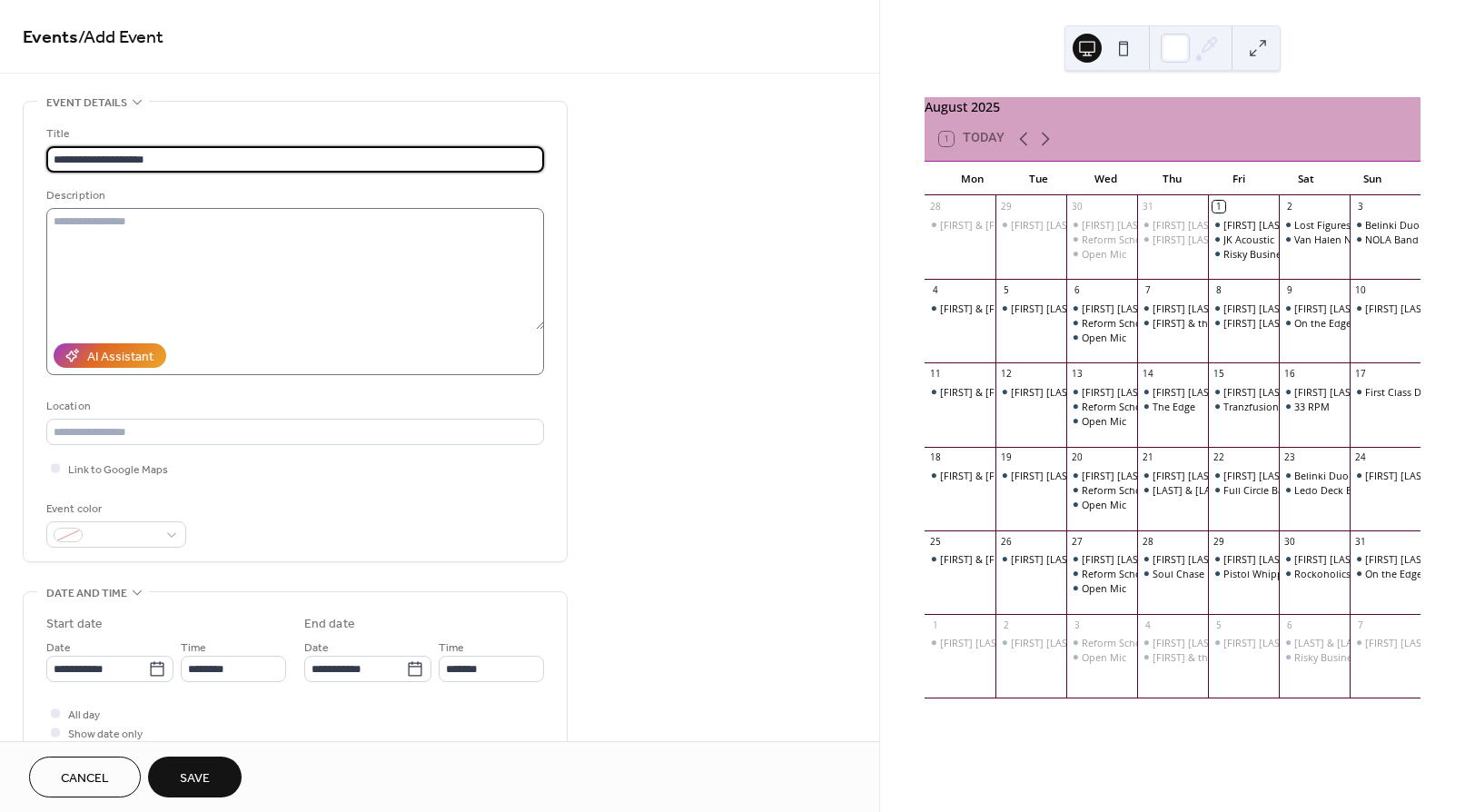 type on "**********" 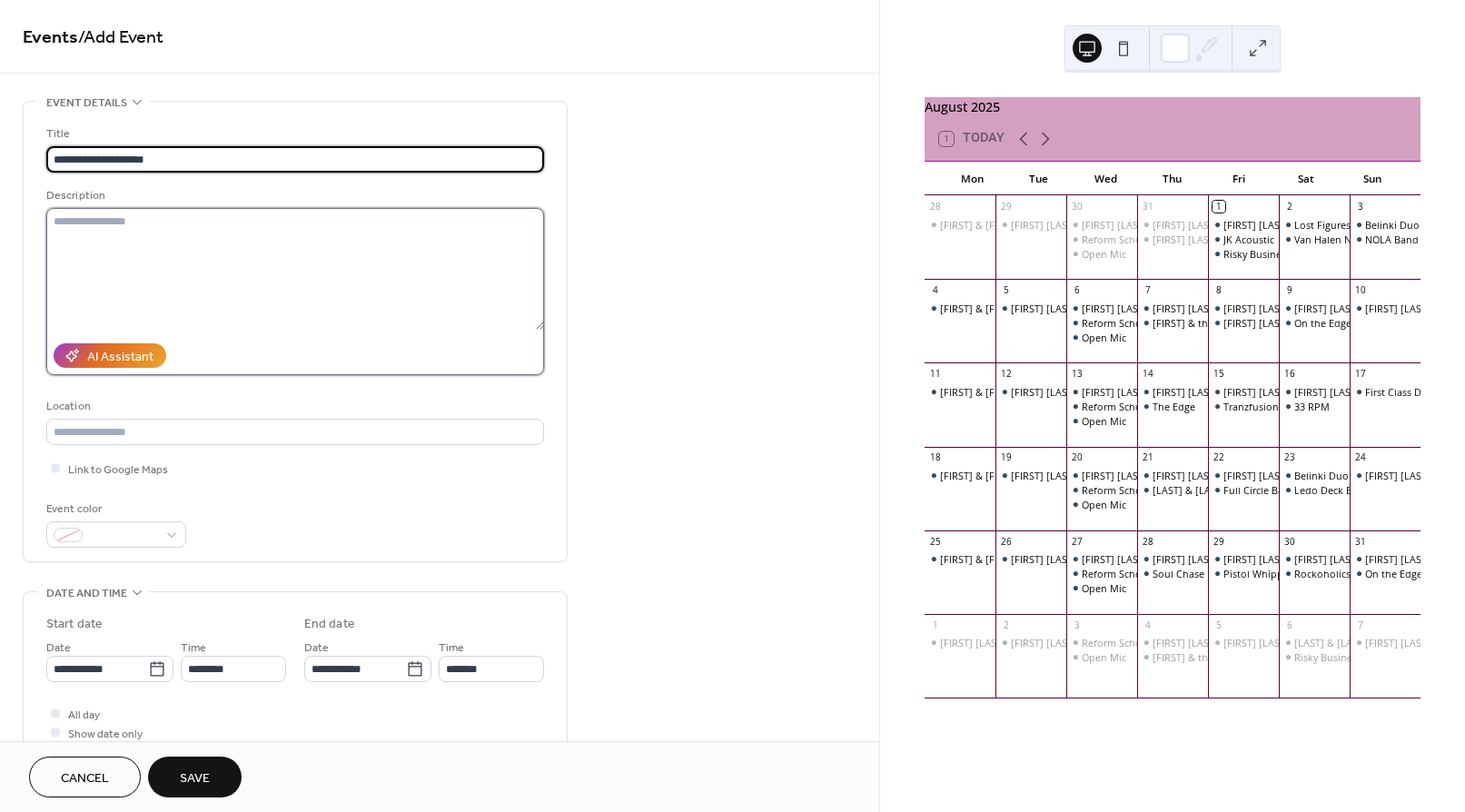 click at bounding box center (295, 269) 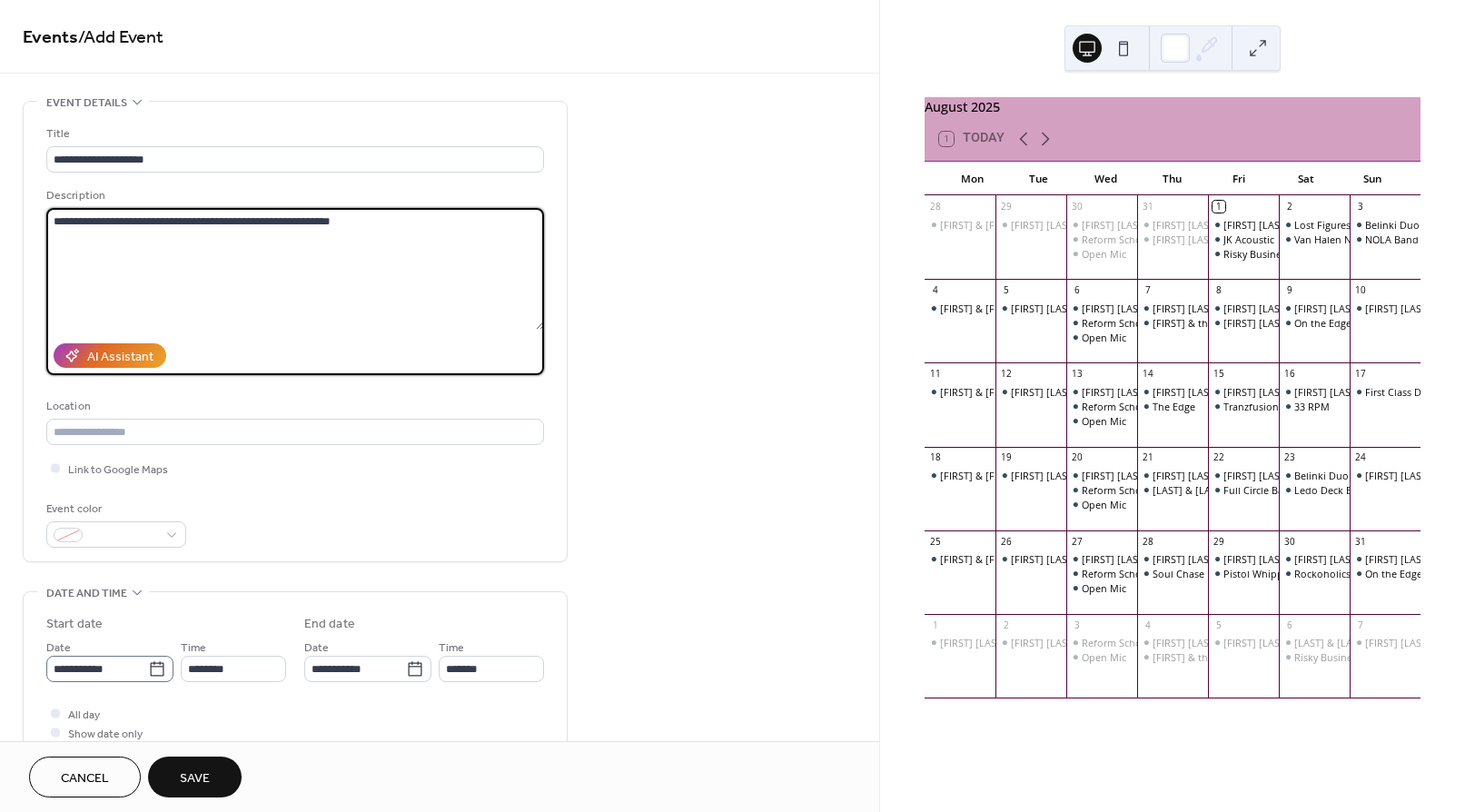 type on "**********" 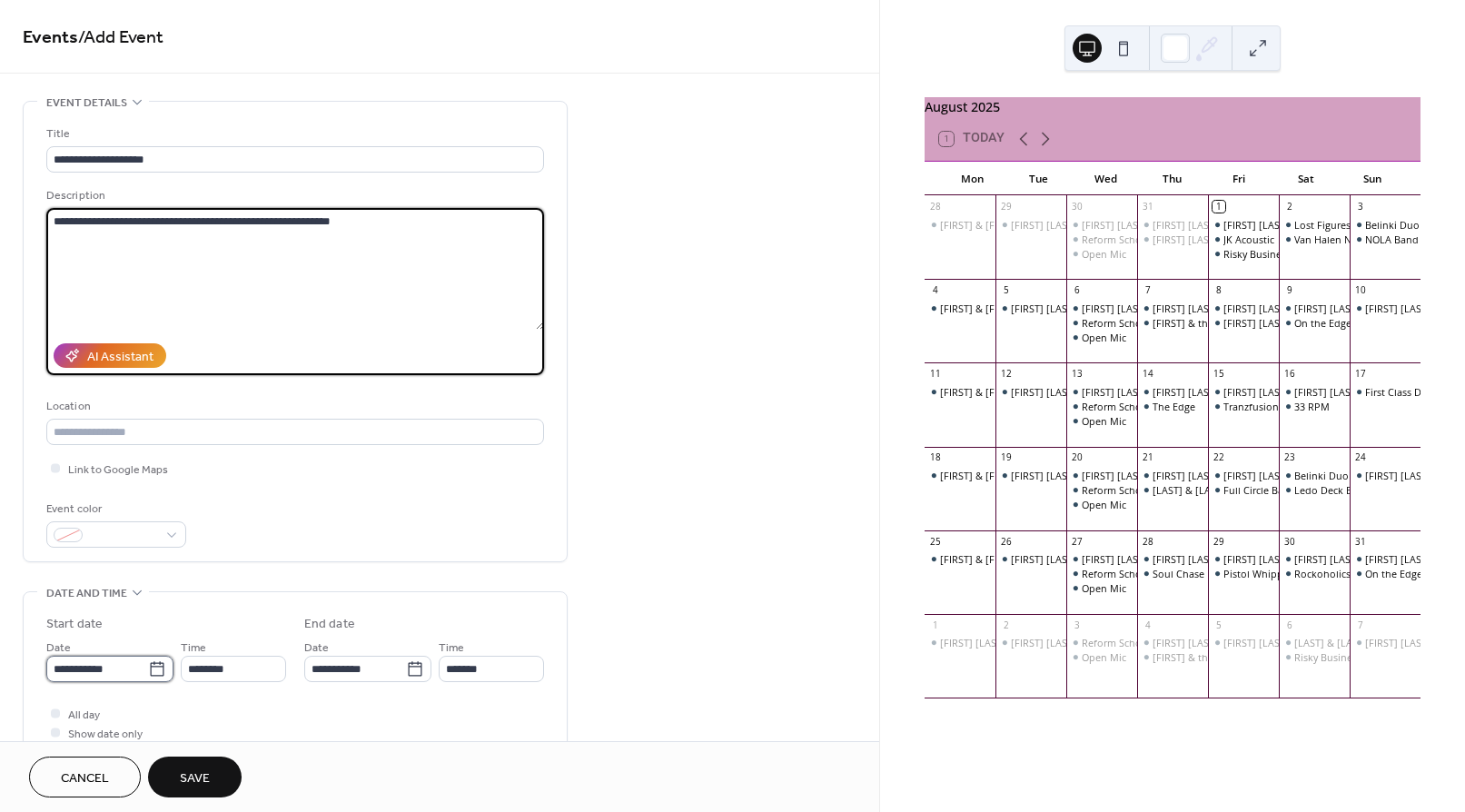 click on "**********" at bounding box center [97, 668] 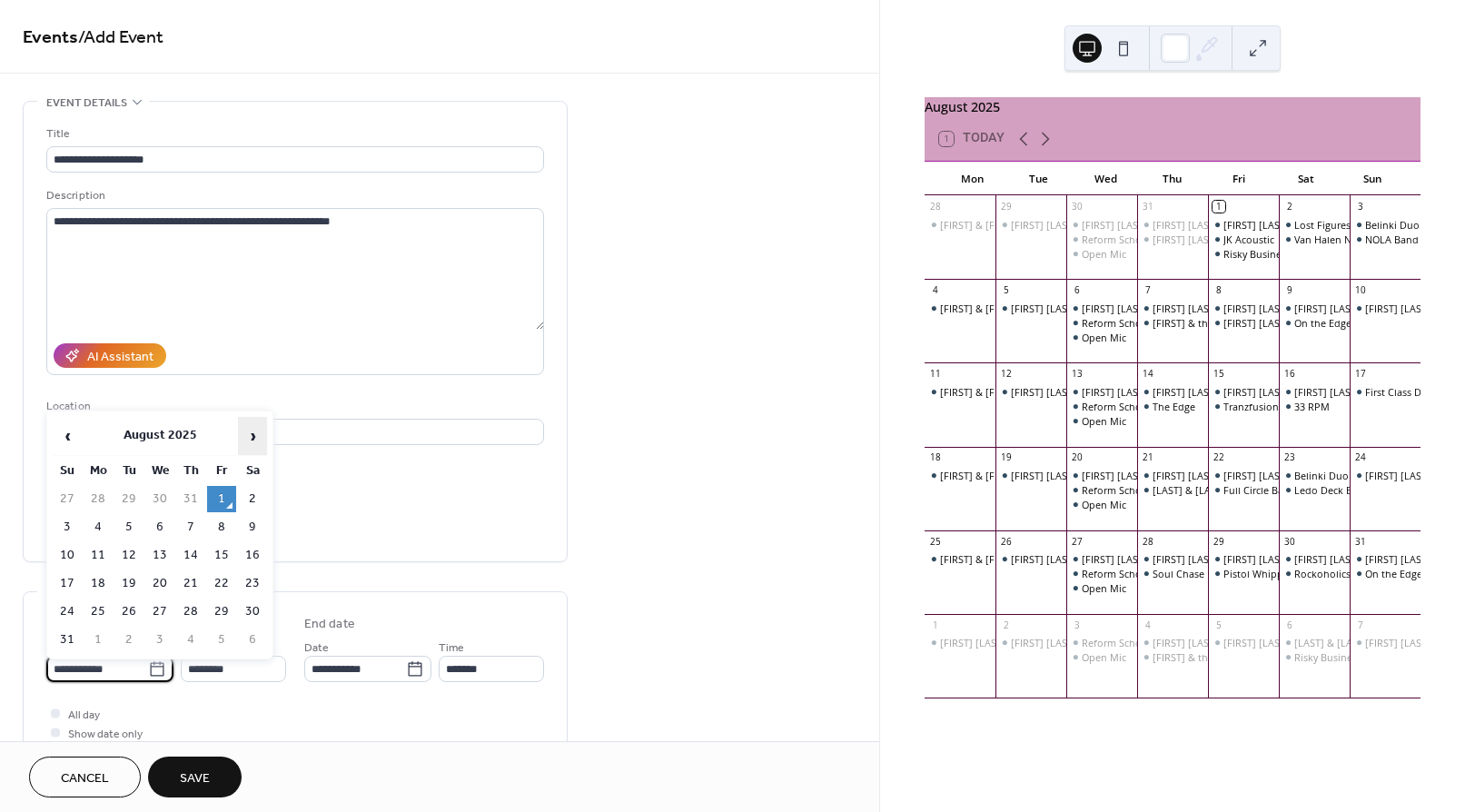 click on "›" at bounding box center (252, 436) 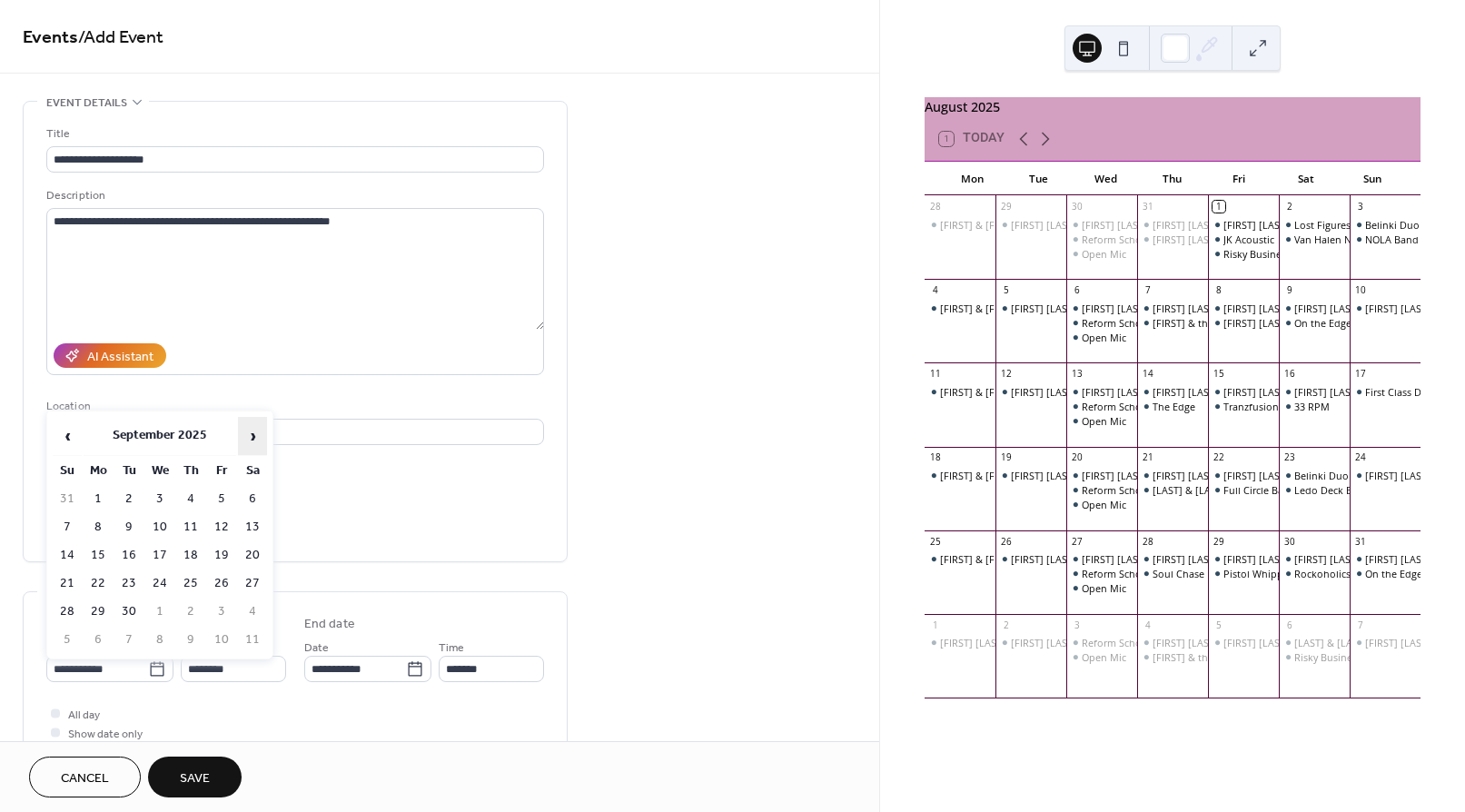 click on "›" at bounding box center (252, 436) 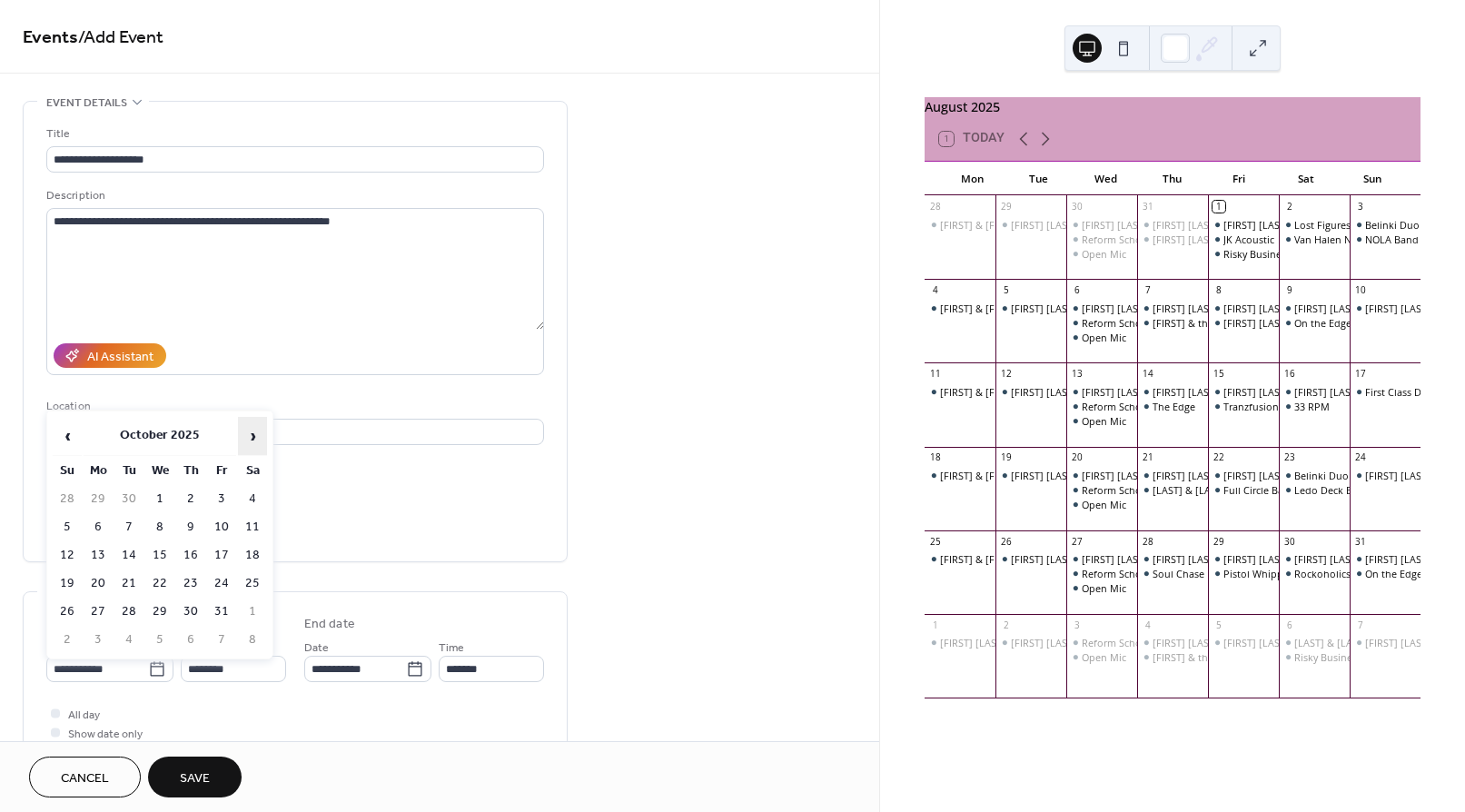 click on "›" at bounding box center (252, 436) 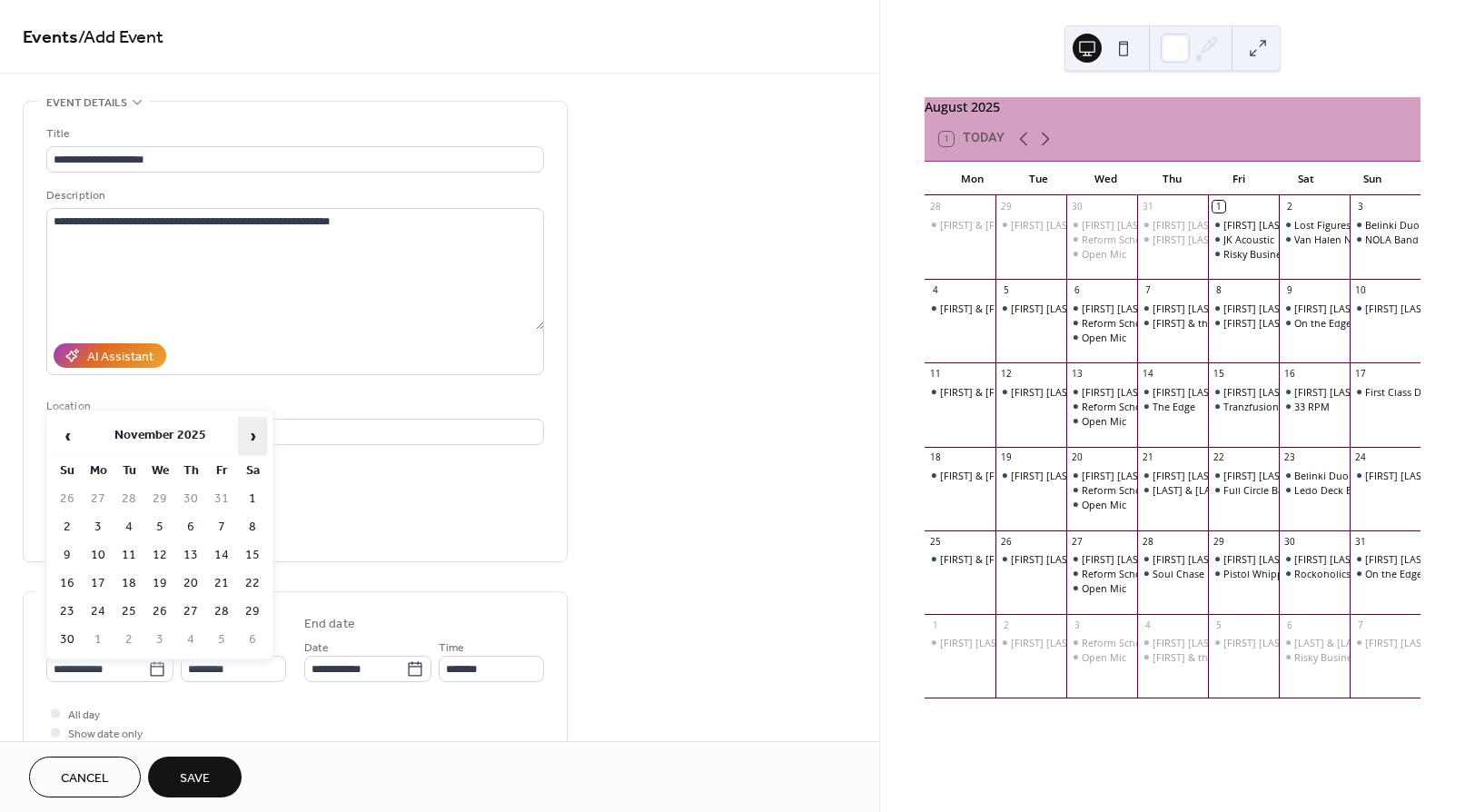 click on "›" at bounding box center (252, 436) 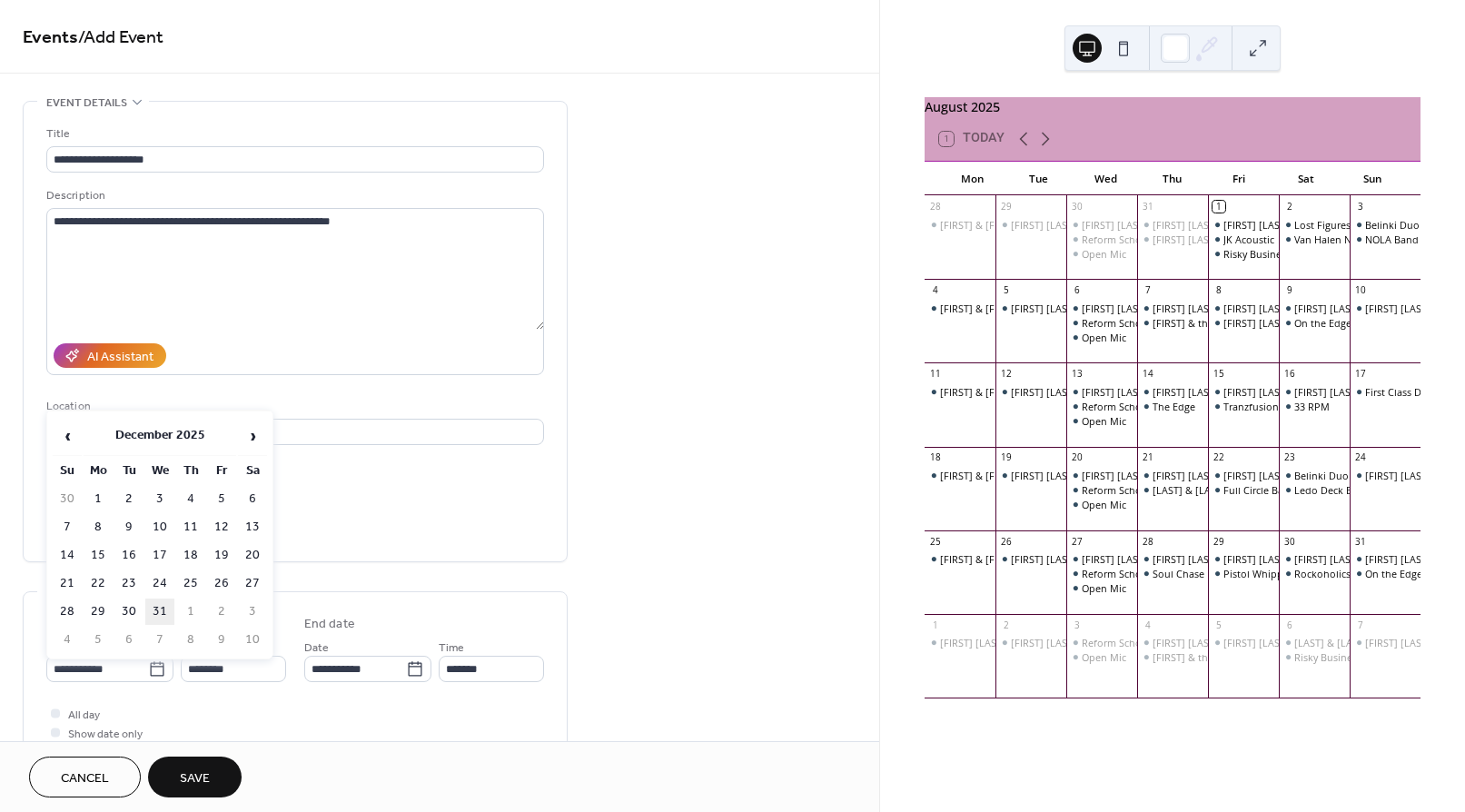 click on "31" at bounding box center (160, 611) 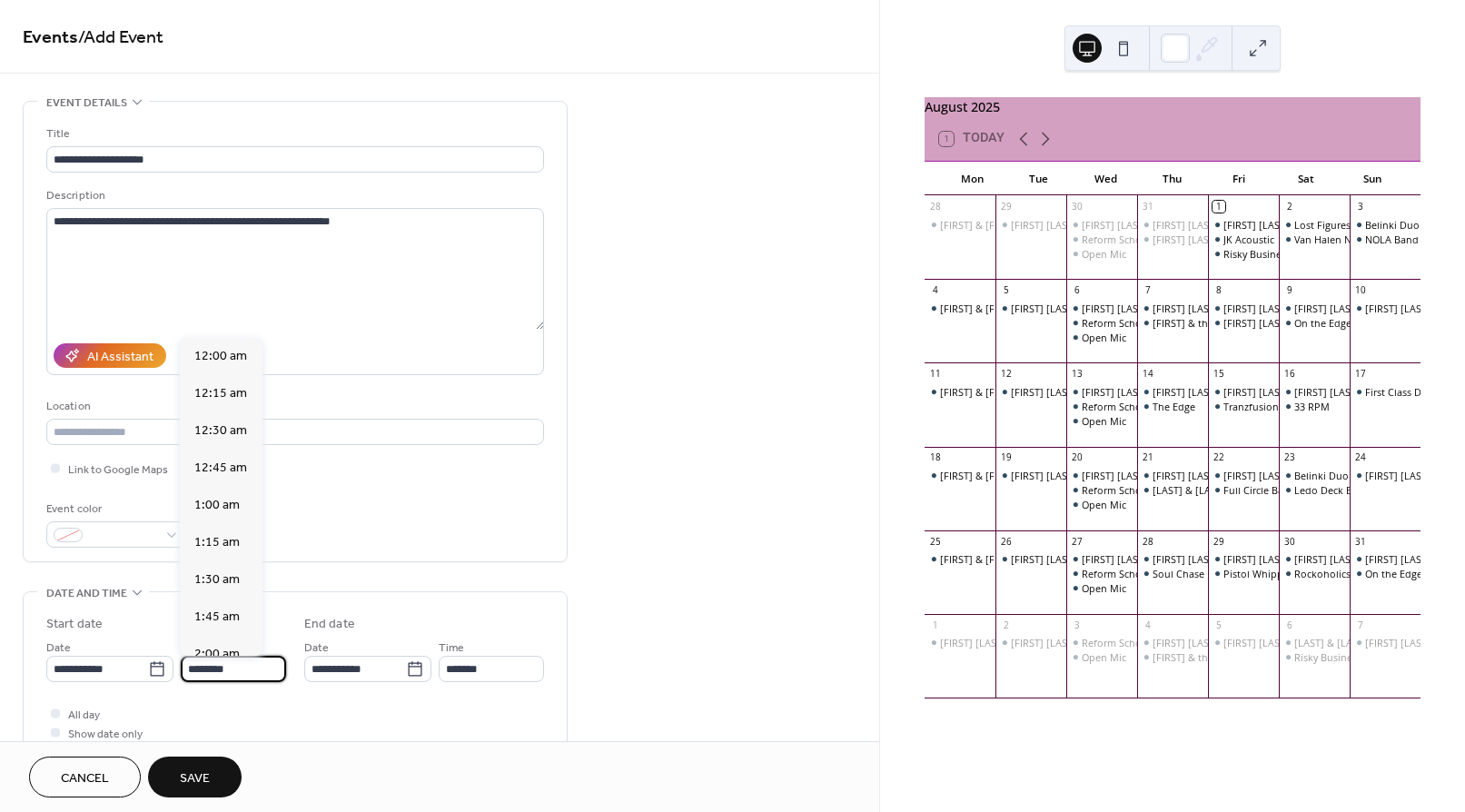 click on "********" at bounding box center [233, 668] 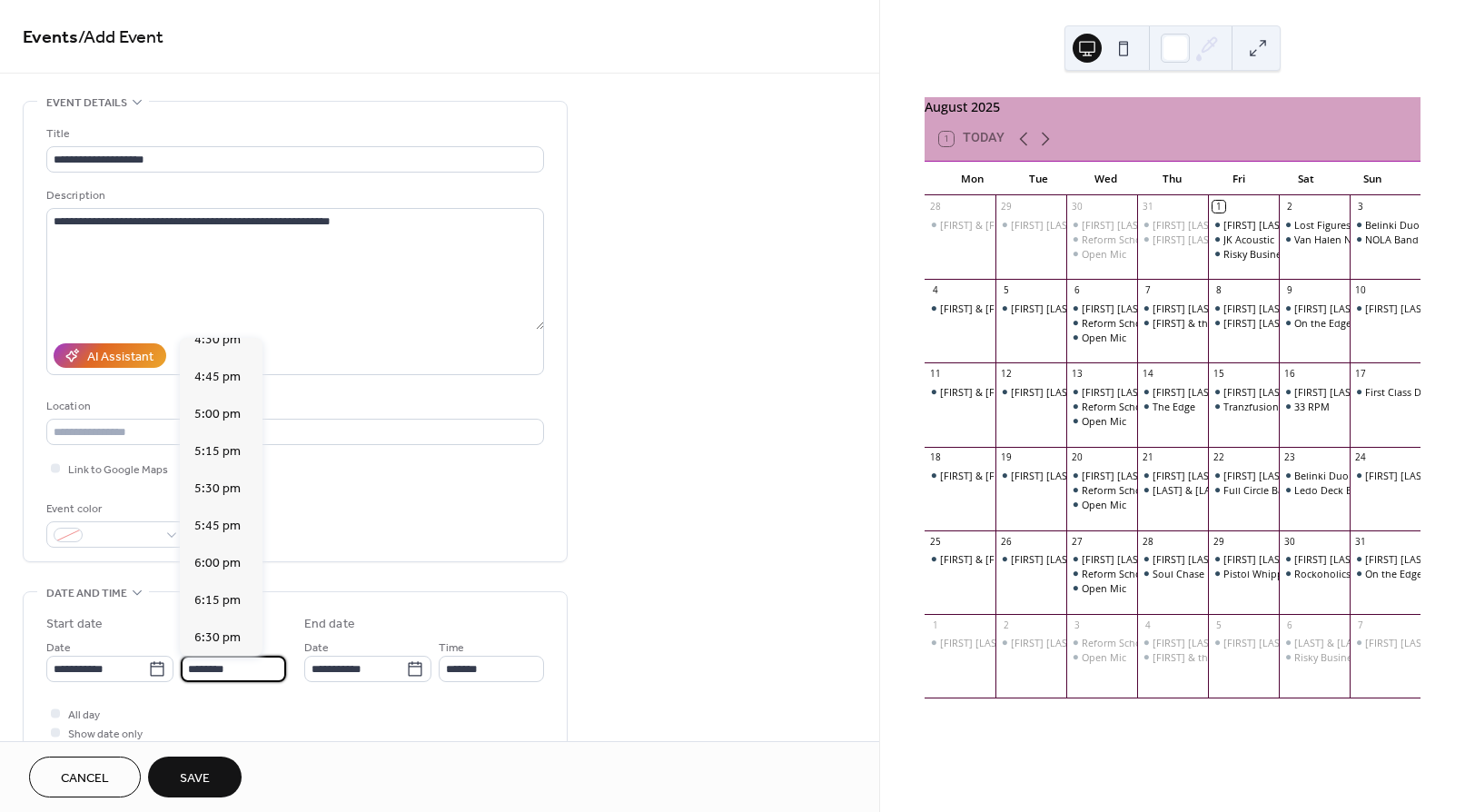 scroll, scrollTop: 2509, scrollLeft: 0, axis: vertical 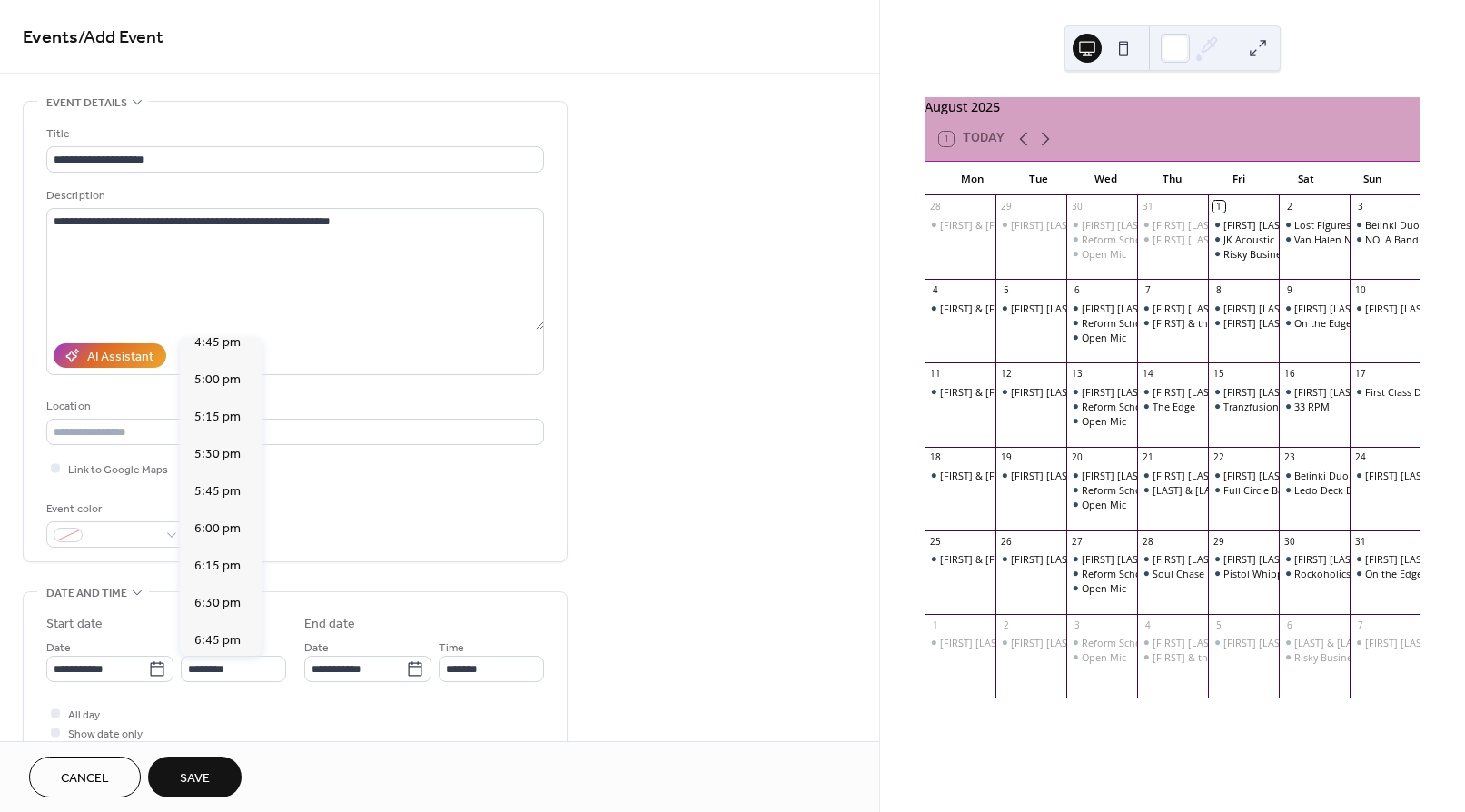 click on "7:00 pm" at bounding box center [217, 678] 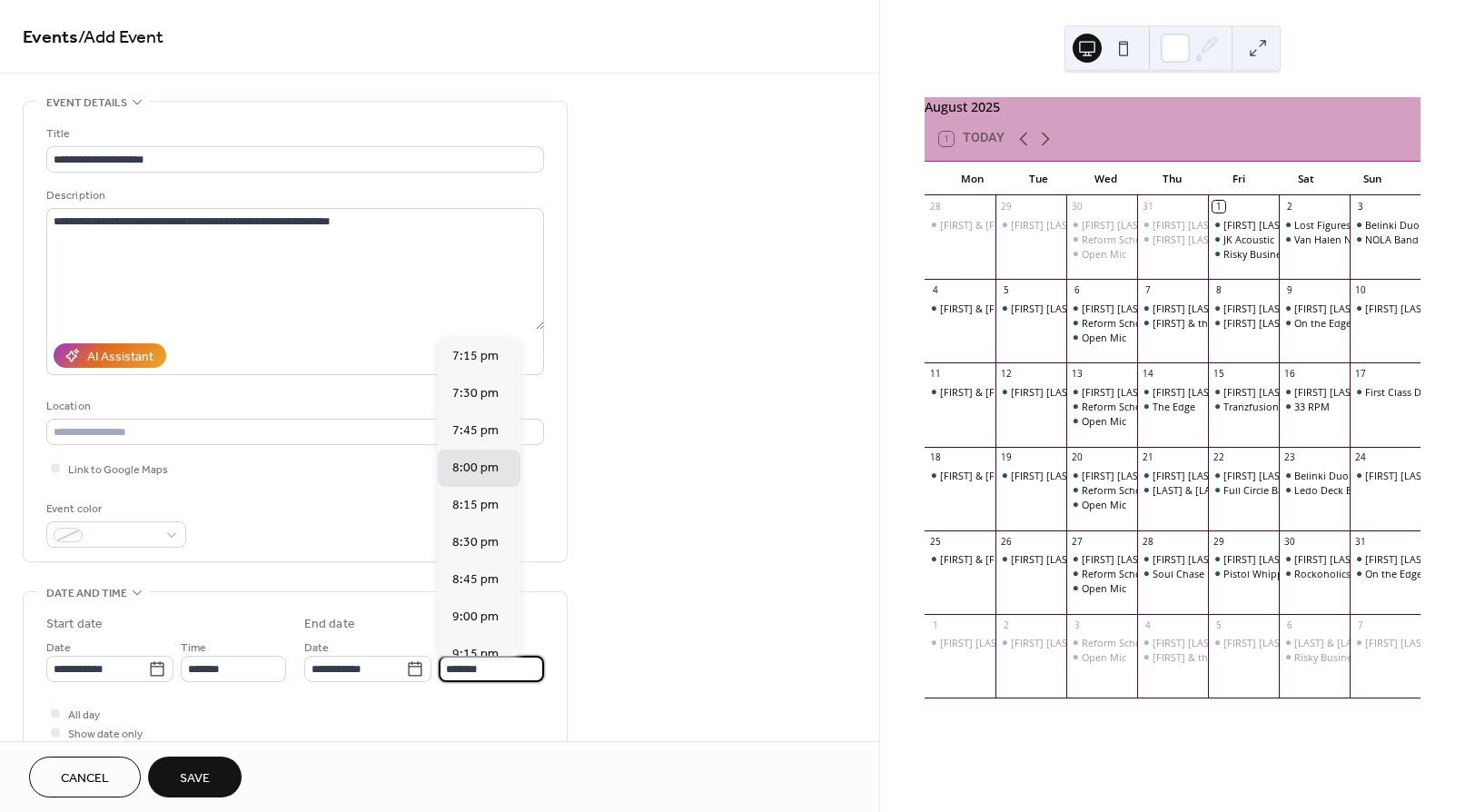 click on "*******" at bounding box center (491, 668) 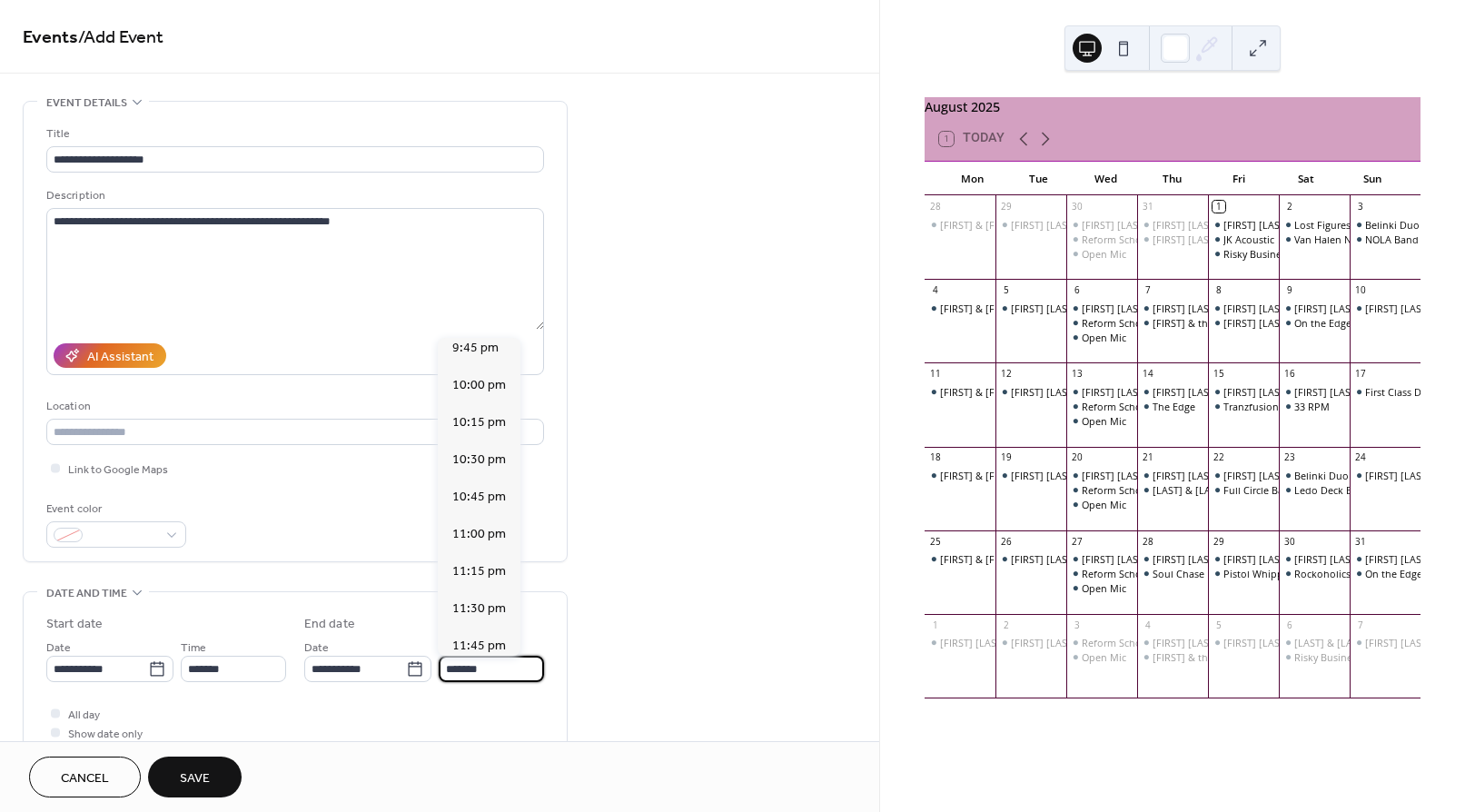 scroll, scrollTop: 379, scrollLeft: 0, axis: vertical 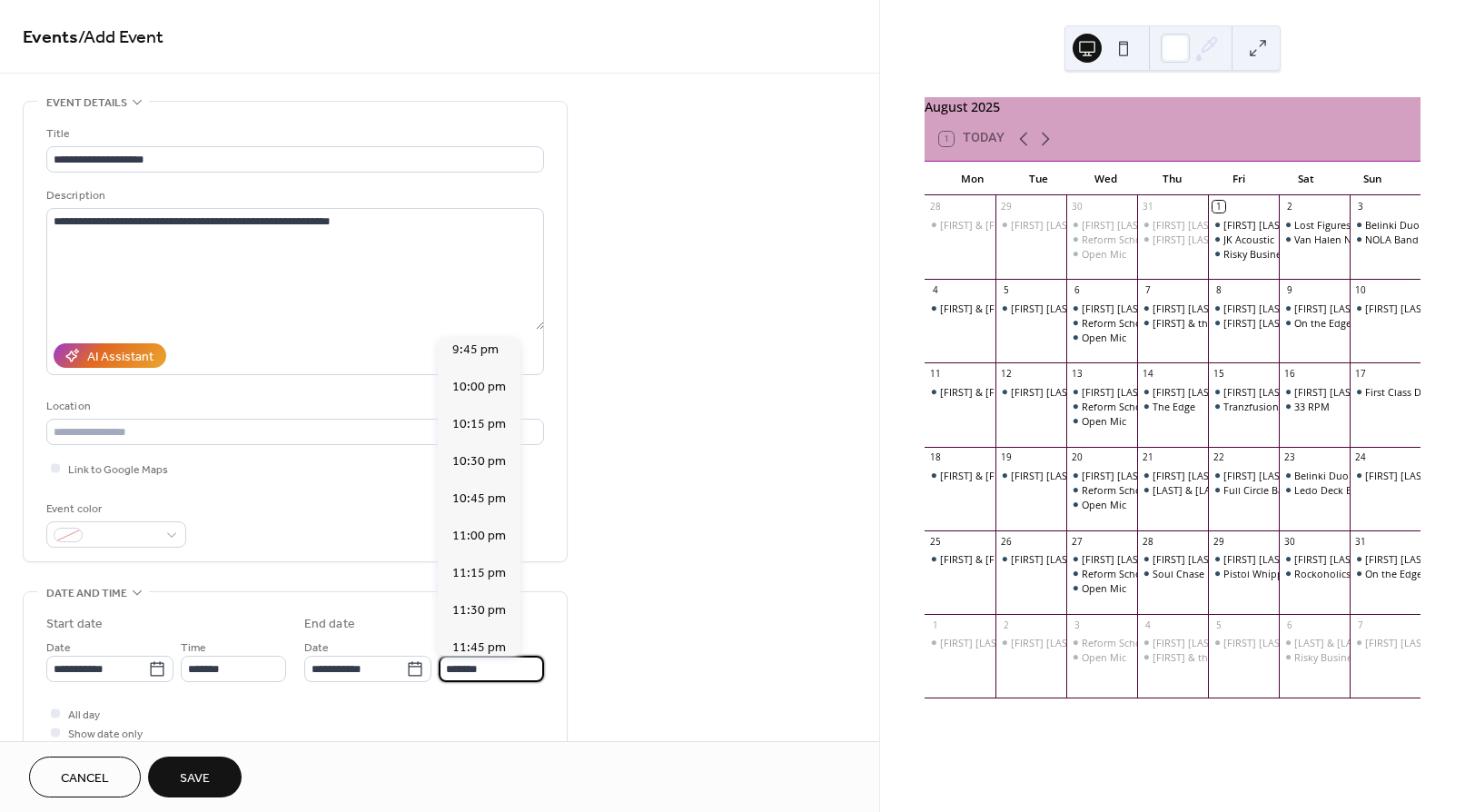 click on "*******" at bounding box center (491, 668) 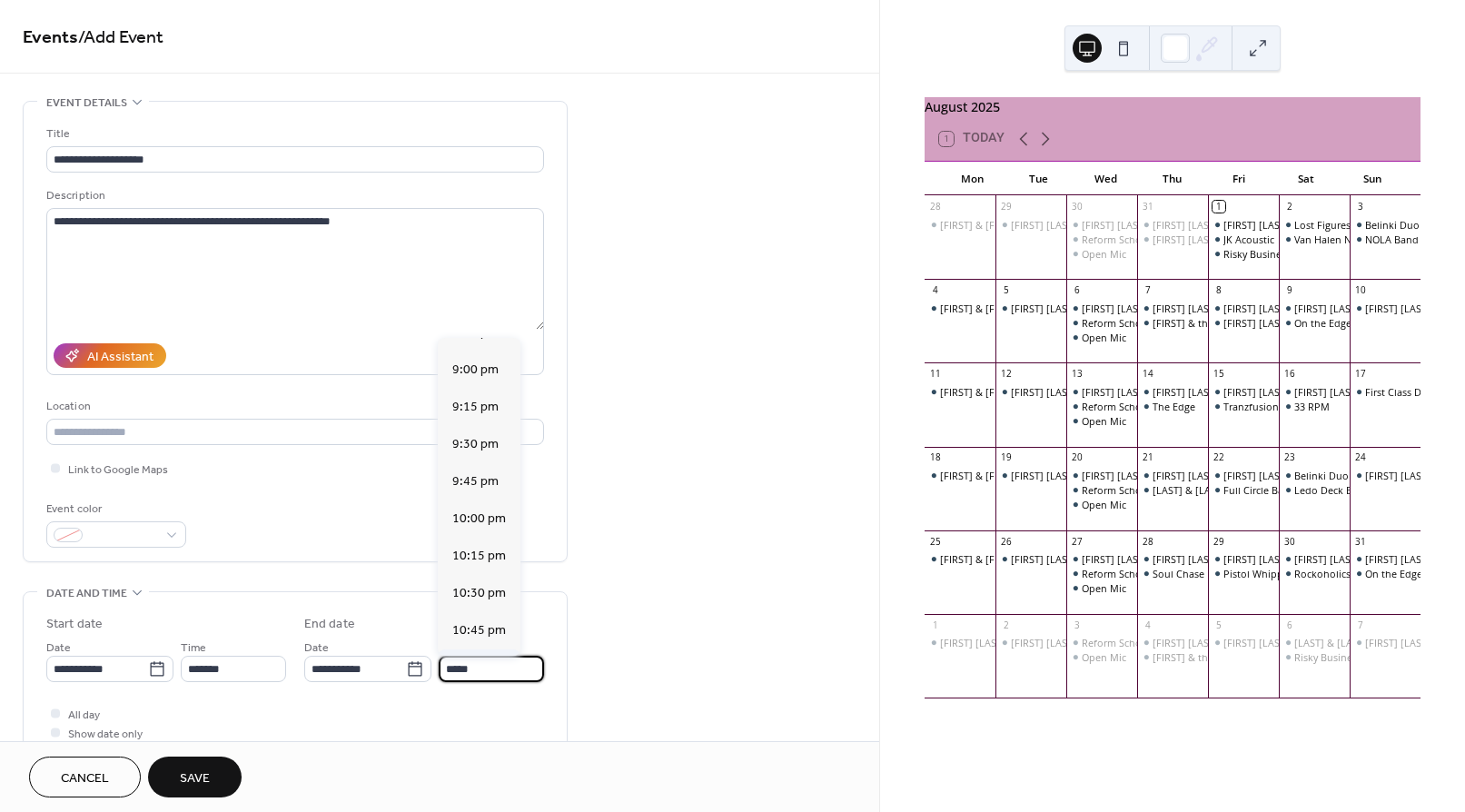 scroll, scrollTop: 381, scrollLeft: 0, axis: vertical 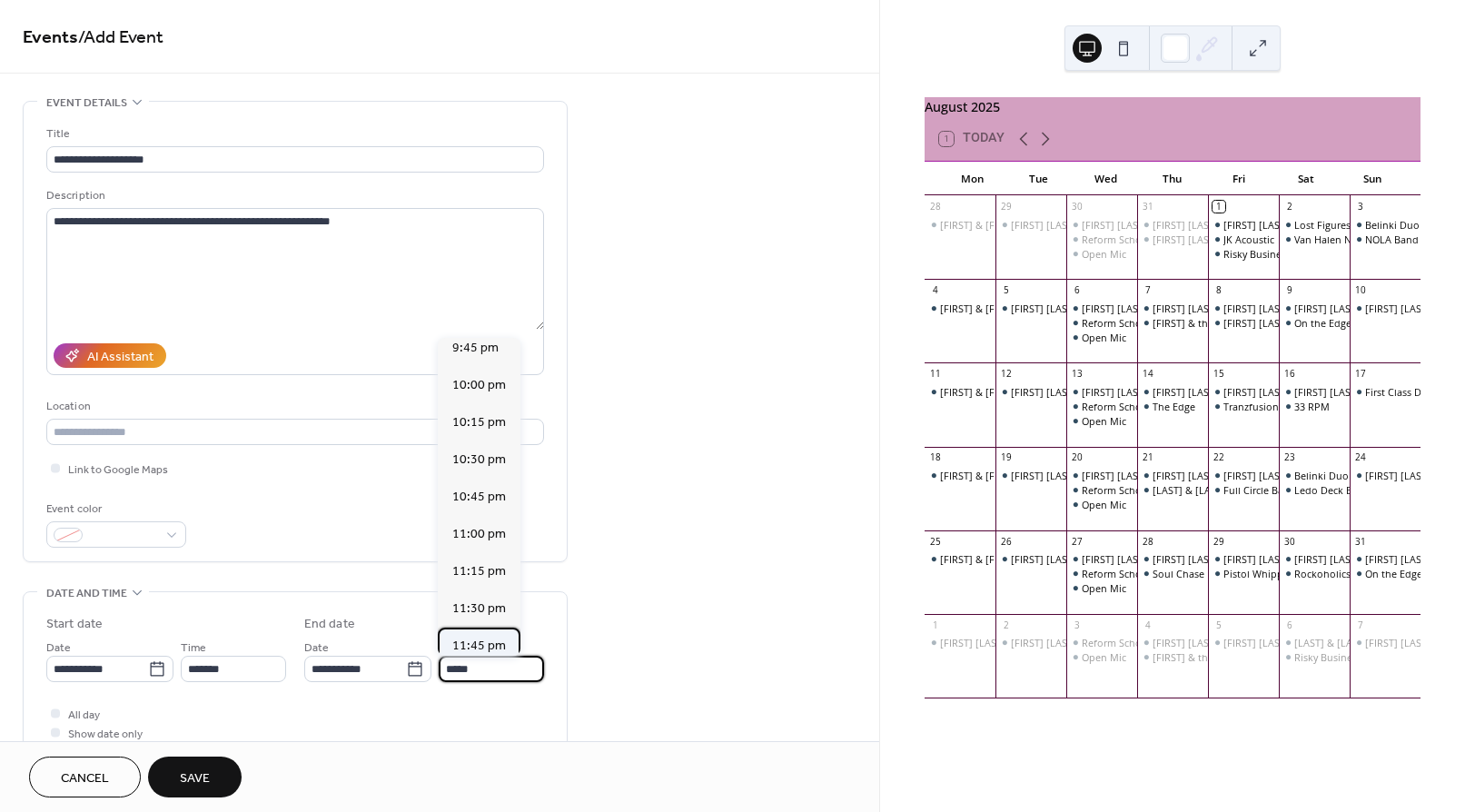 click on "11:45 pm" at bounding box center [479, 646] 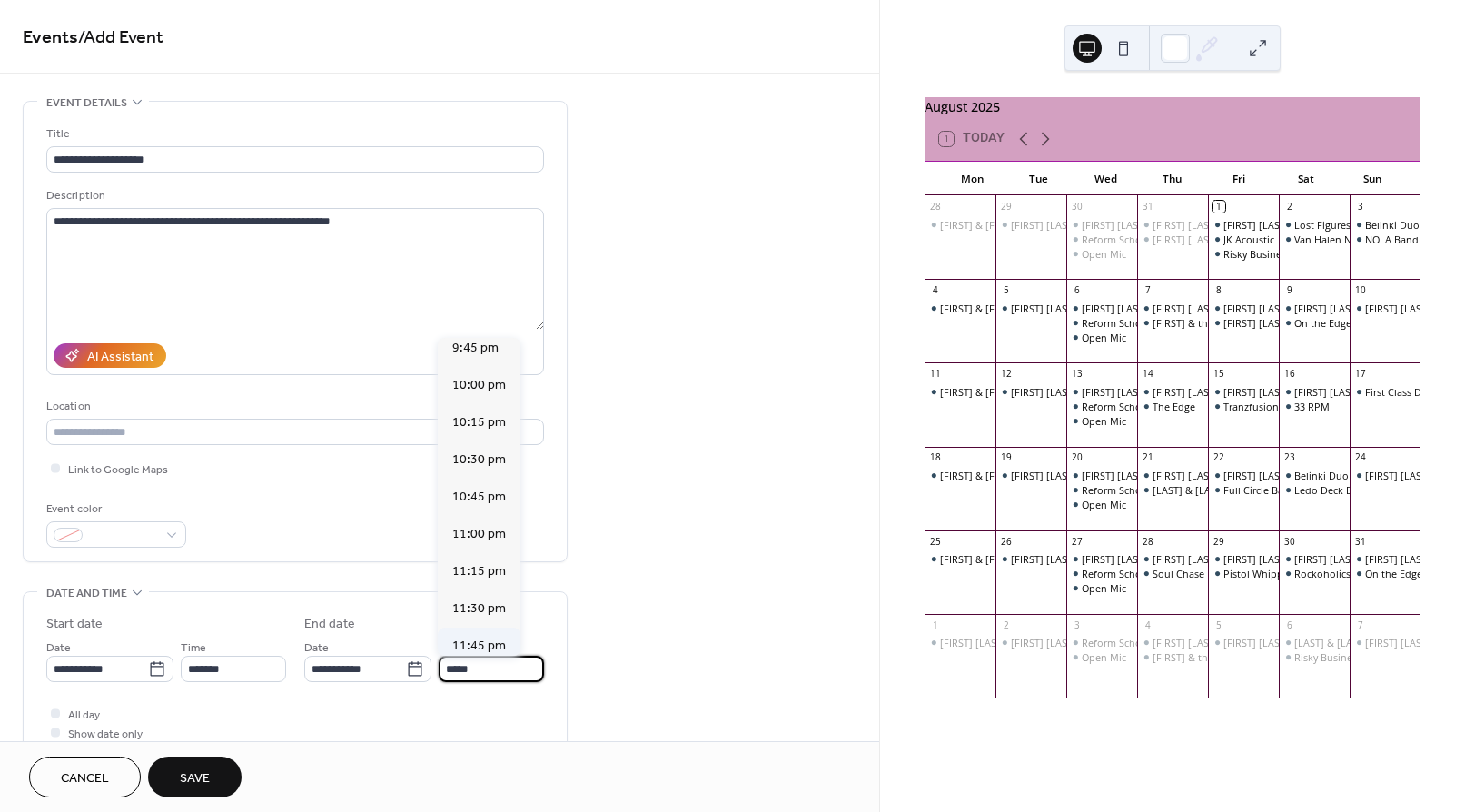 type on "********" 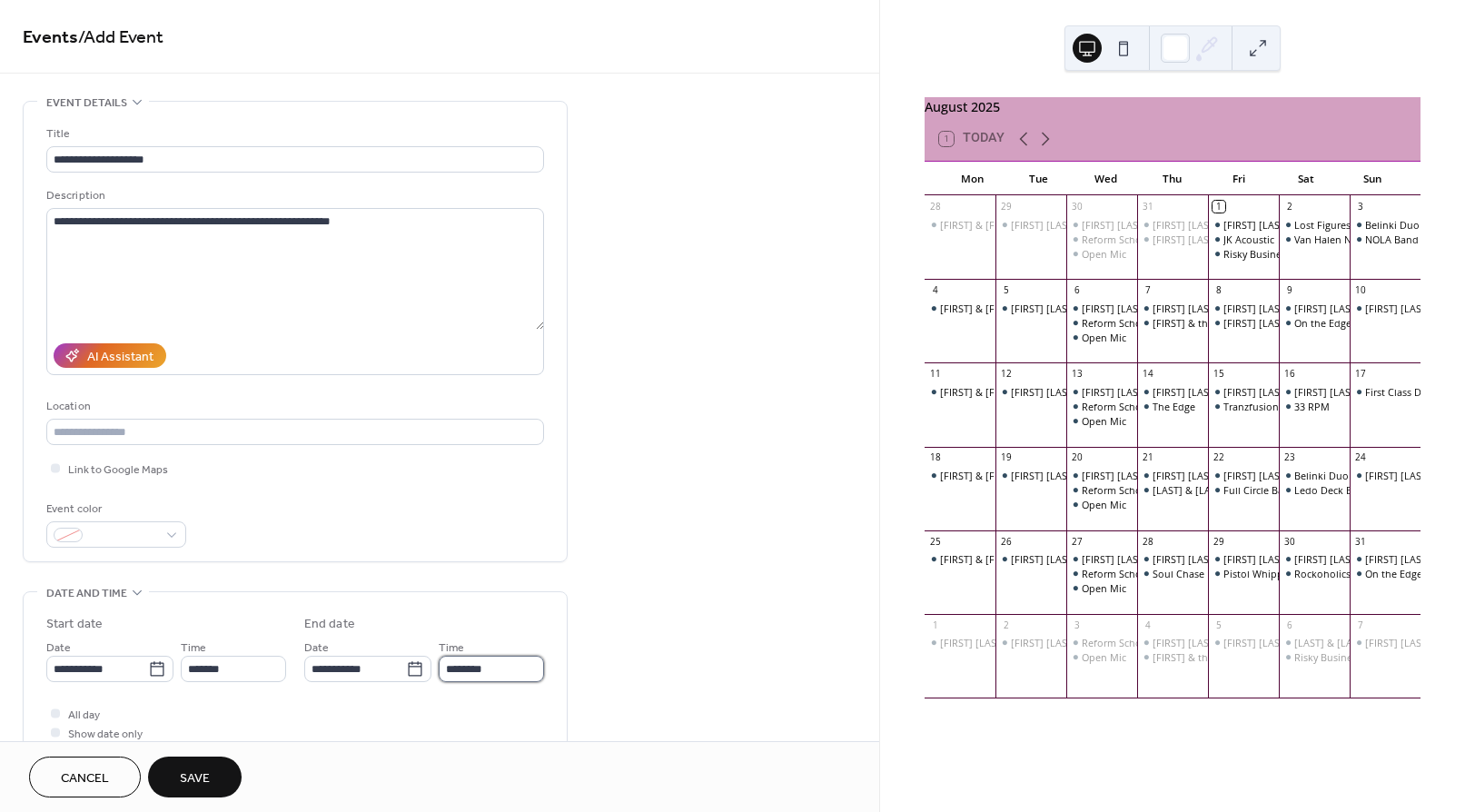 click on "********" at bounding box center [491, 668] 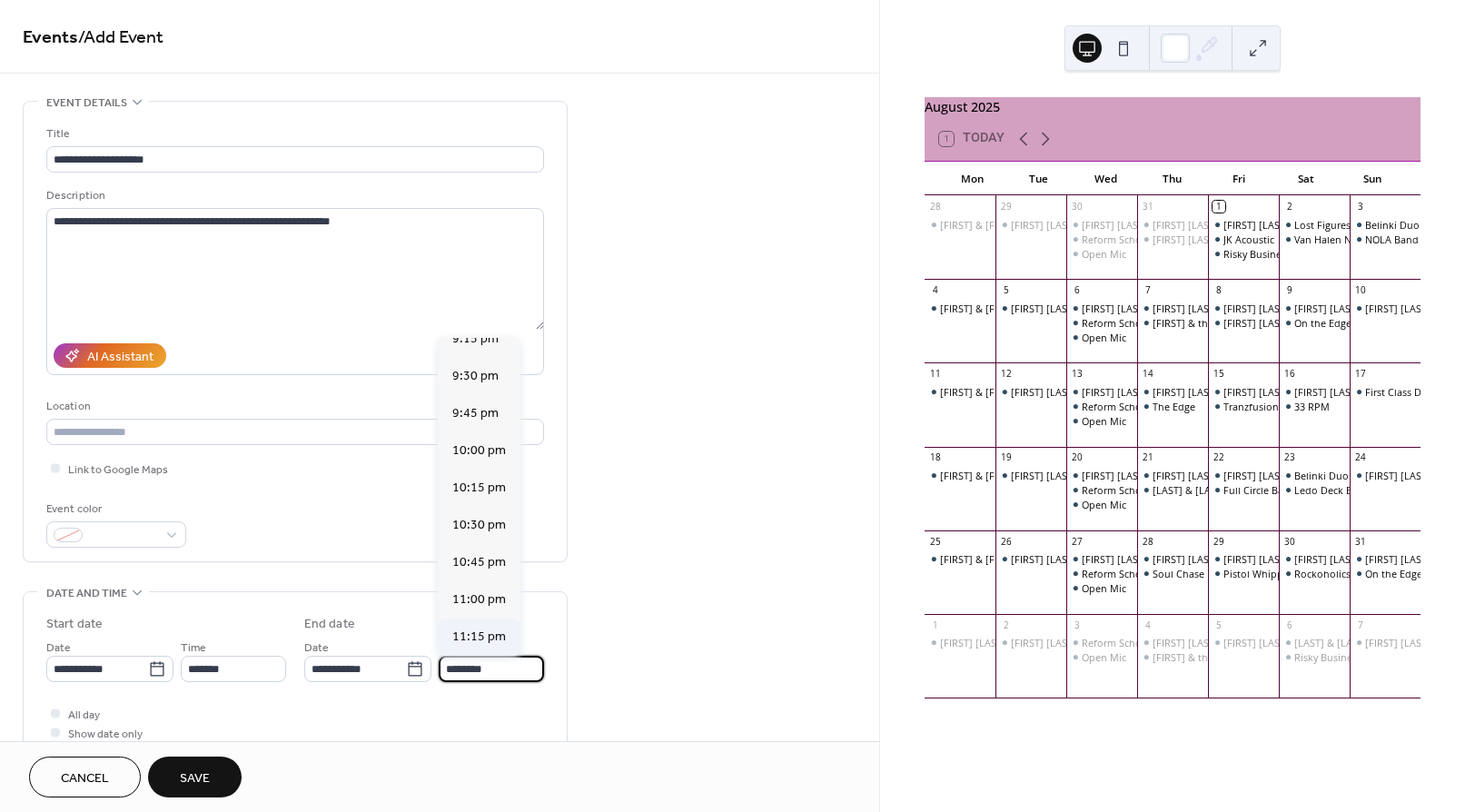 scroll, scrollTop: 381, scrollLeft: 0, axis: vertical 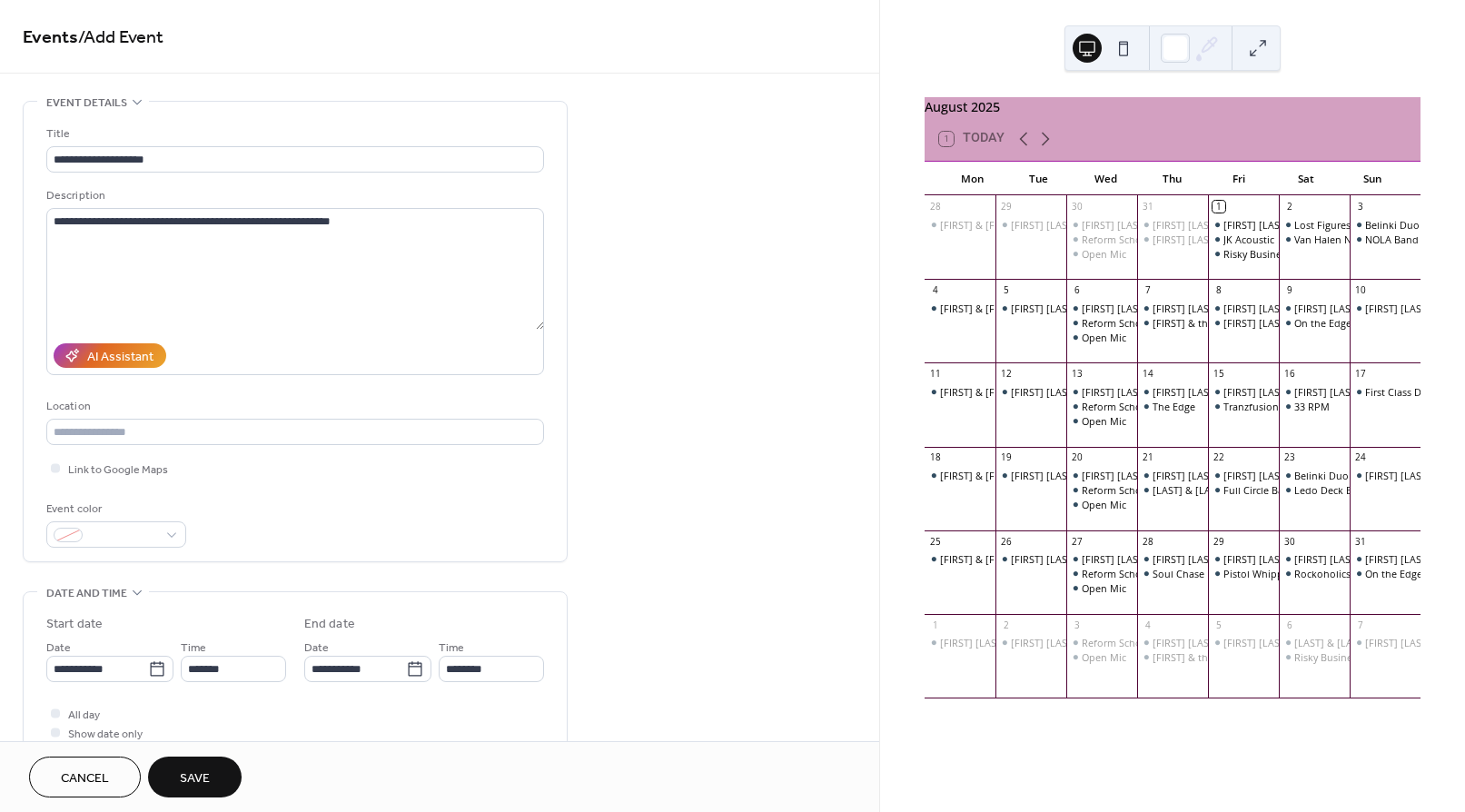 click on "All day Show date only Hide end time" at bounding box center [295, 732] 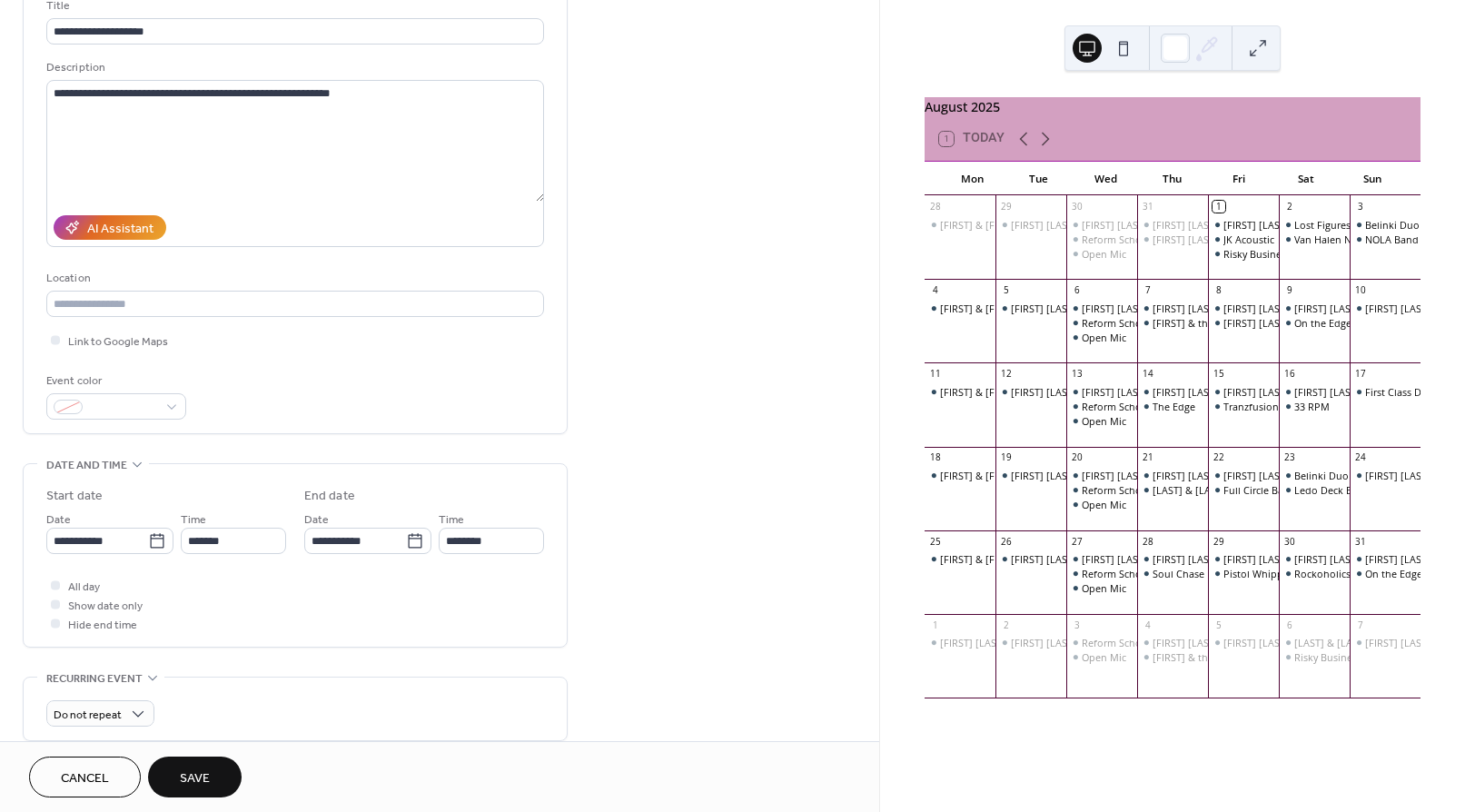 scroll, scrollTop: 130, scrollLeft: 0, axis: vertical 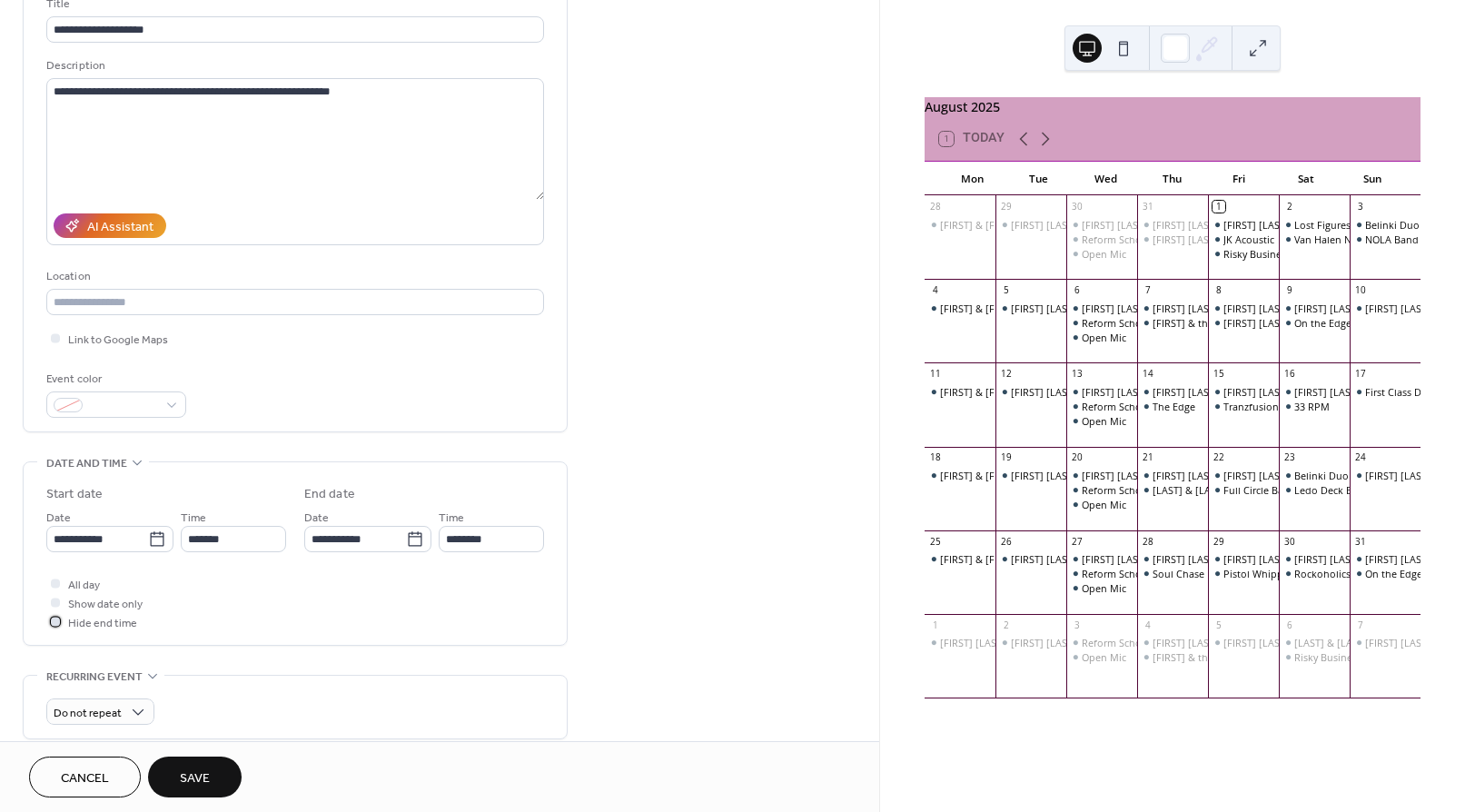 click at bounding box center (55, 621) 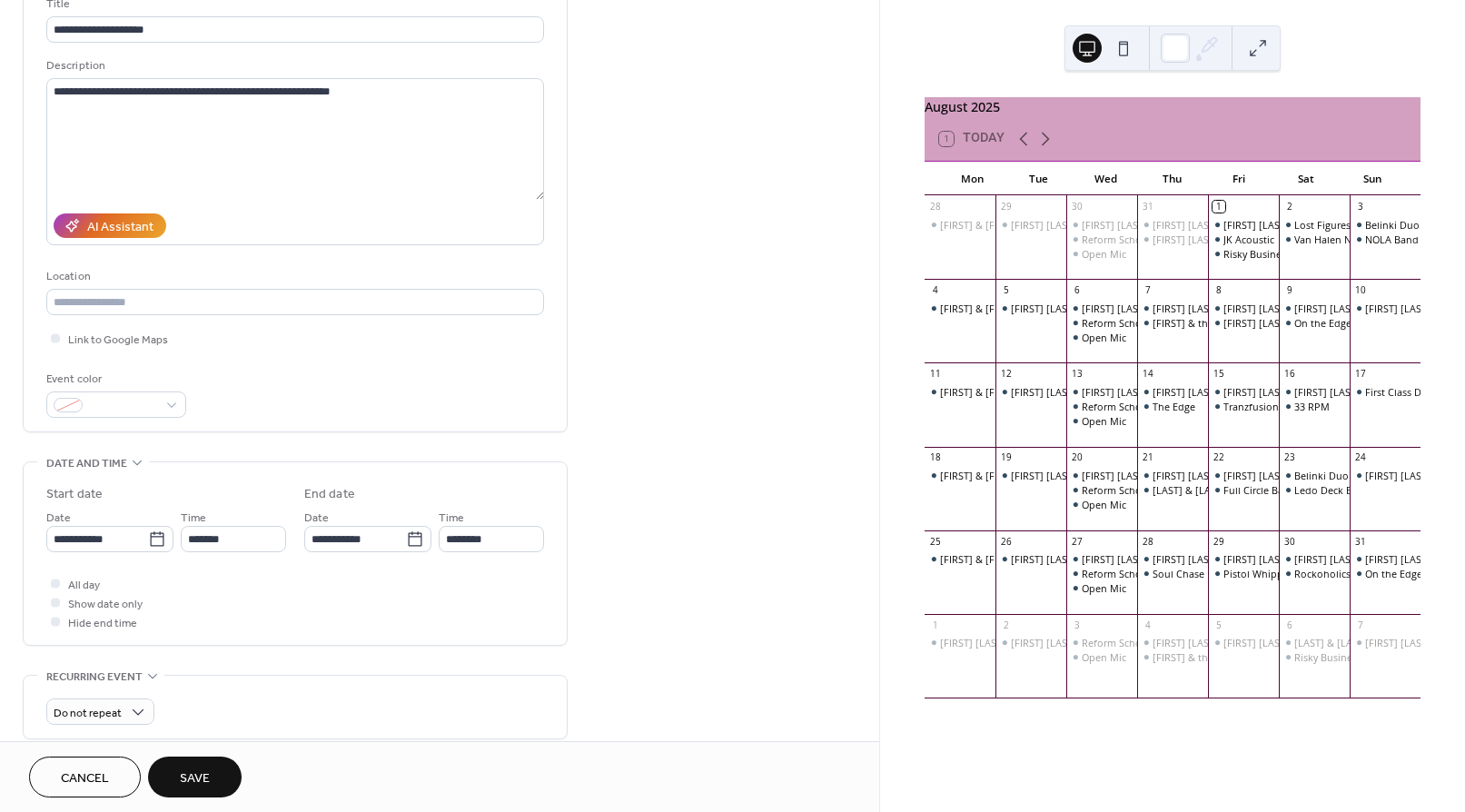 click on "Save" at bounding box center (194, 778) 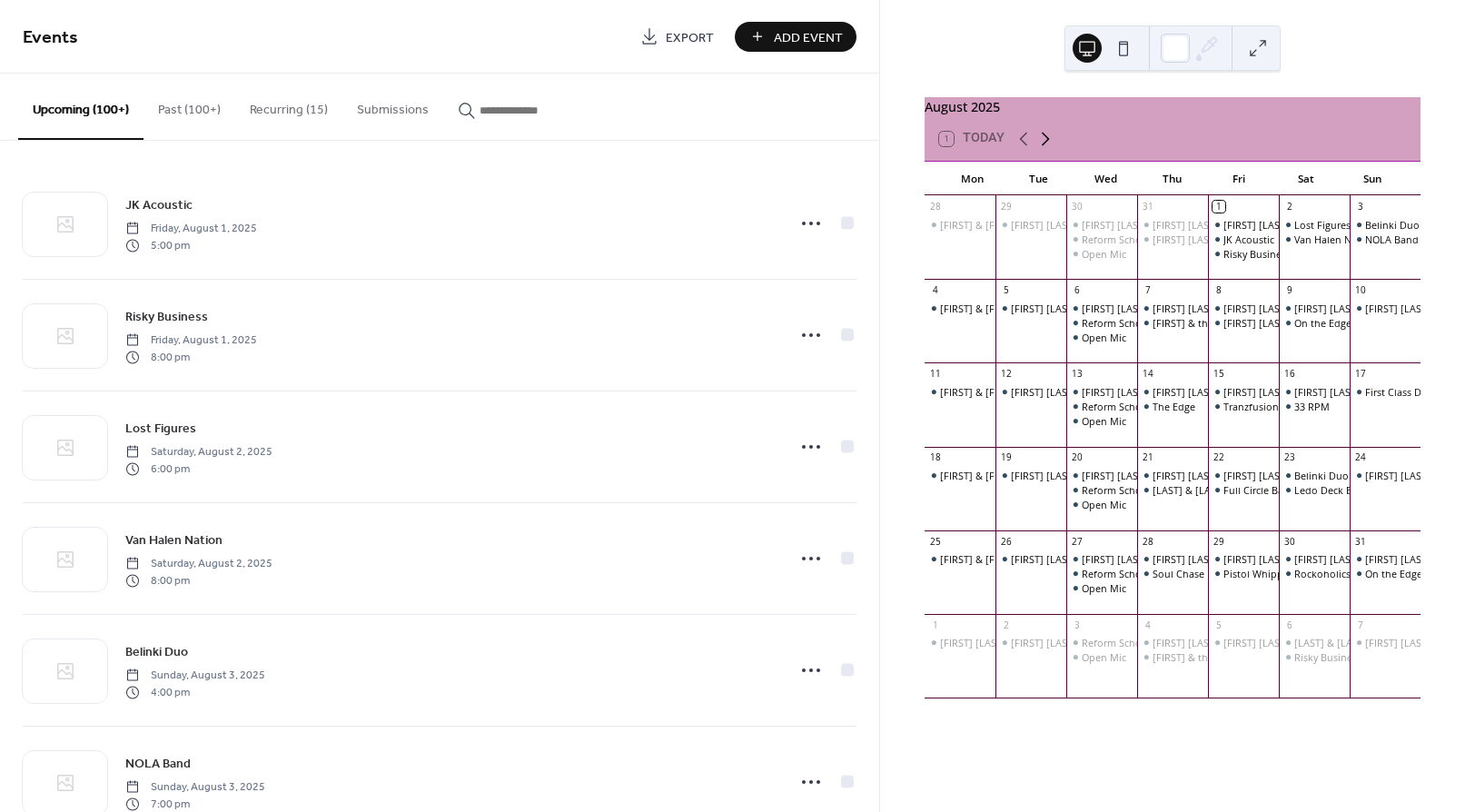 click 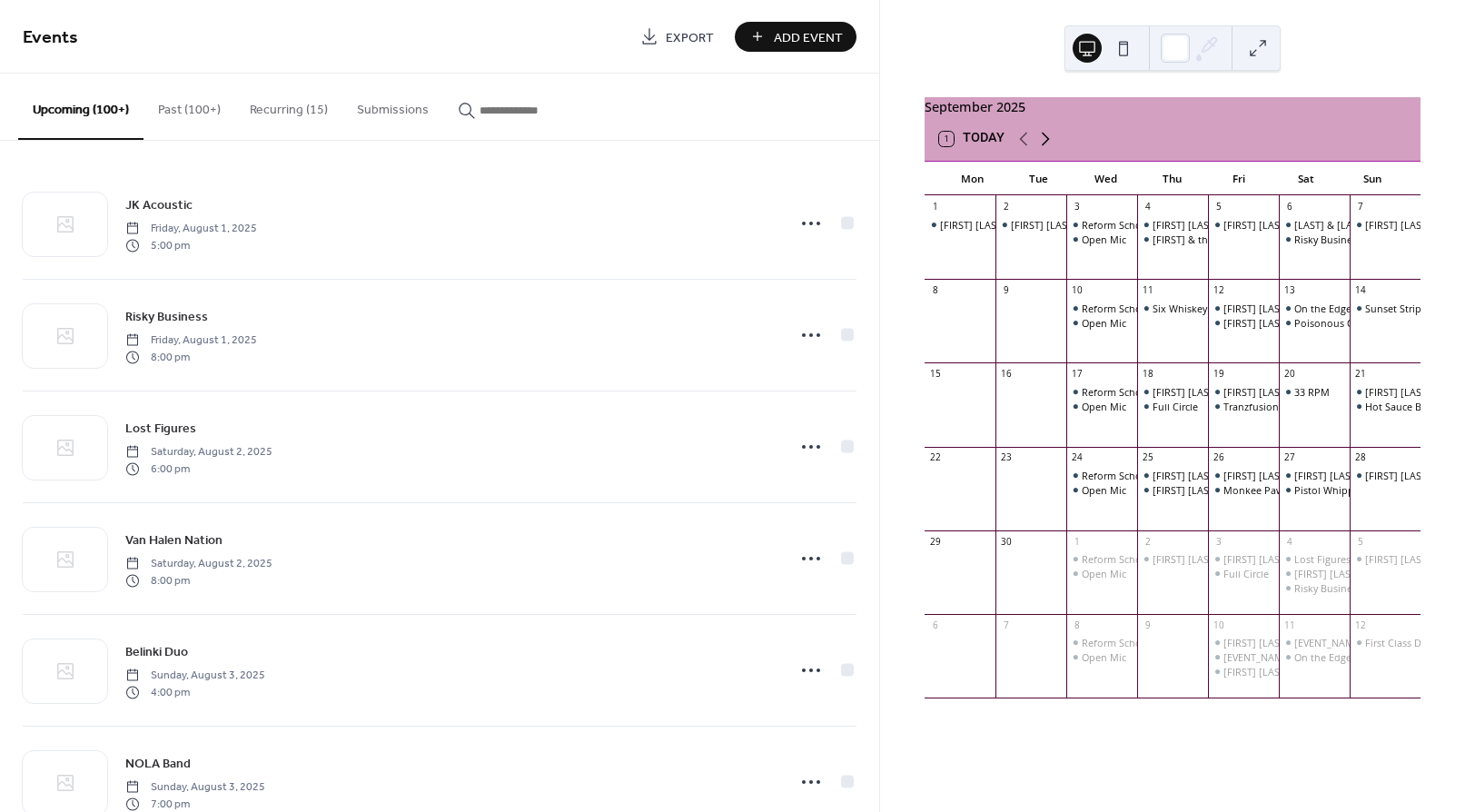 click 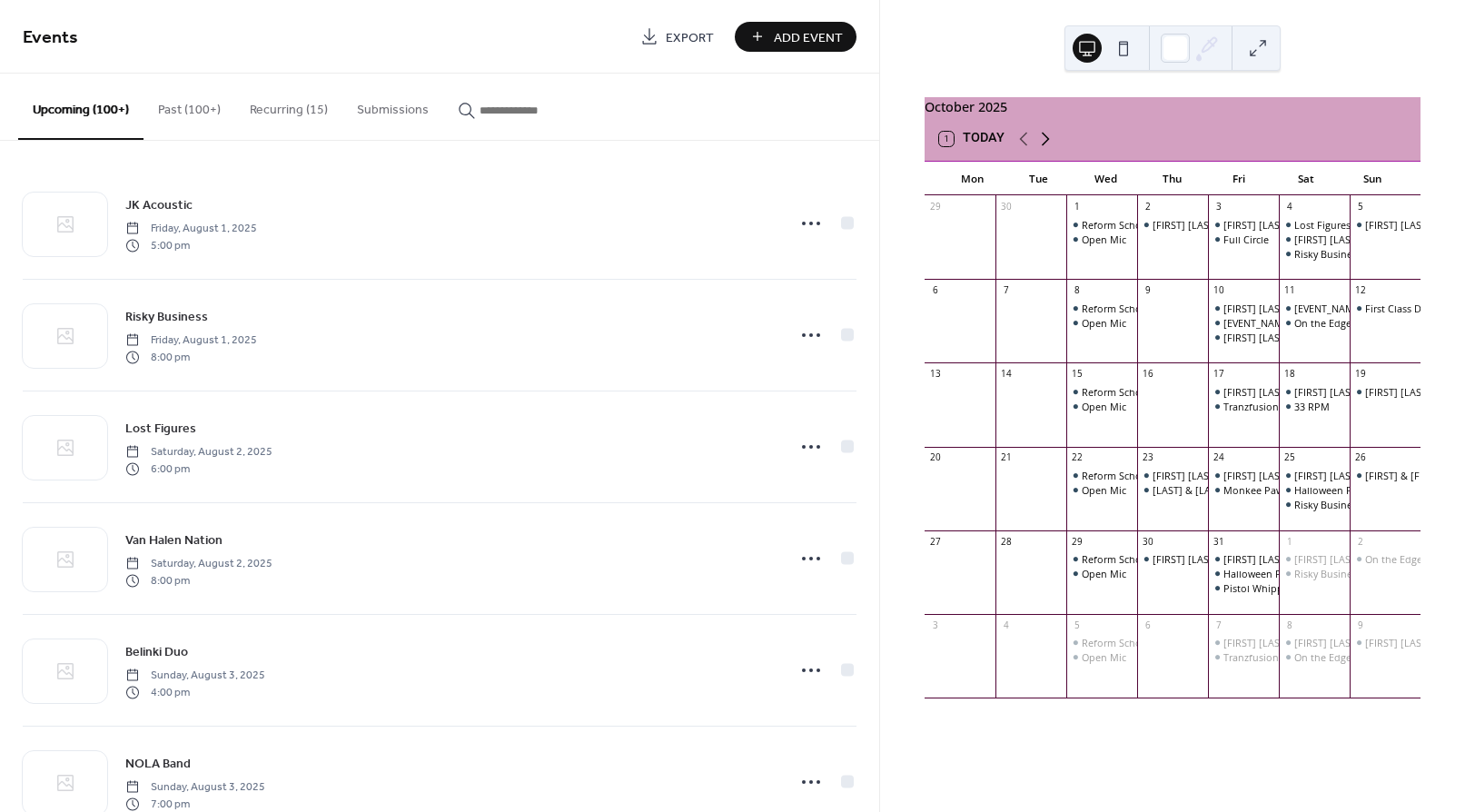 click 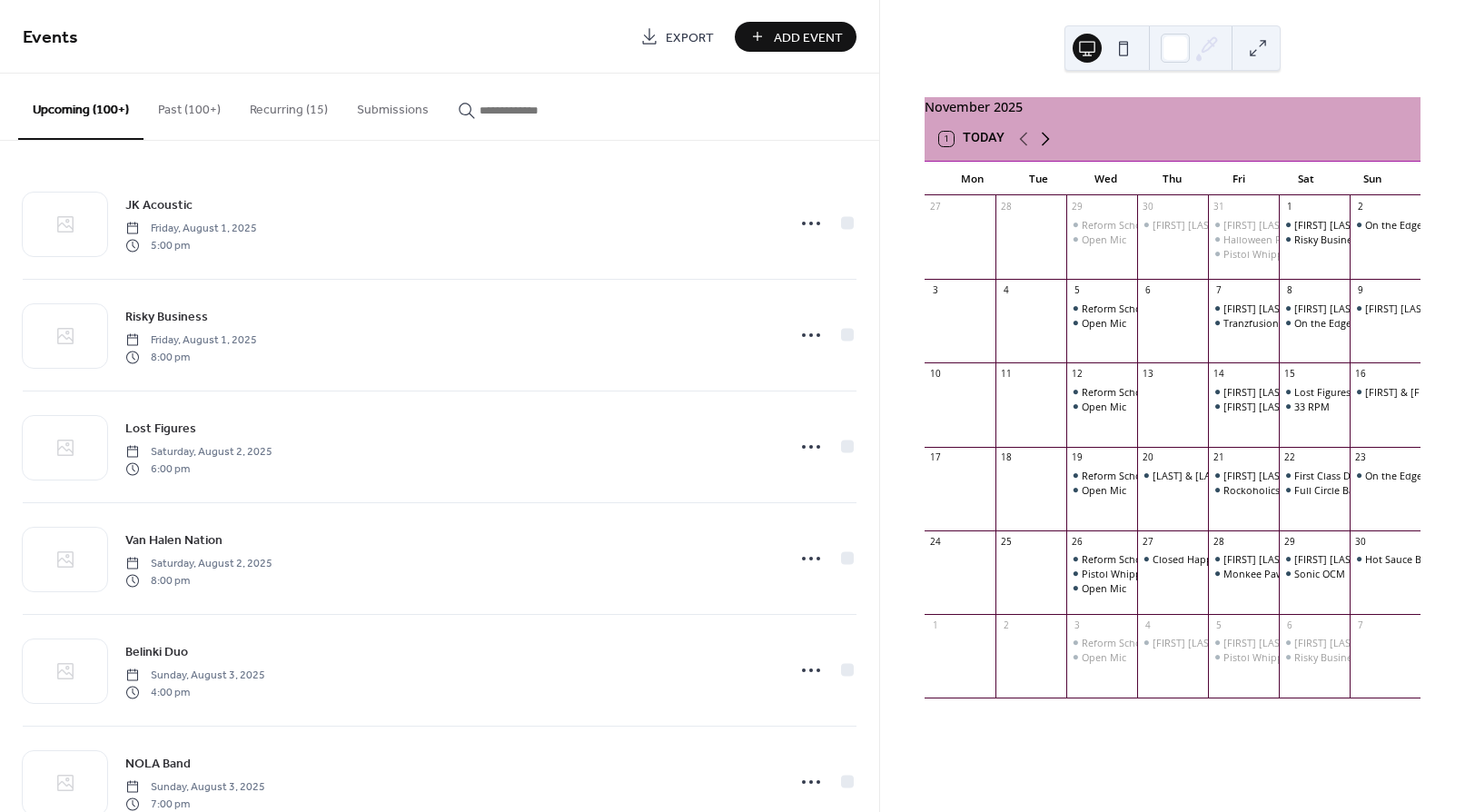 click 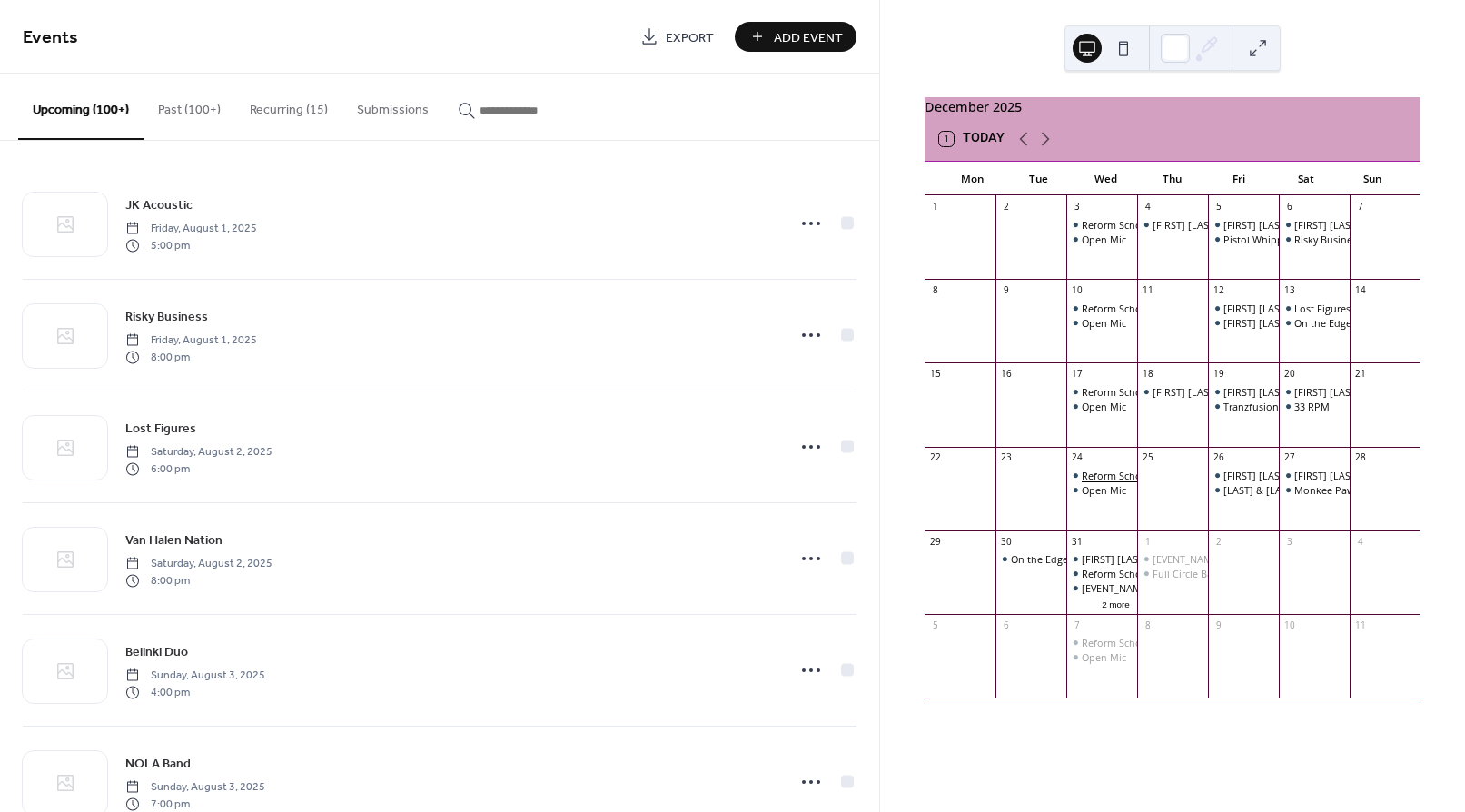 click on "Reform School" at bounding box center [1116, 475] 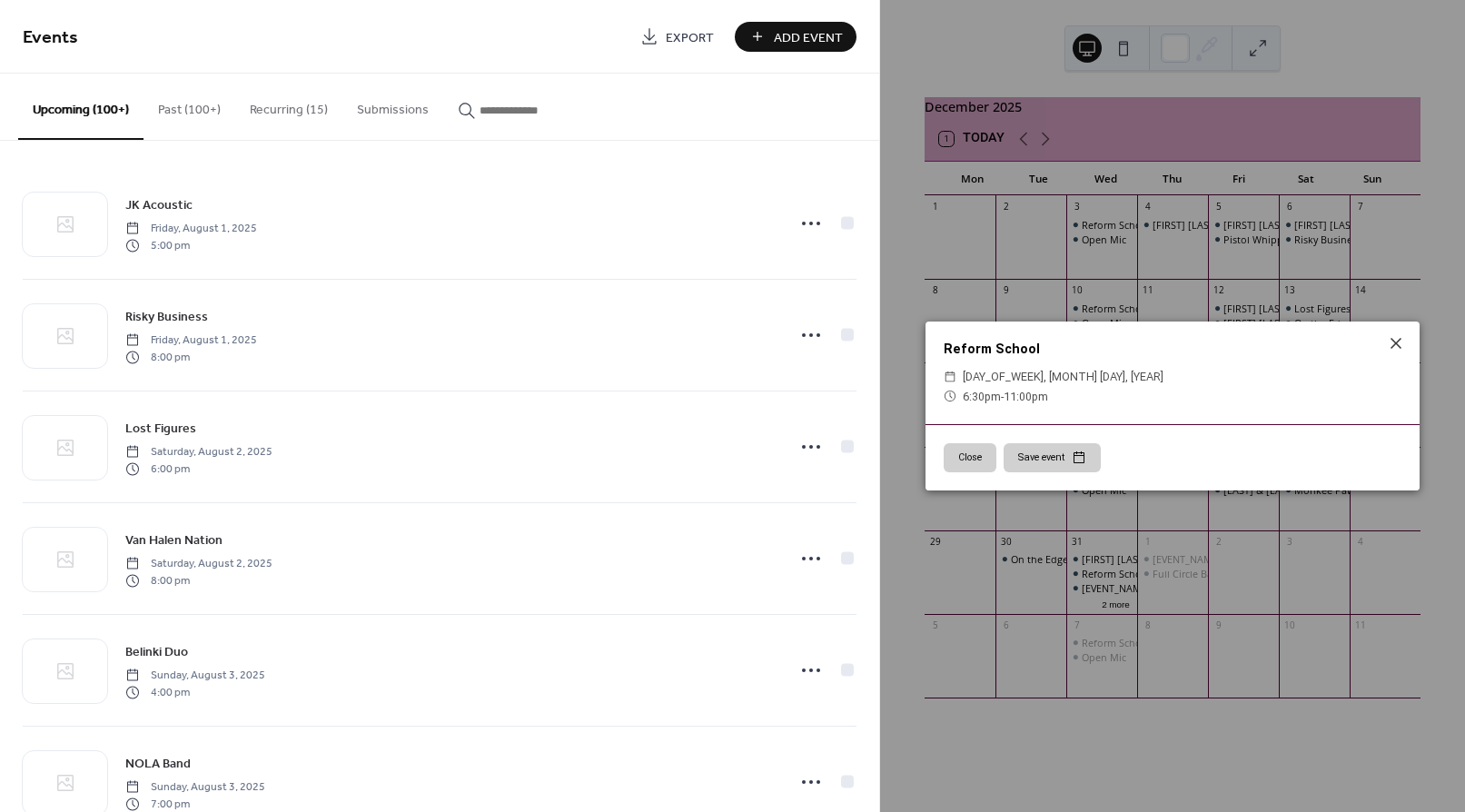 click on "Close" at bounding box center (970, 458) 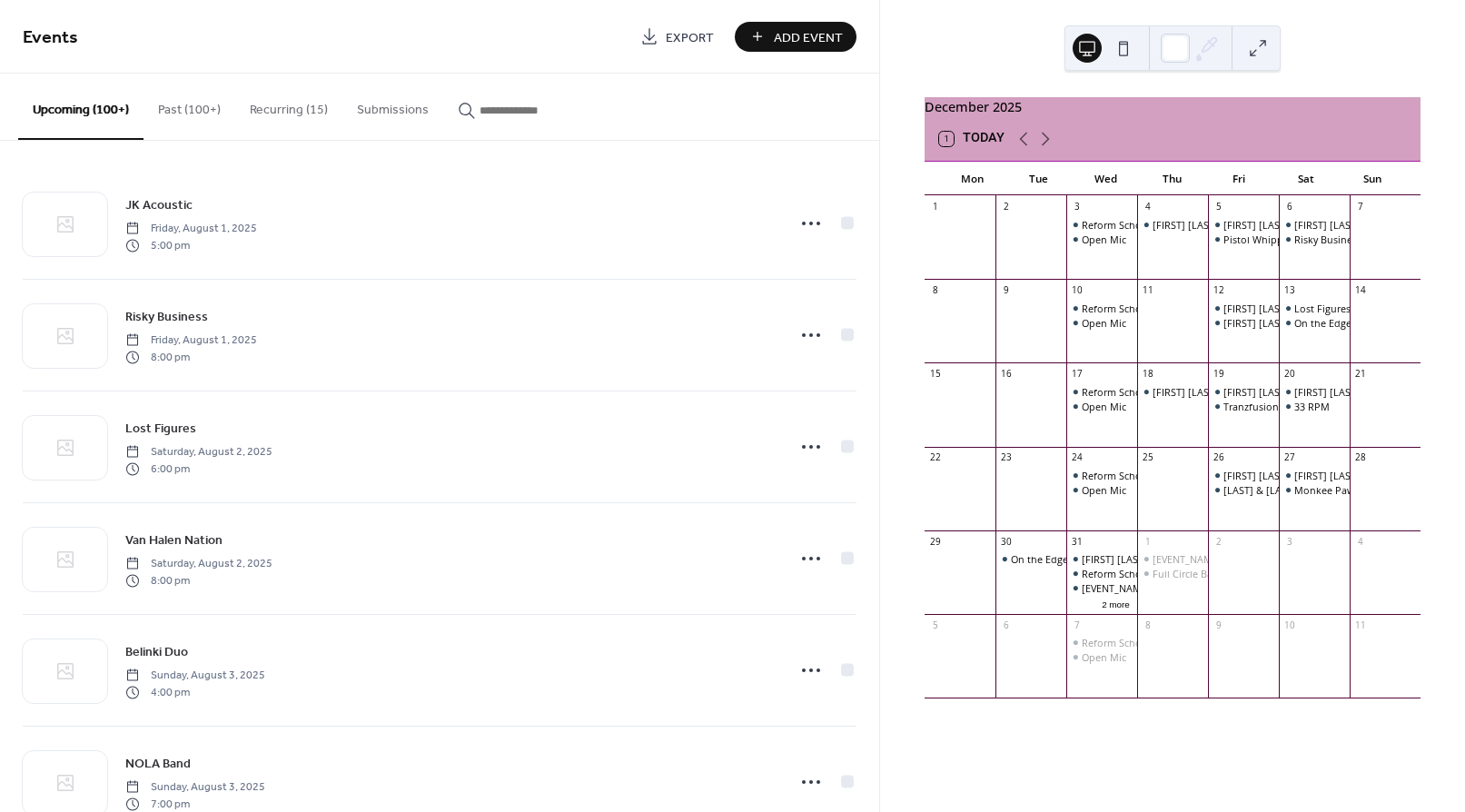 click on "Recurring (15)" at bounding box center [289, 105] 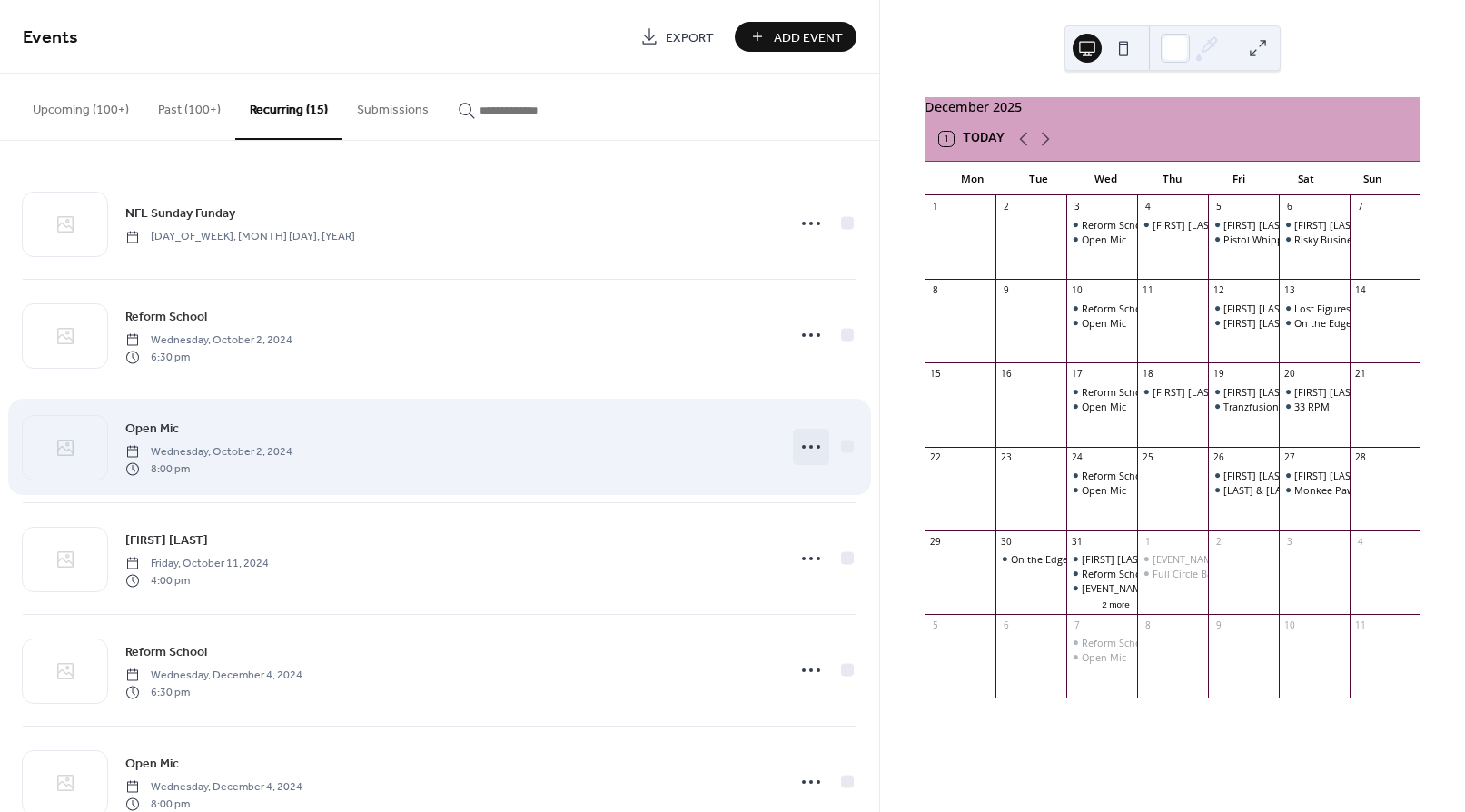click 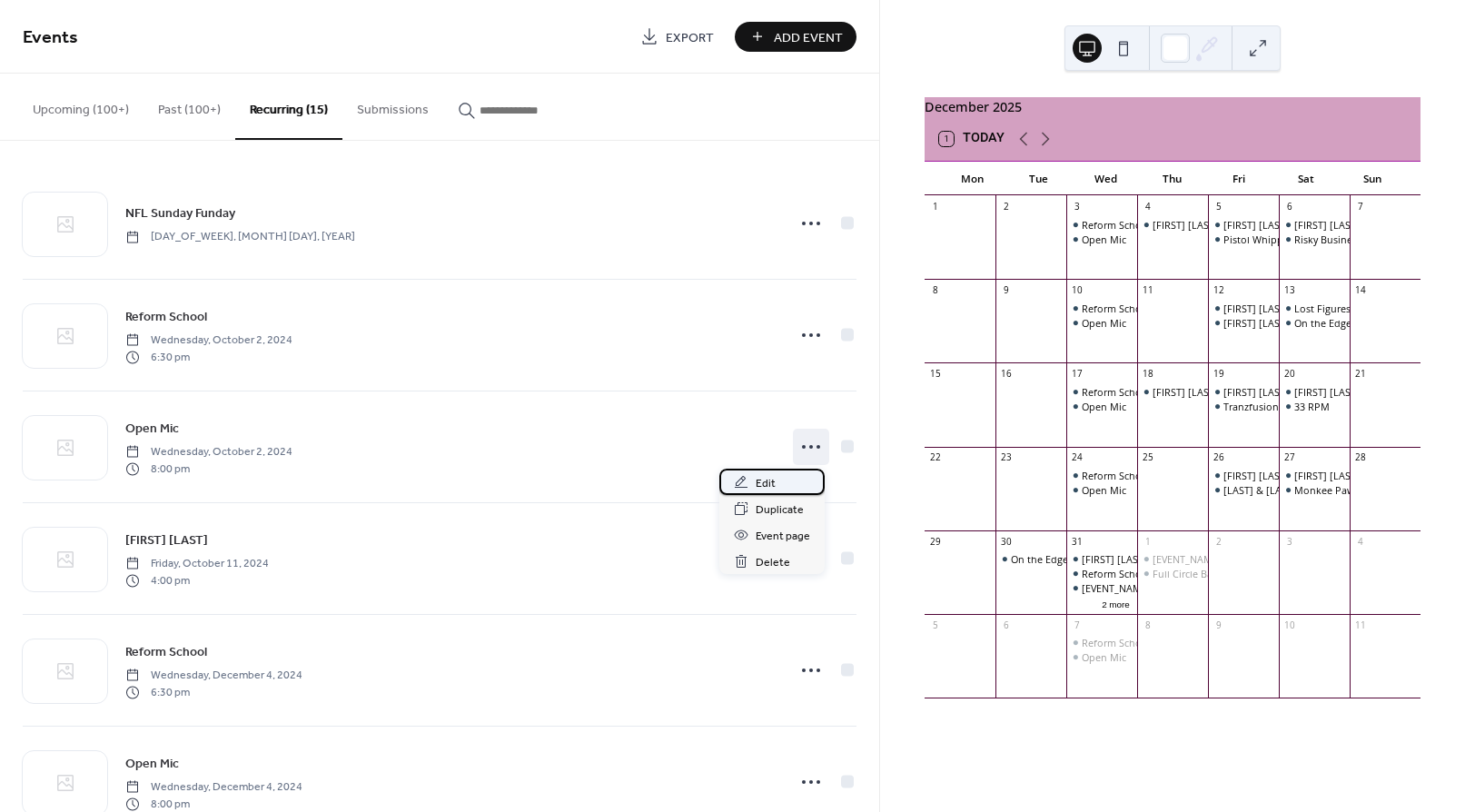 click on "Edit" at bounding box center [766, 483] 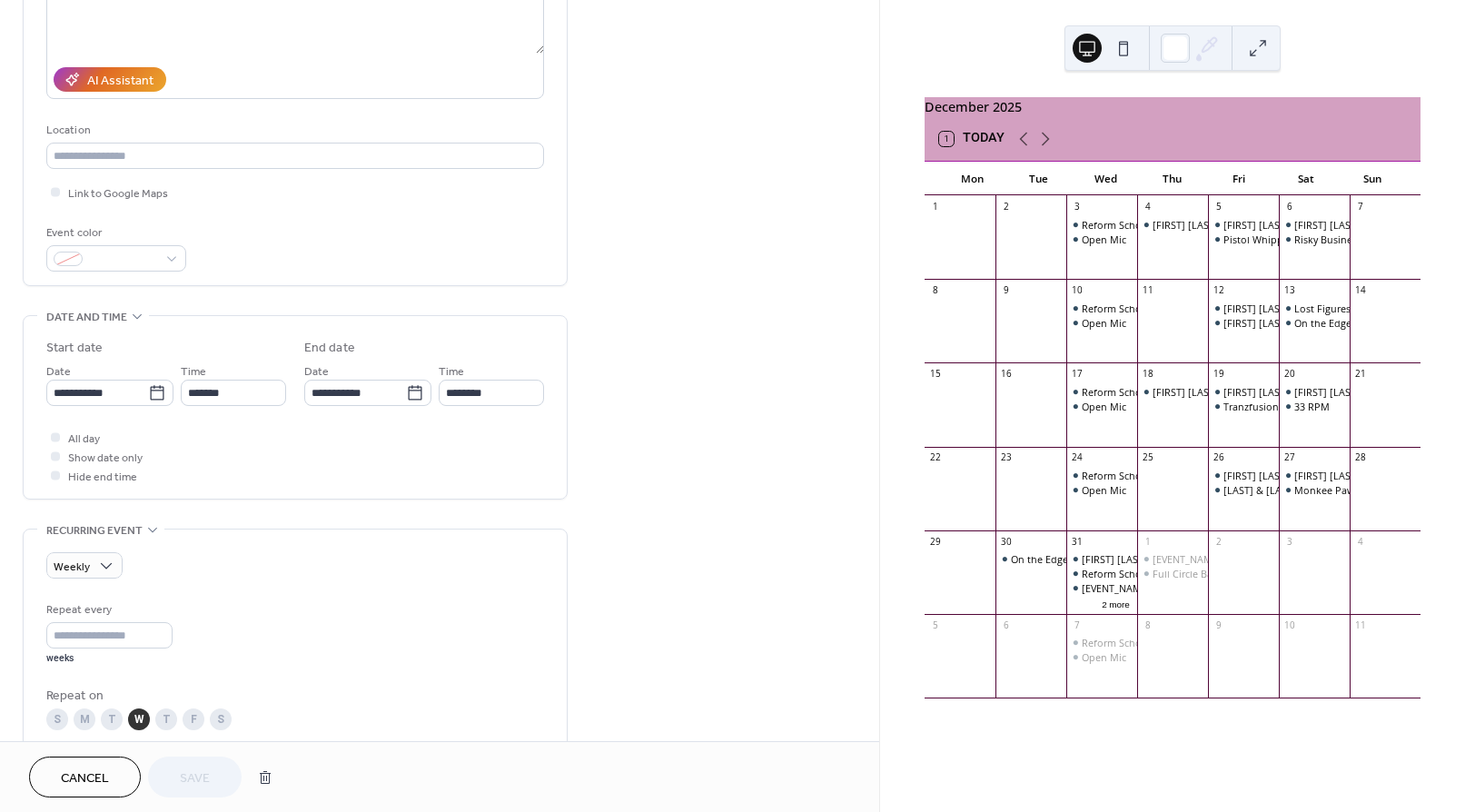 scroll, scrollTop: 277, scrollLeft: 0, axis: vertical 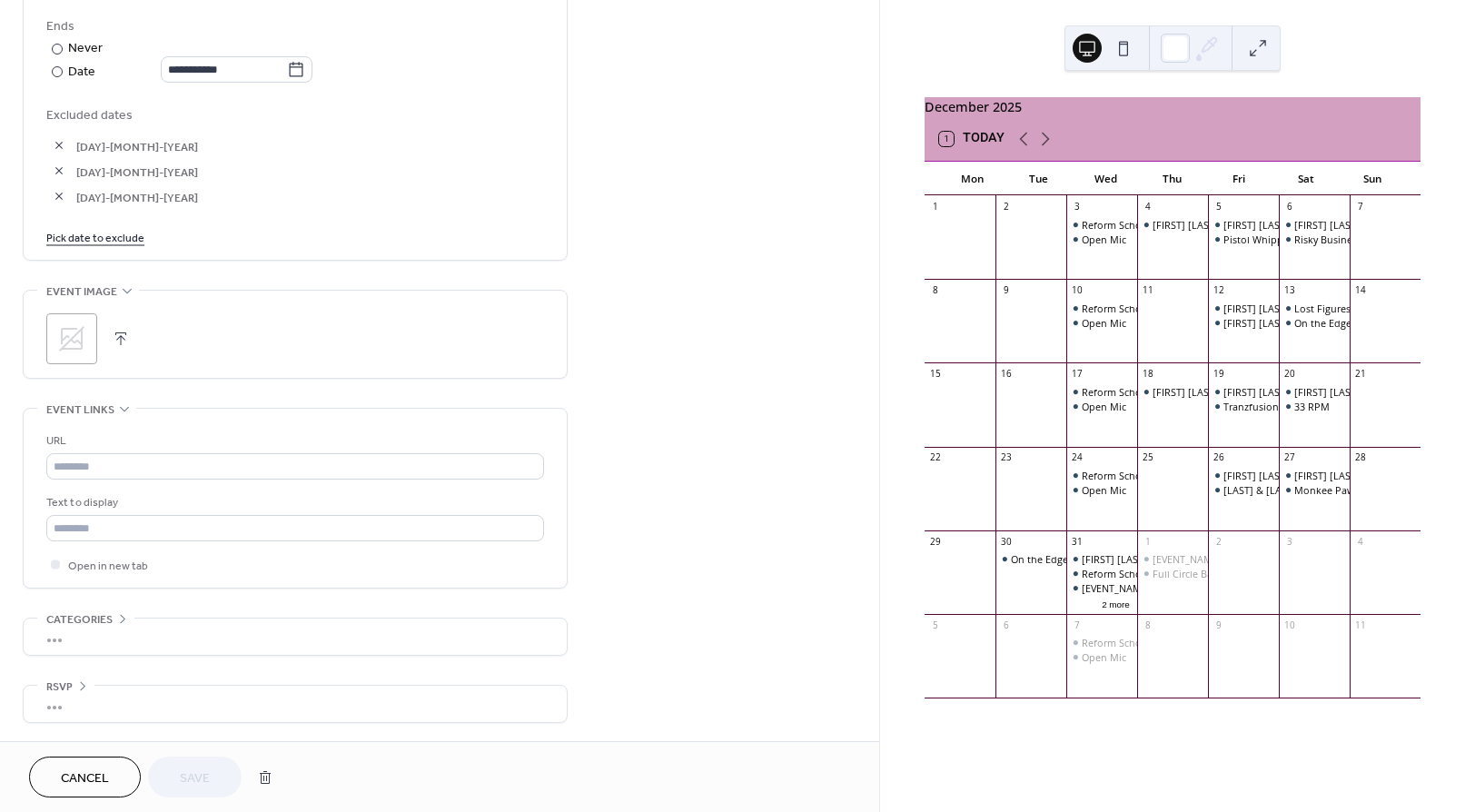 click on "**********" at bounding box center (295, -94) 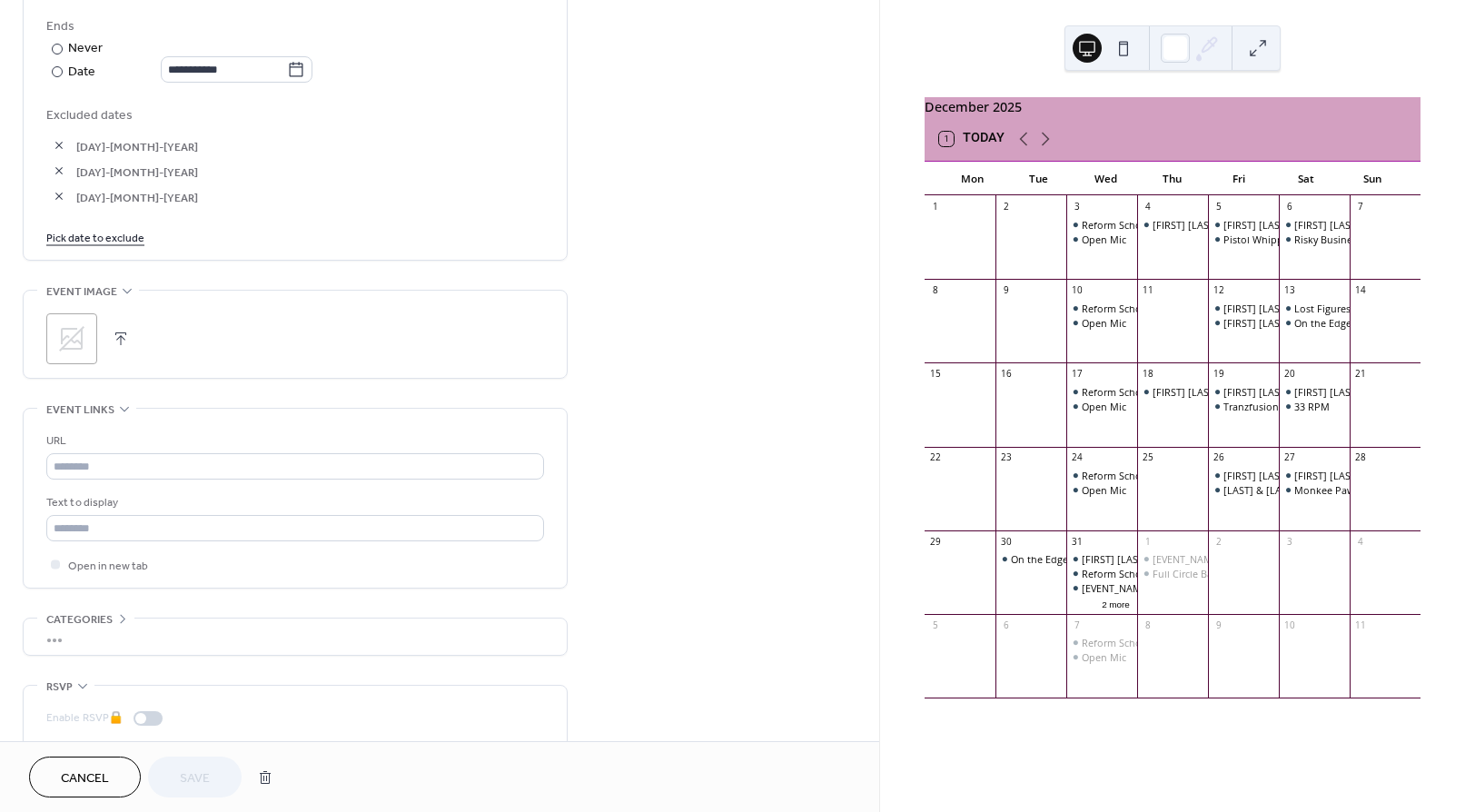 click on "•••" at bounding box center (295, 637) 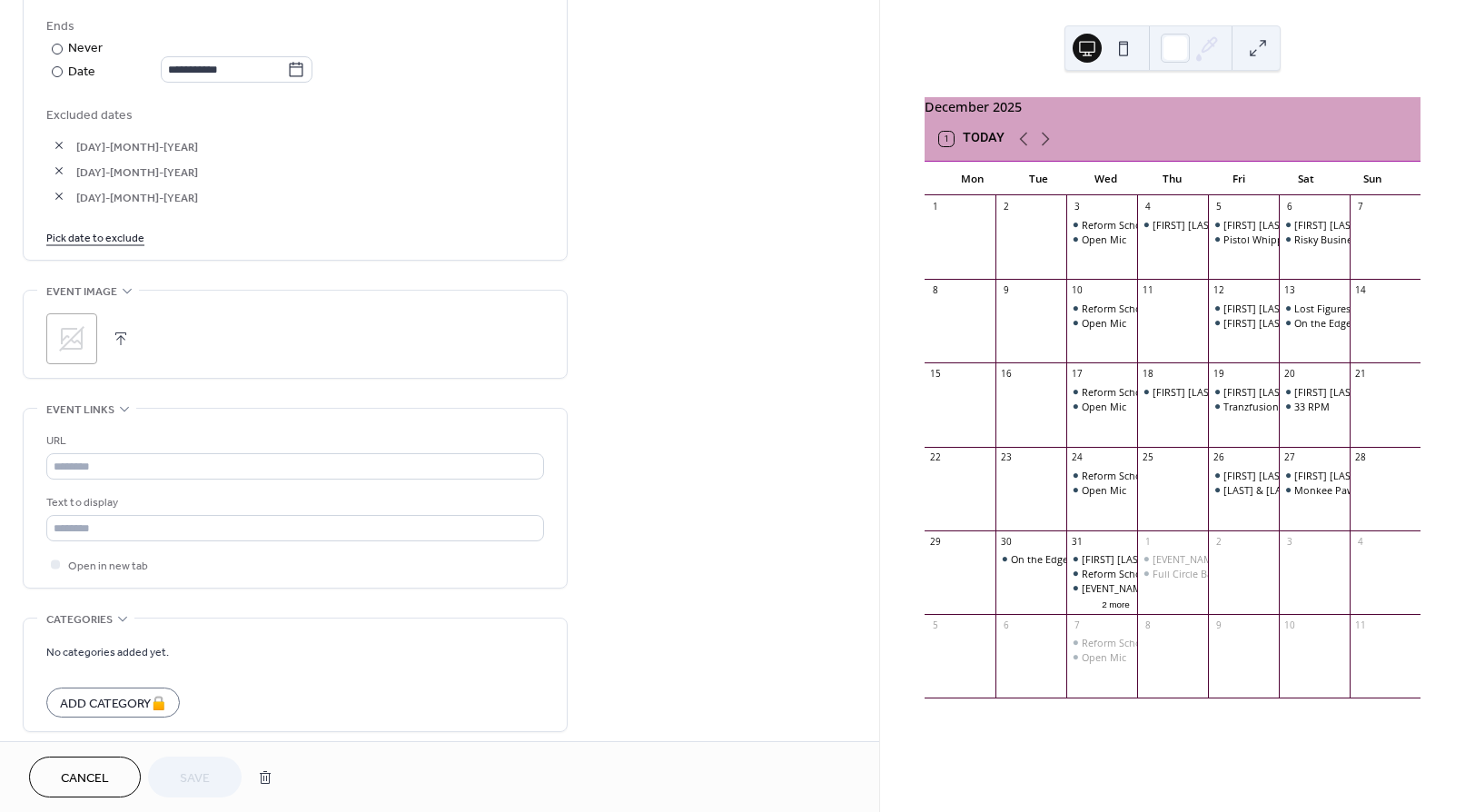 click on "Cancel Save" at bounding box center [155, 777] 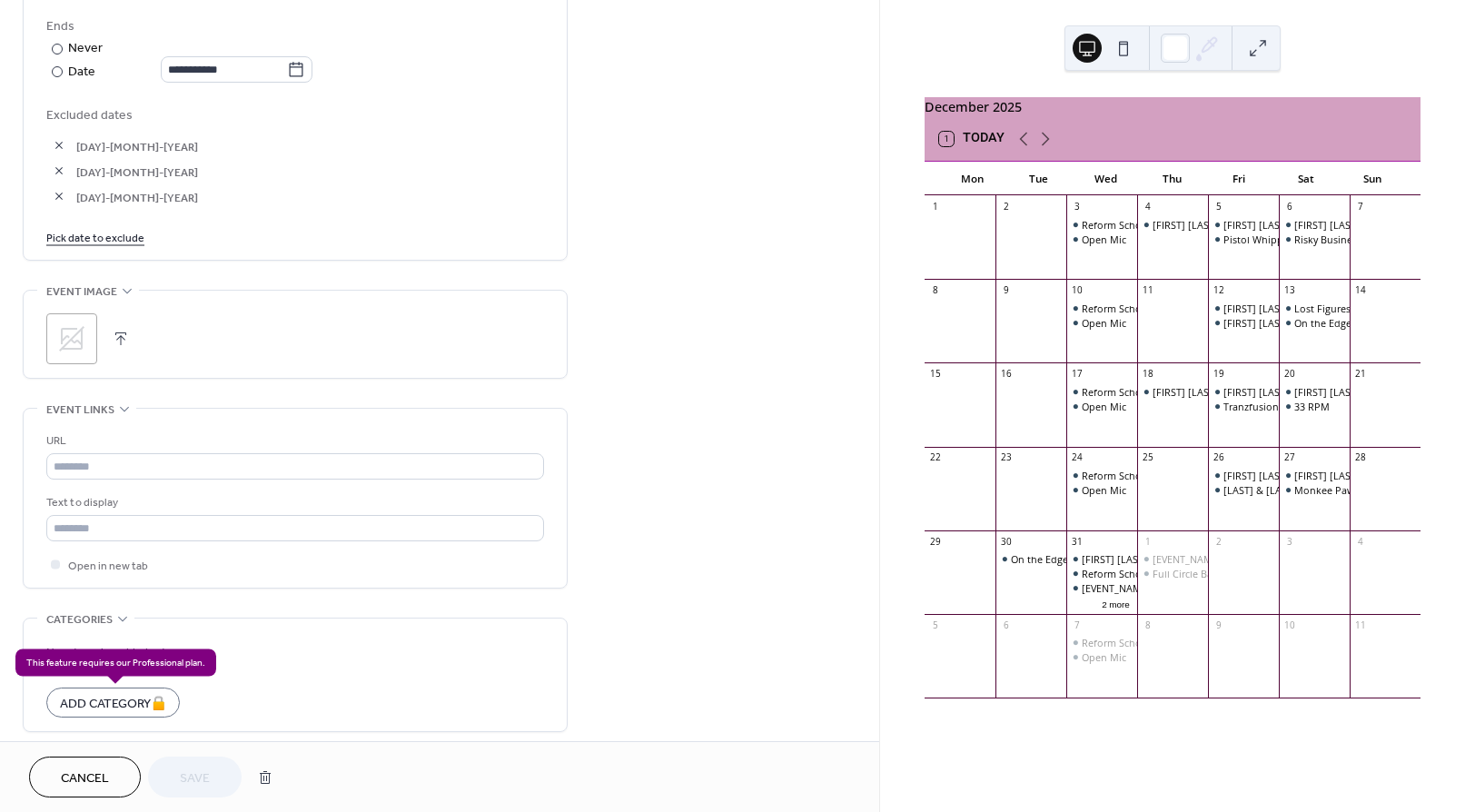 click on "Add Category  🔒" at bounding box center (113, 702) 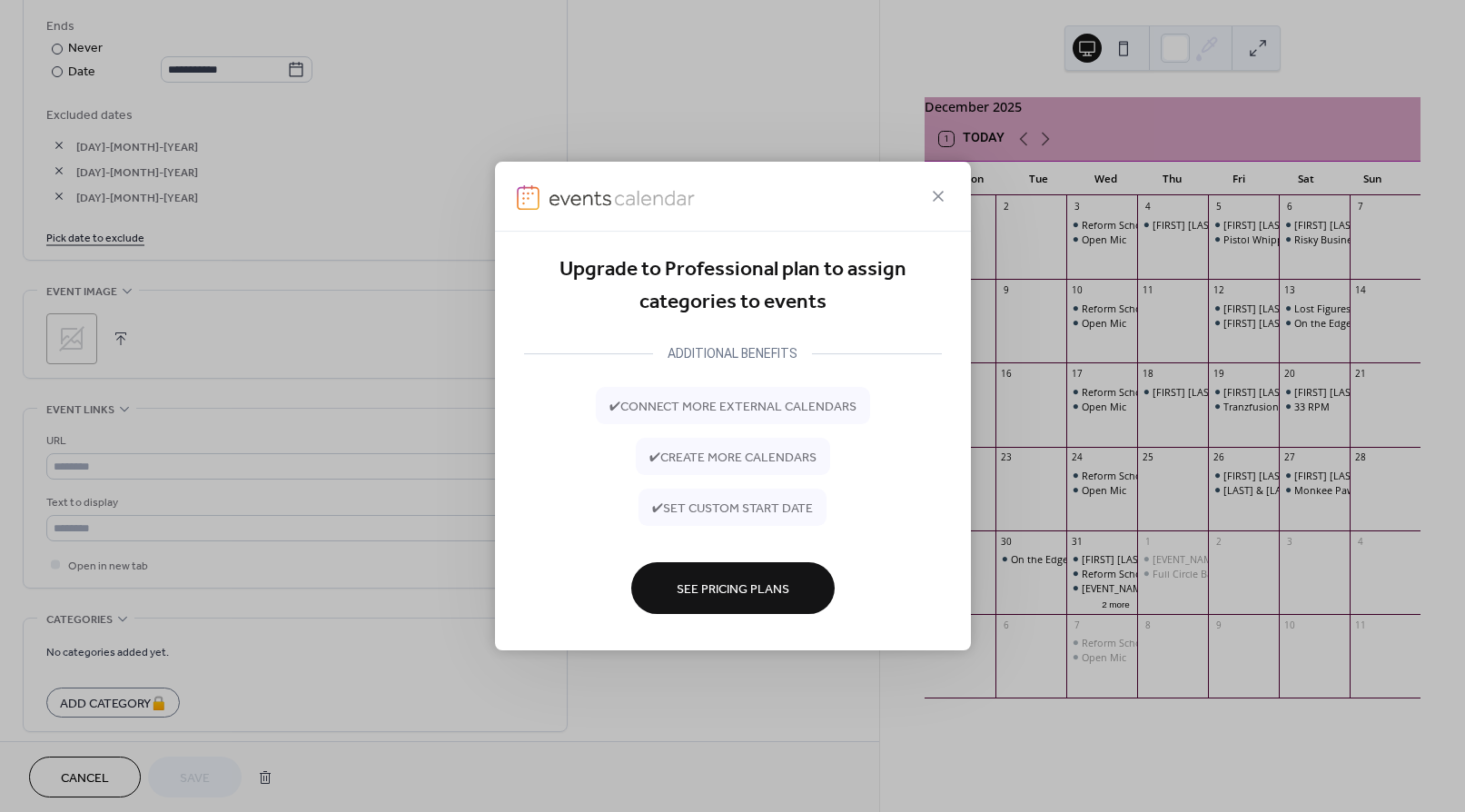 click 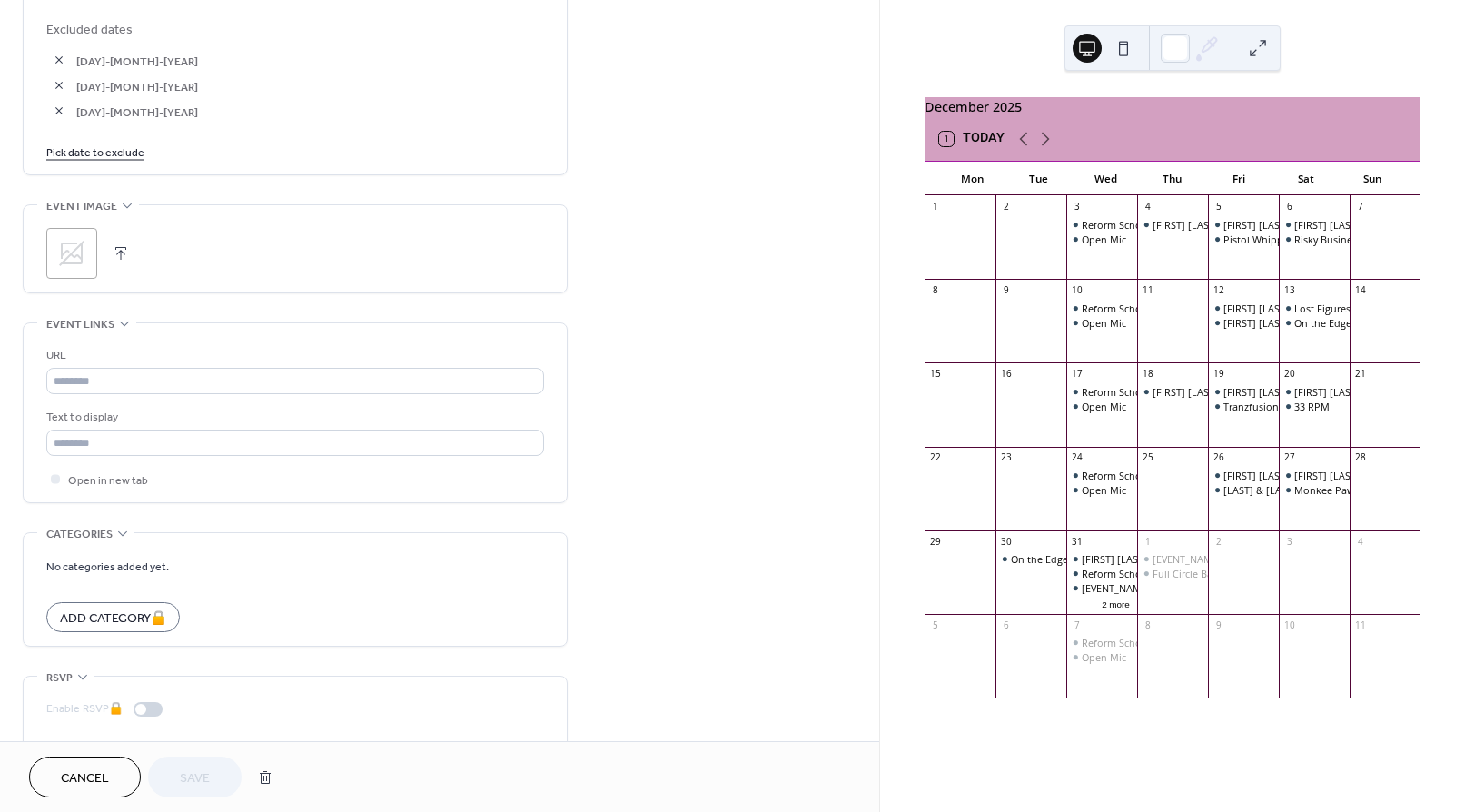 scroll, scrollTop: 1147, scrollLeft: 0, axis: vertical 